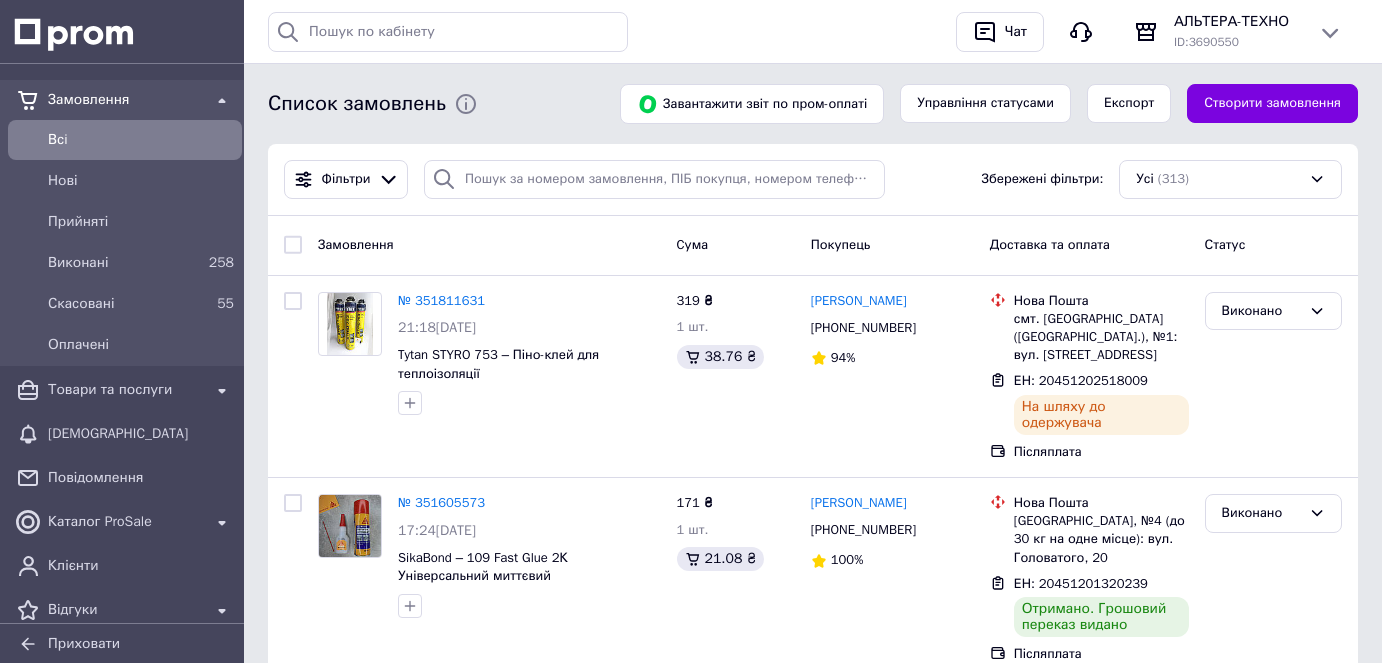scroll, scrollTop: 0, scrollLeft: 0, axis: both 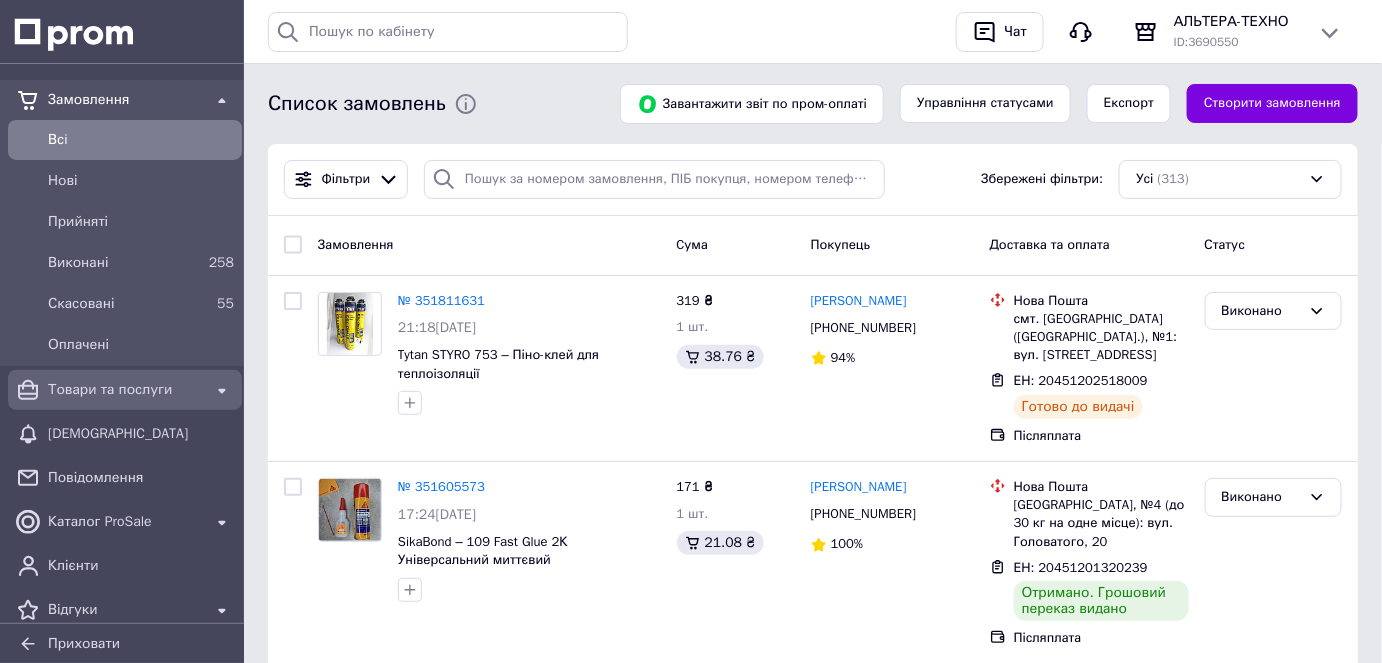 click on "Товари та послуги" at bounding box center [125, 390] 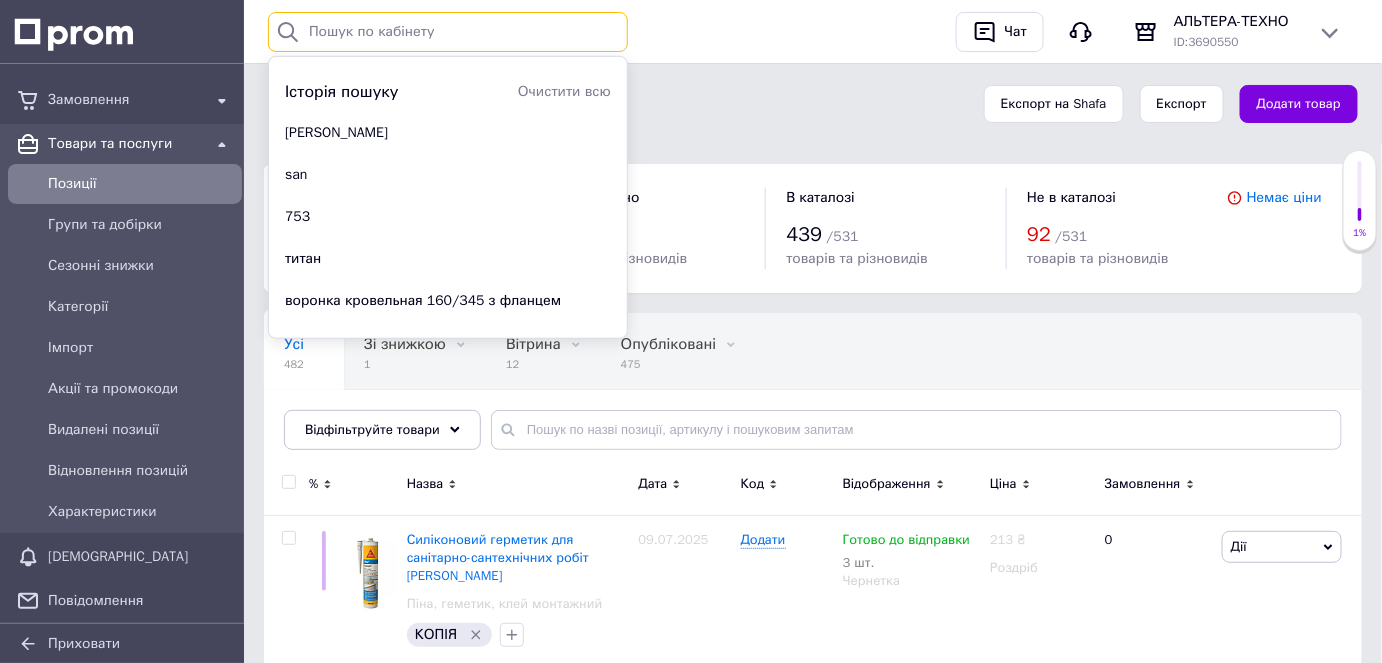 click at bounding box center (448, 32) 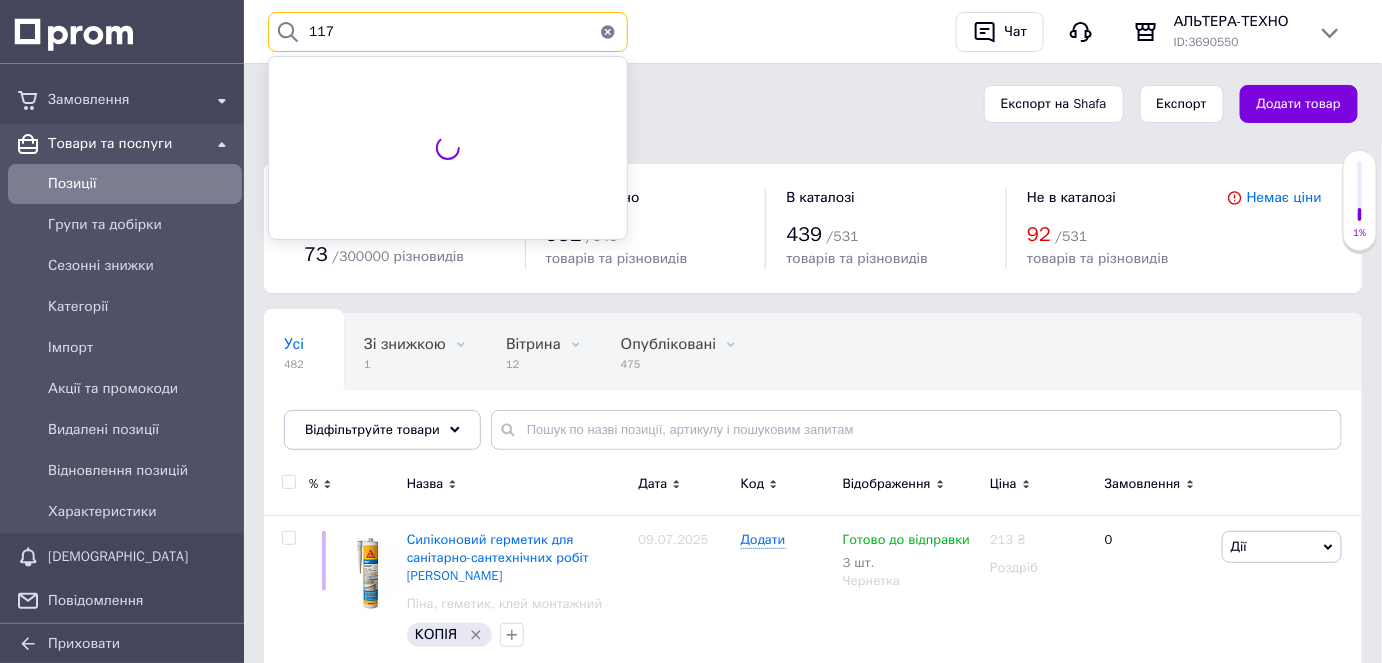 type on "117" 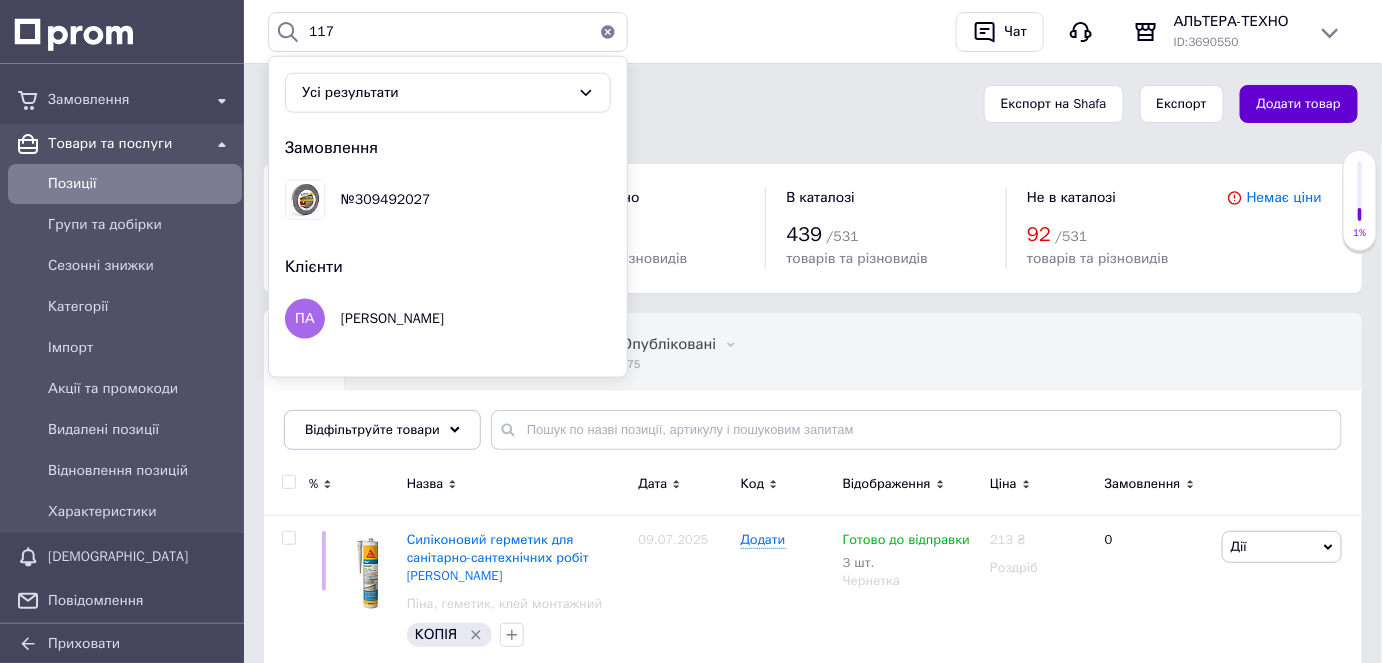 click on "Додати товар" at bounding box center [1299, 104] 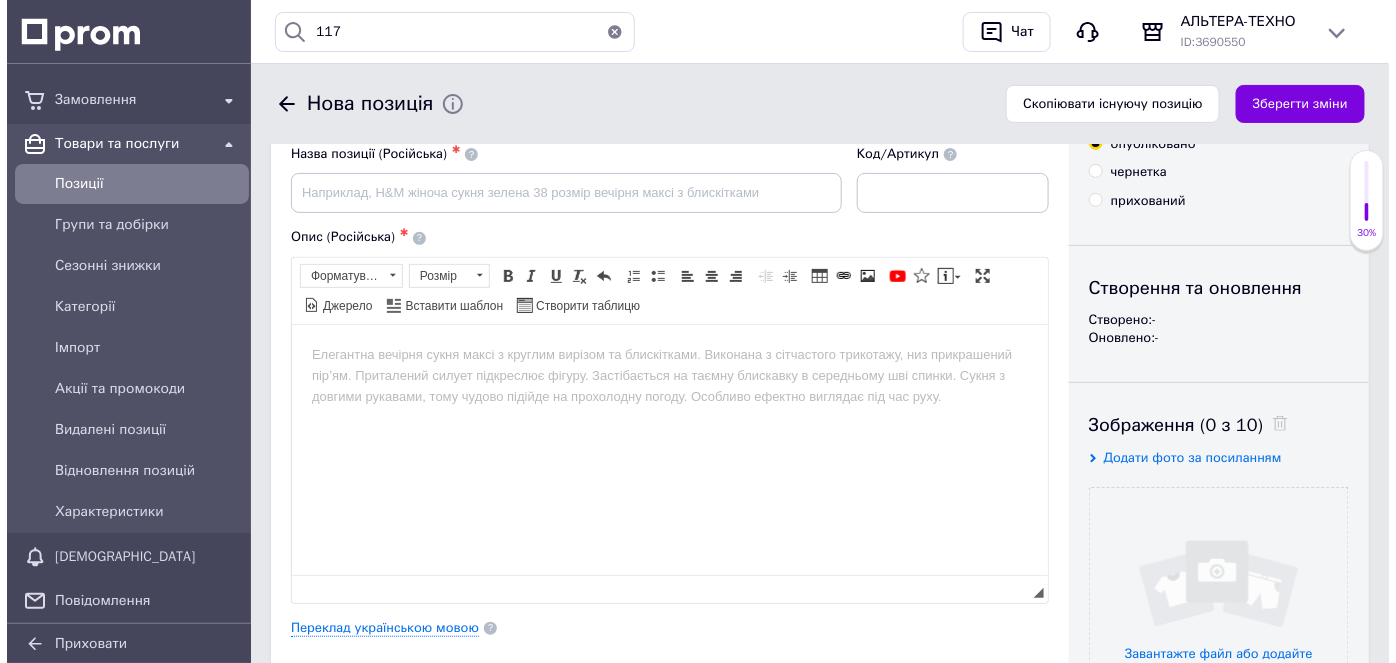 scroll, scrollTop: 272, scrollLeft: 0, axis: vertical 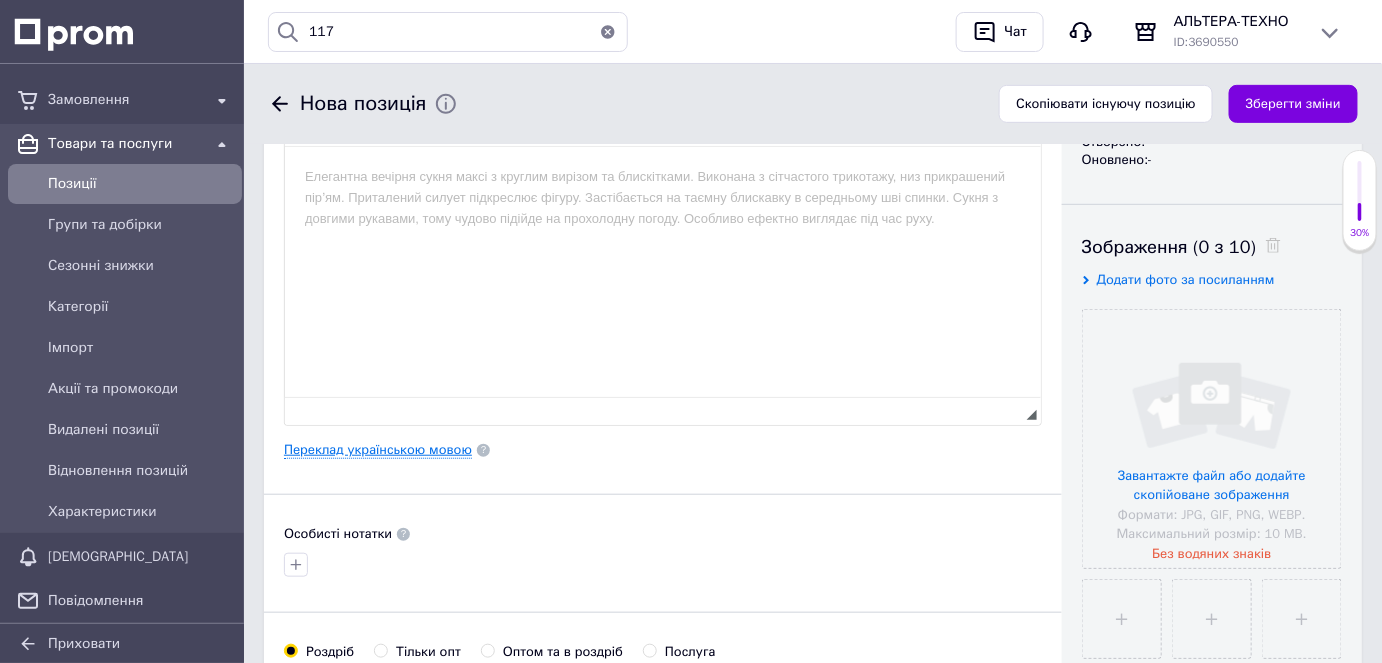 click on "Переклад українською мовою" at bounding box center [378, 450] 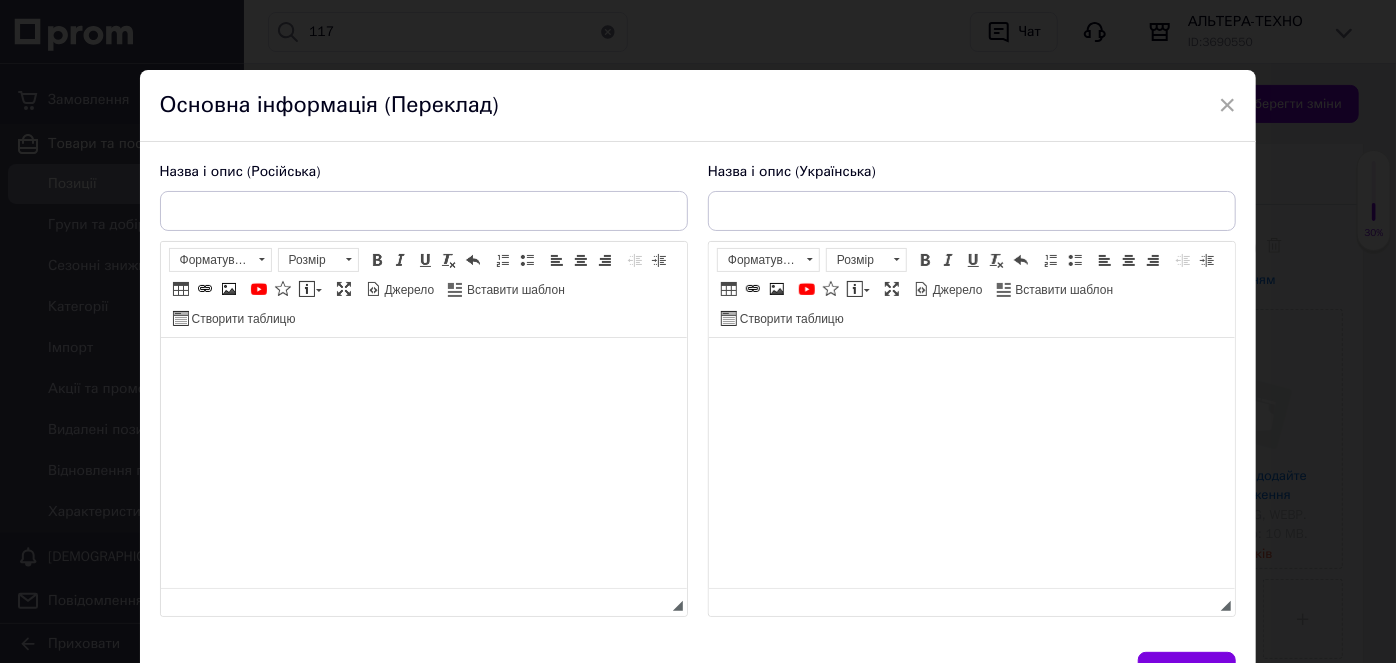 scroll, scrollTop: 0, scrollLeft: 0, axis: both 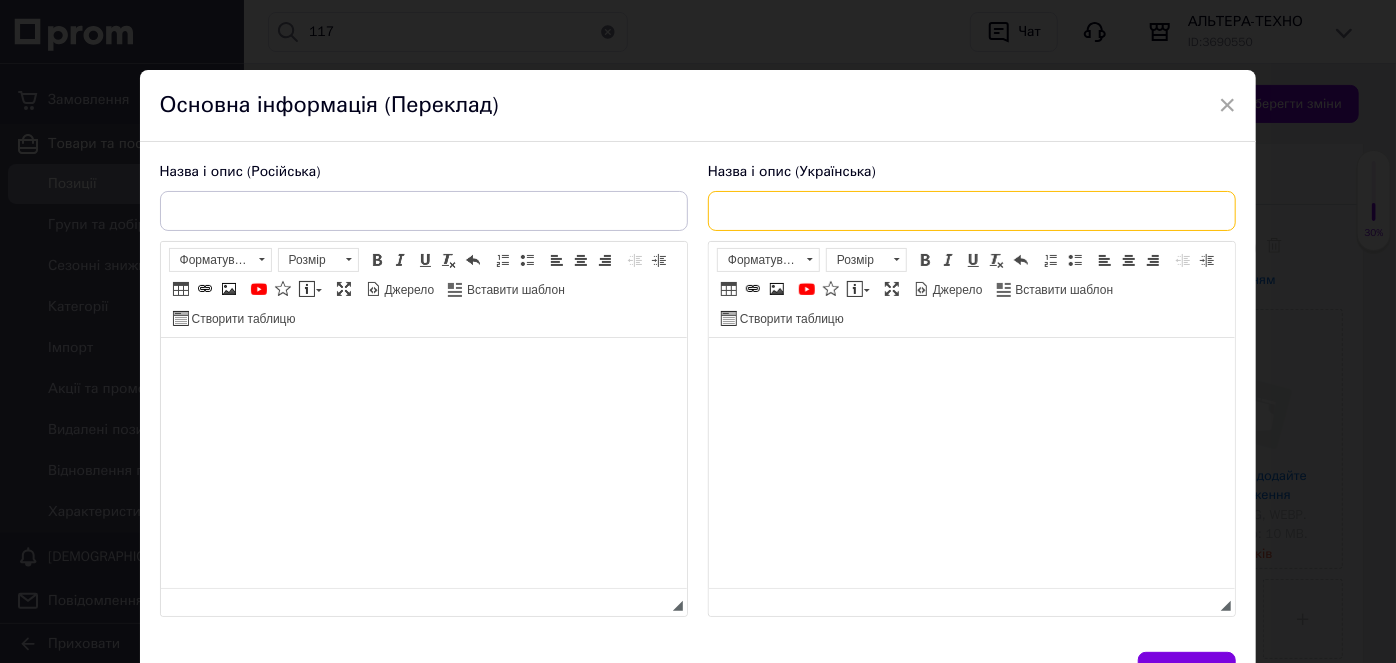 click at bounding box center (972, 211) 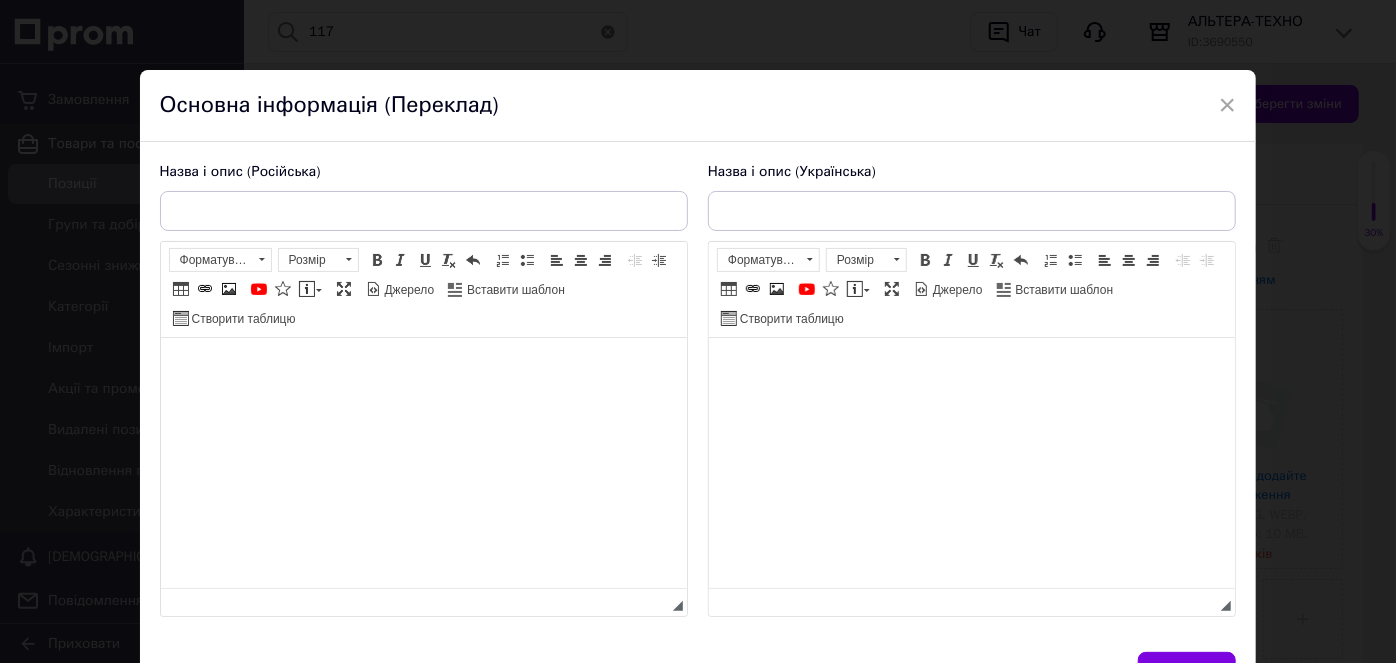 click at bounding box center [971, 368] 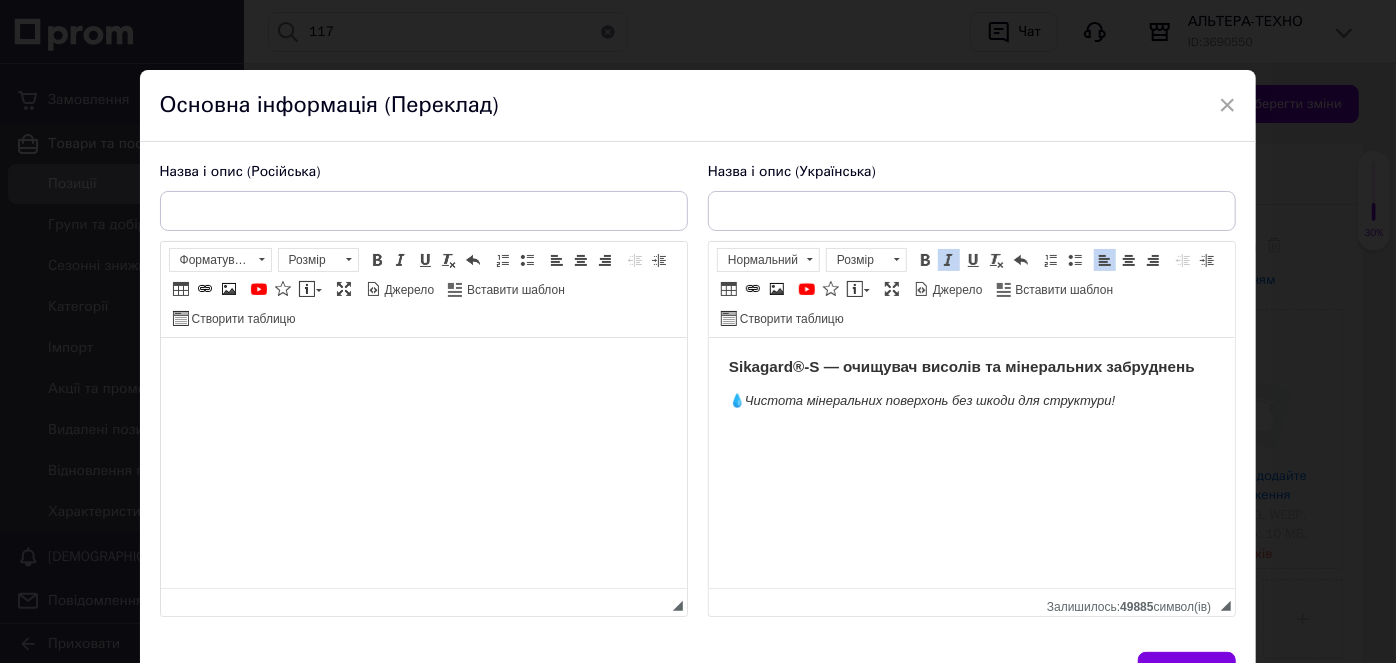 click on "Sikagard®-S — очищувач висолів та мінеральних забруднень" at bounding box center [961, 366] 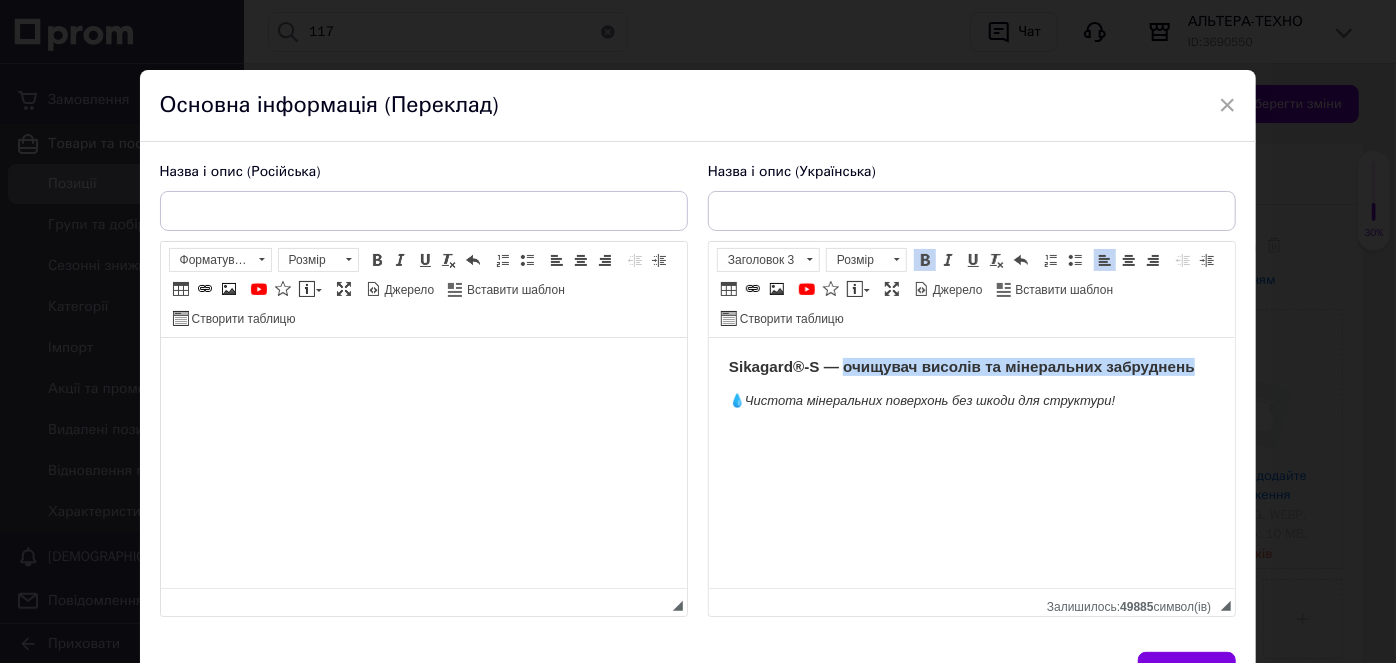 drag, startPoint x: 1201, startPoint y: 362, endPoint x: 842, endPoint y: 367, distance: 359.03482 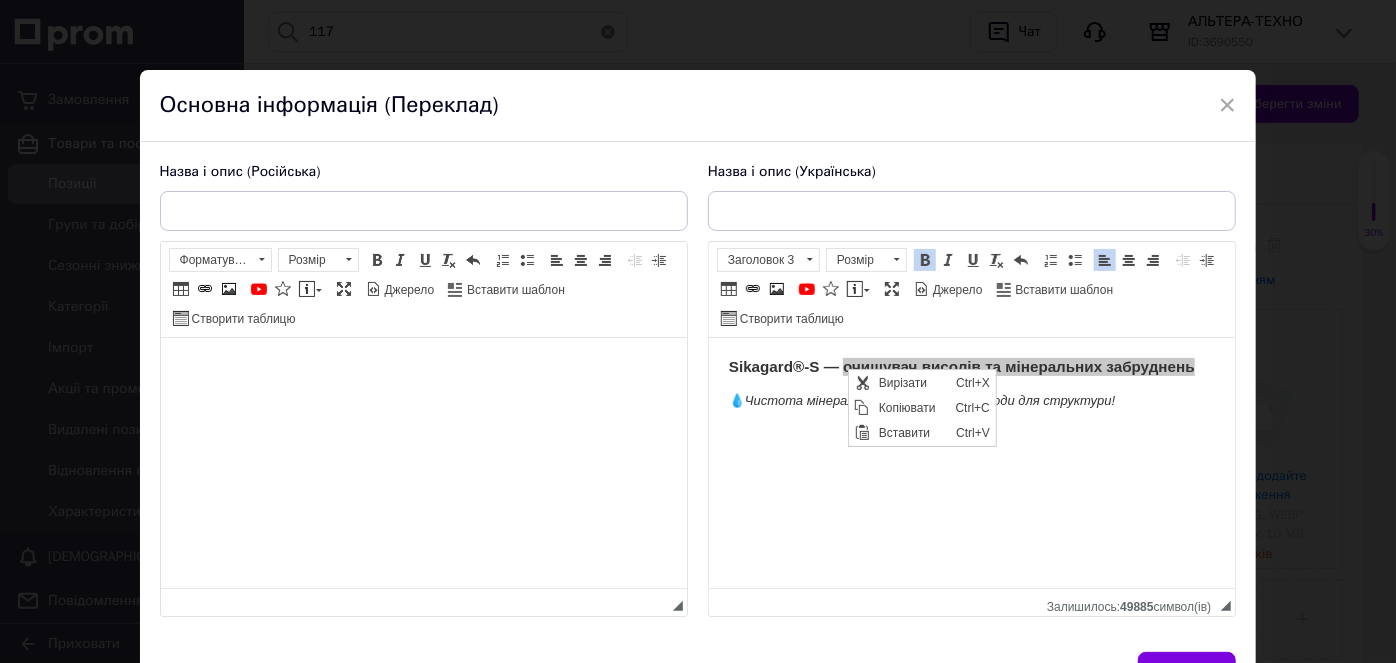 scroll, scrollTop: 0, scrollLeft: 0, axis: both 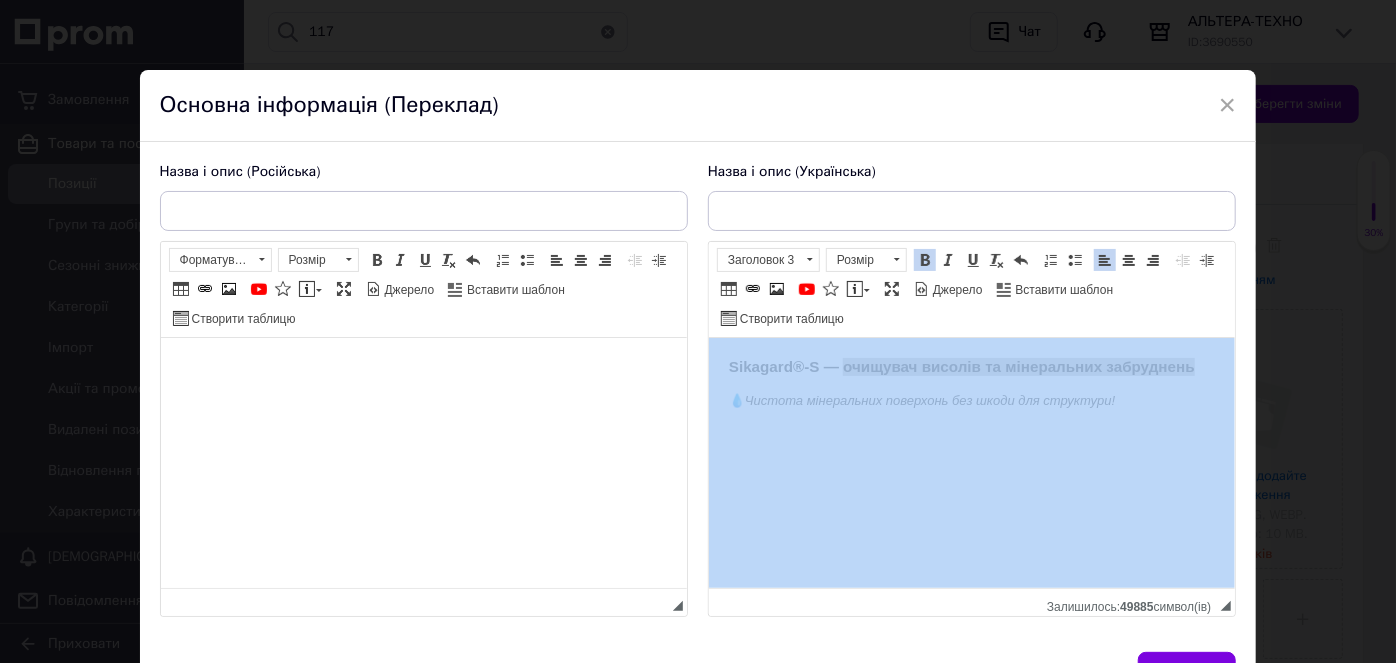 drag, startPoint x: 797, startPoint y: 231, endPoint x: 795, endPoint y: 221, distance: 10.198039 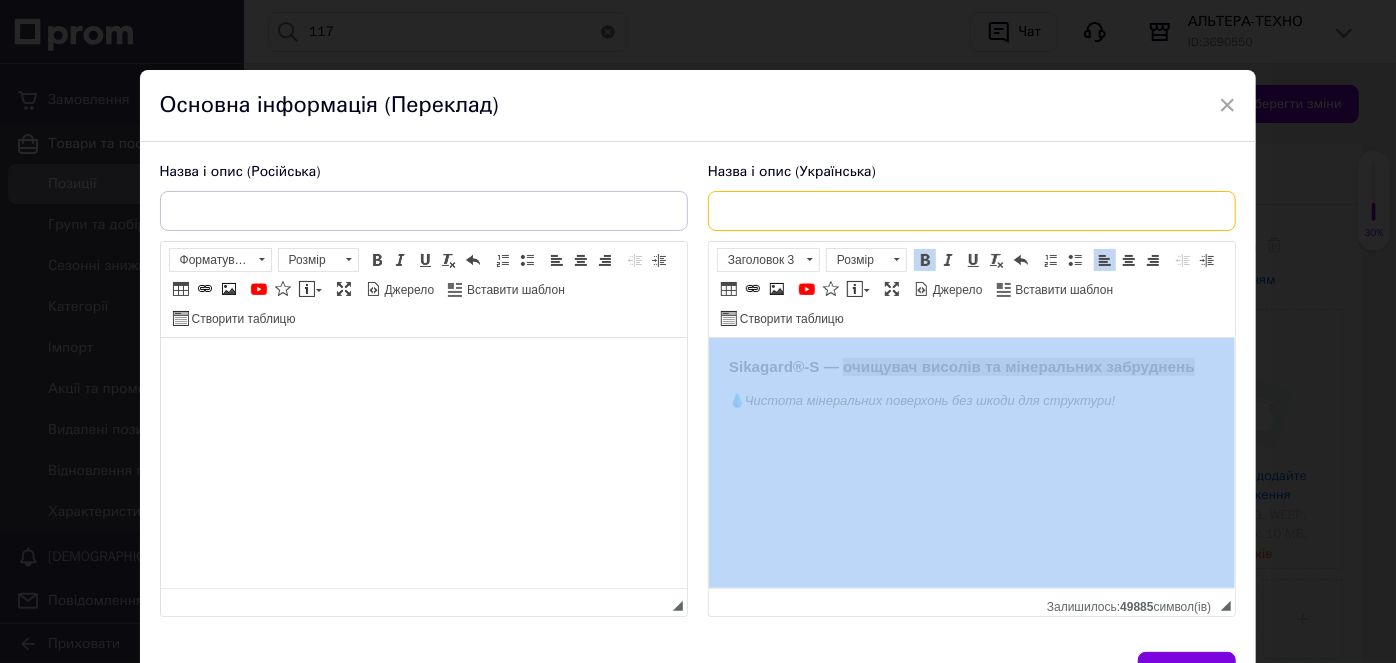 click at bounding box center (972, 211) 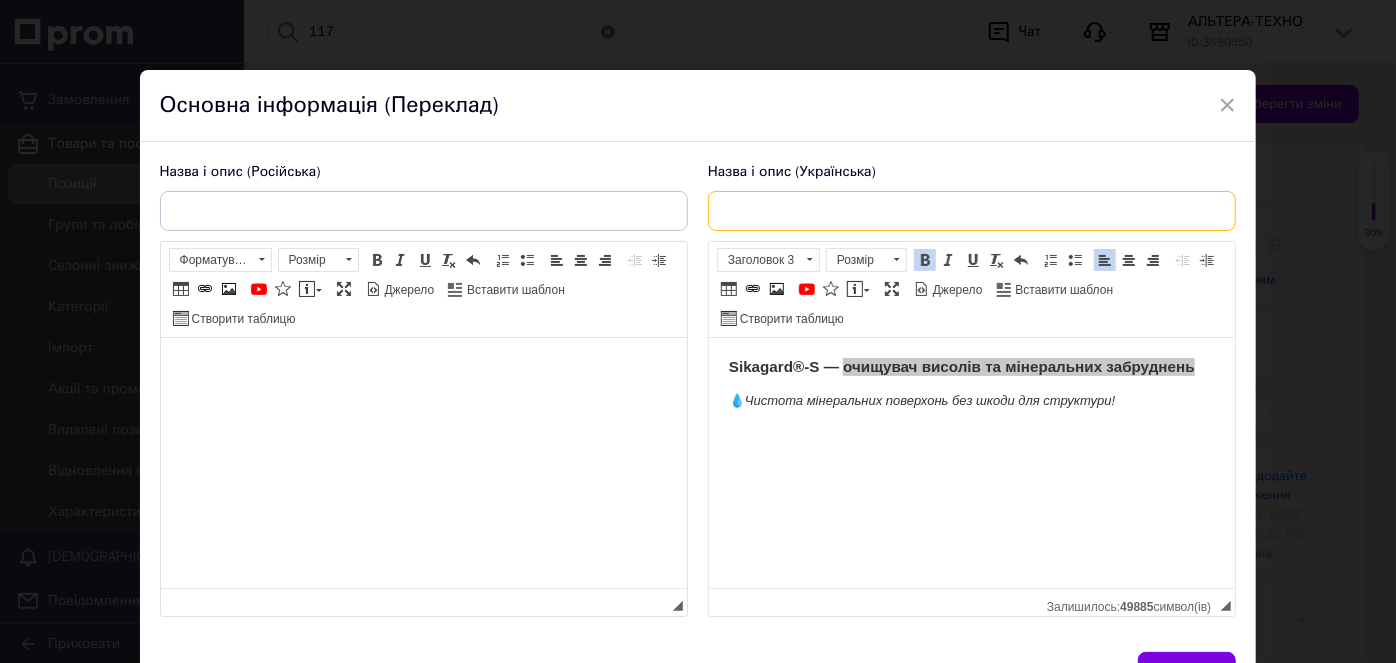 paste on "Sikagard®-S — очищувач висолів та мінеральних забруднень 💧 Чистота мінеральних поверхонь без шкоди для структури!" 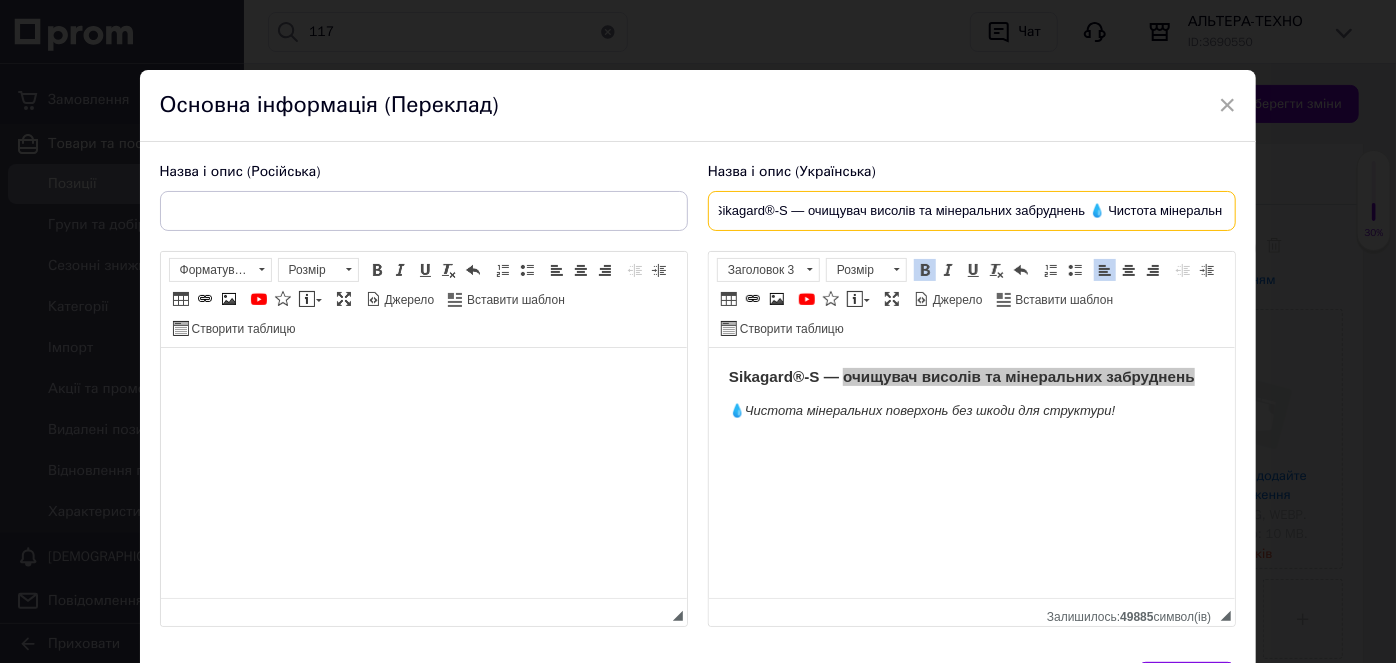 scroll, scrollTop: 0, scrollLeft: 0, axis: both 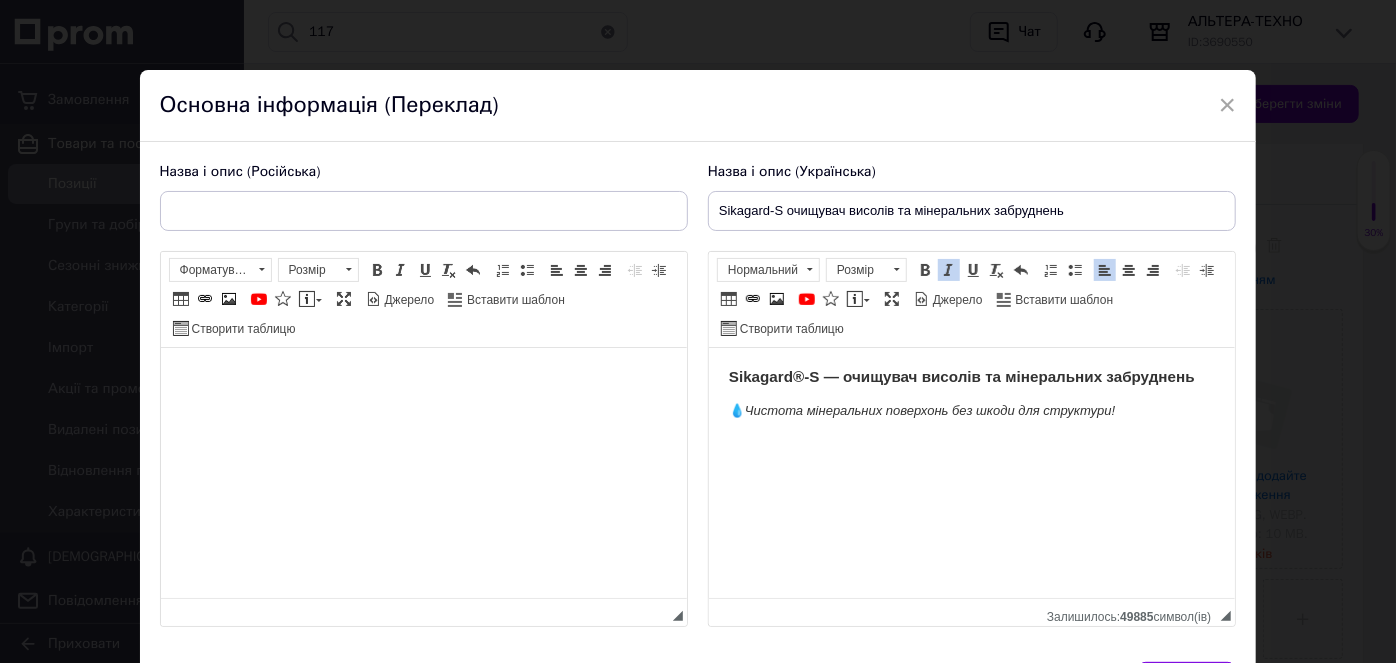click on "Sikagard®-S — очищувач висолів та мінеральних забруднень 💧  Чистота мінеральних поверхонь без шкоди для структури!" at bounding box center [971, 395] 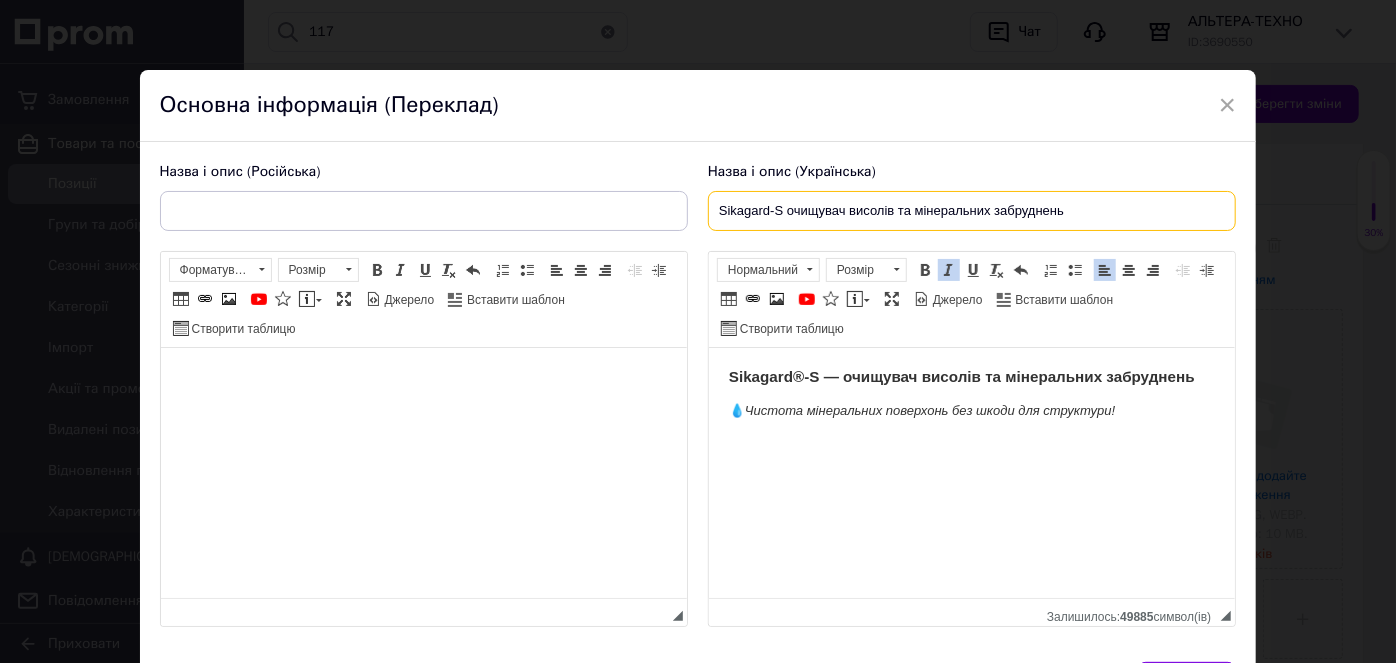 click on "Sikagard-S очищувач висолів та мінеральних забруднень" at bounding box center [972, 211] 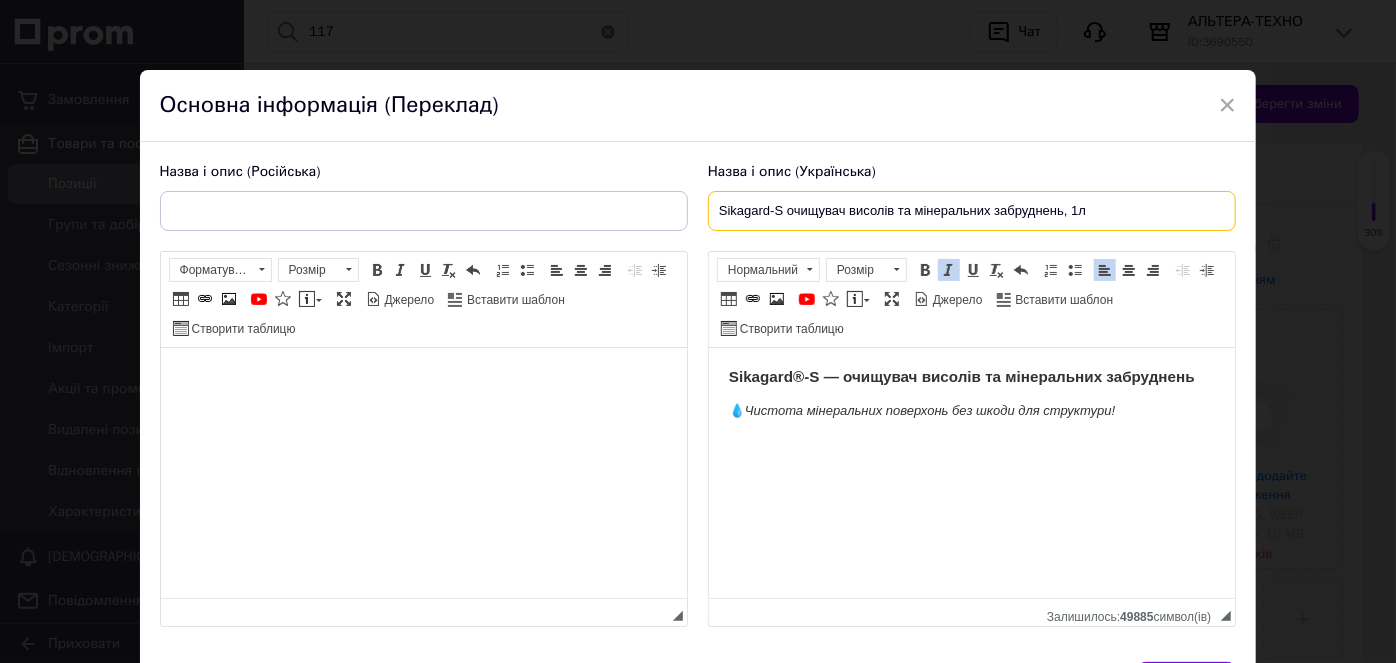 type on "Sikagard-S очищувач висолів та мінеральних забруднень, 1л" 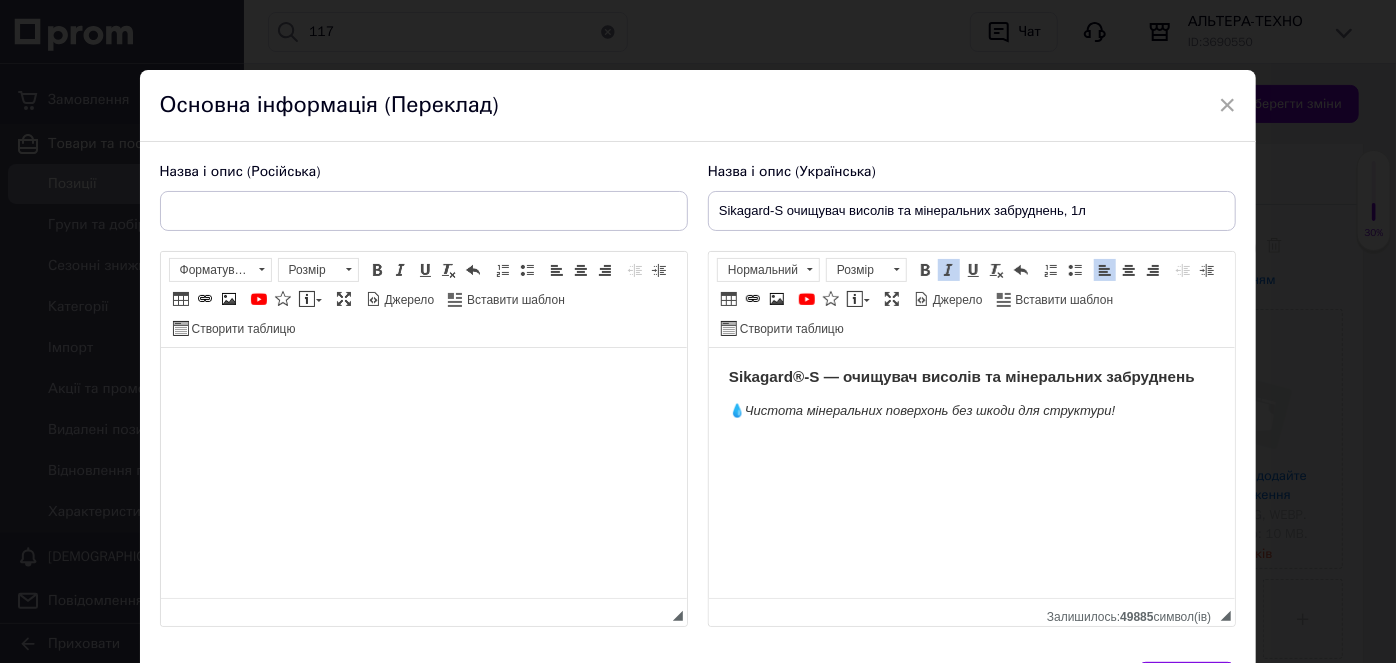 click on "Sikagard®-S — очищувач висолів та мінеральних забруднень 💧  Чистота мінеральних поверхонь без шкоди для структури!" at bounding box center (971, 395) 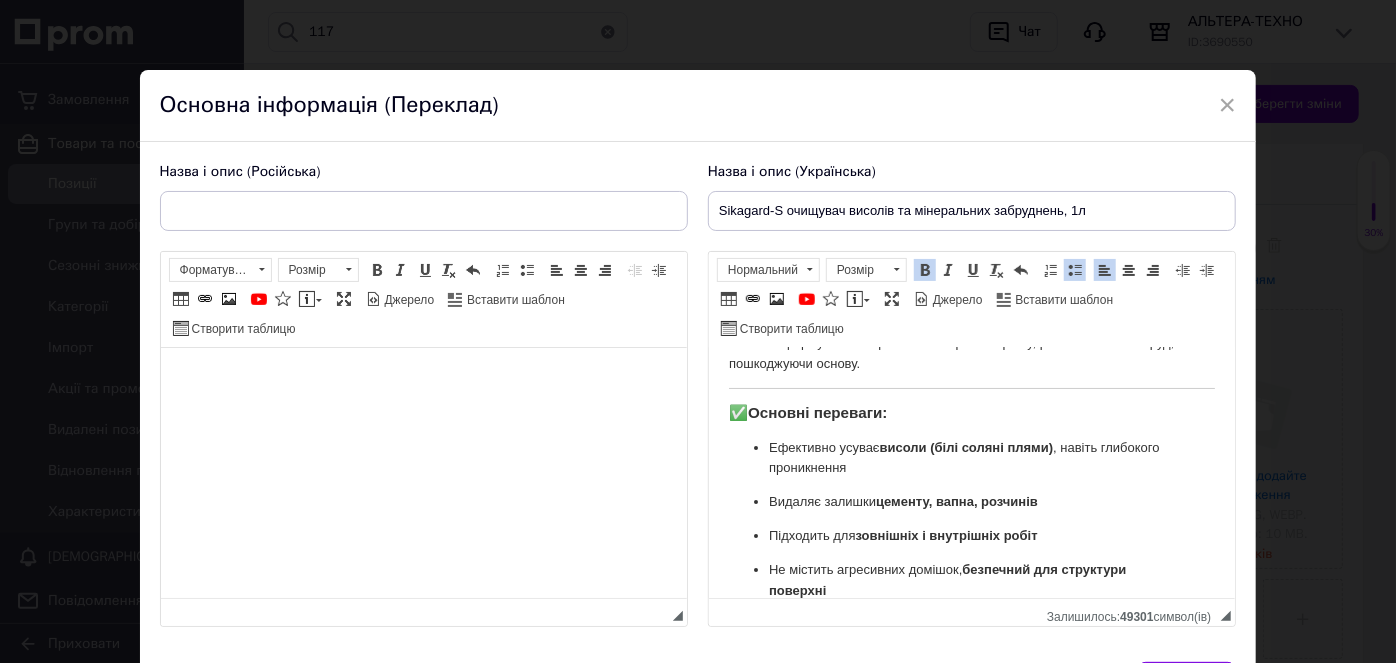 scroll, scrollTop: 221, scrollLeft: 0, axis: vertical 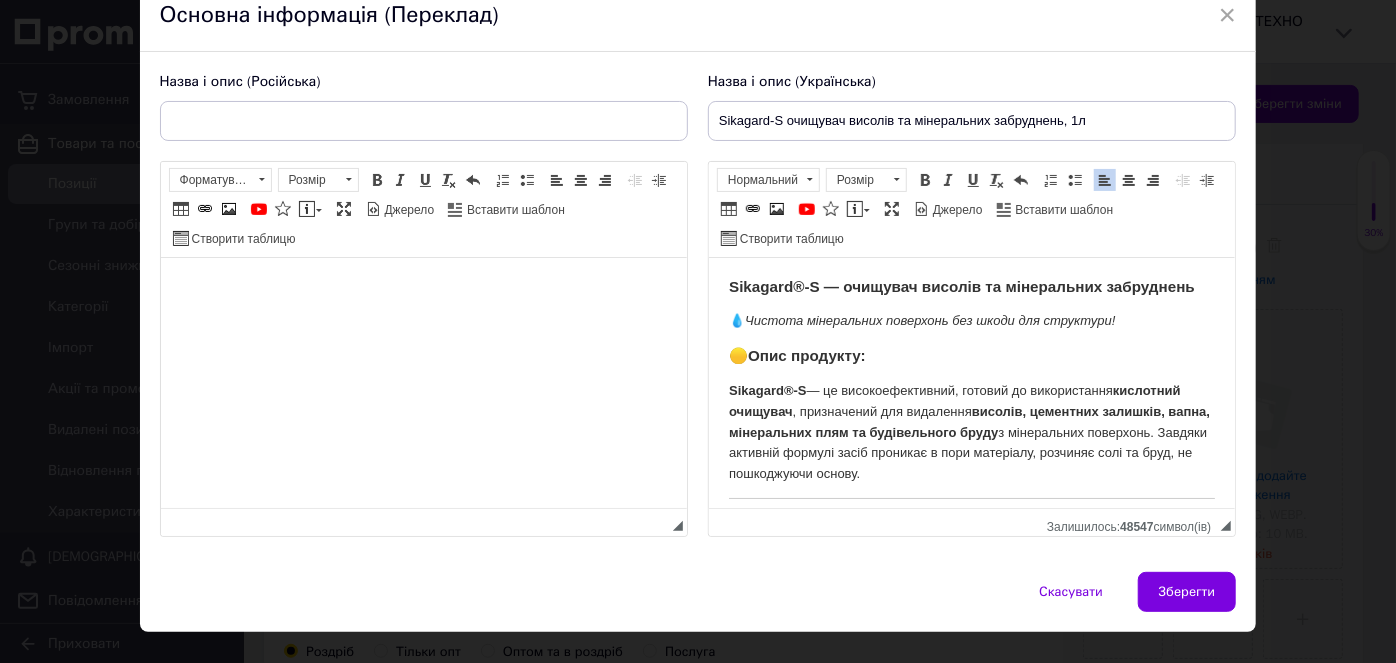 drag, startPoint x: 1017, startPoint y: 389, endPoint x: 706, endPoint y: 360, distance: 312.34915 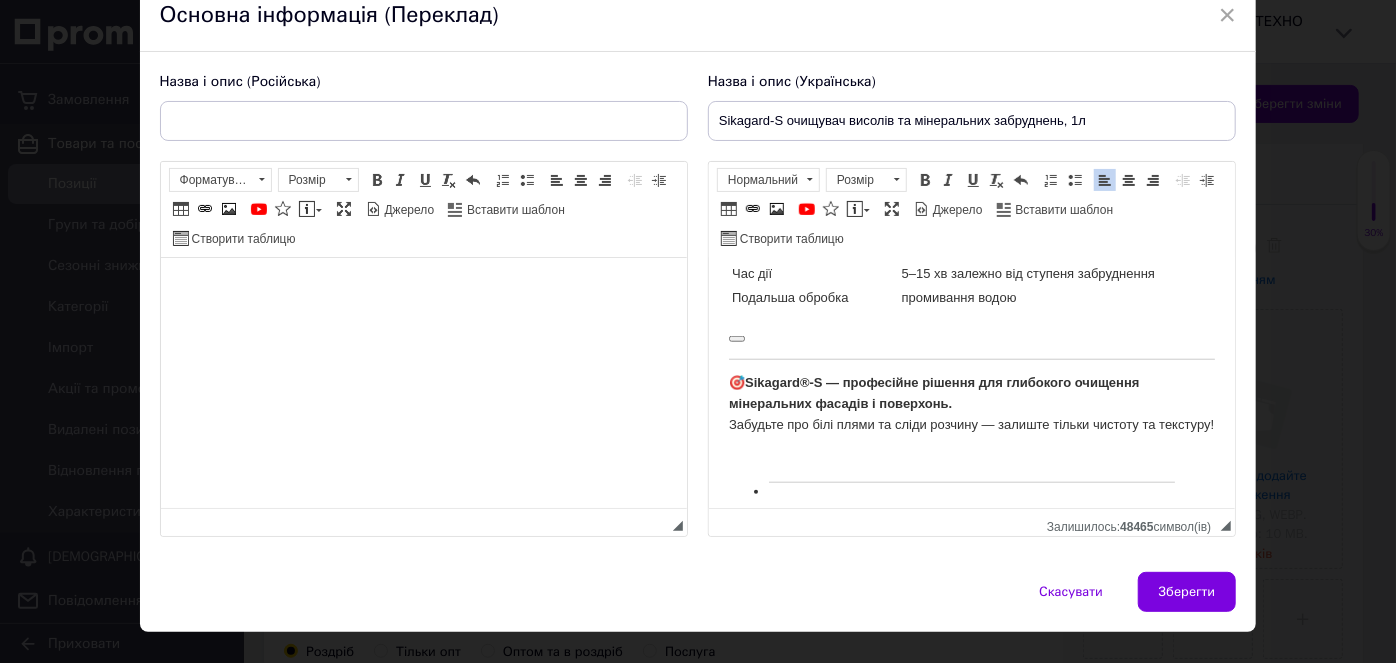 scroll, scrollTop: 1024, scrollLeft: 0, axis: vertical 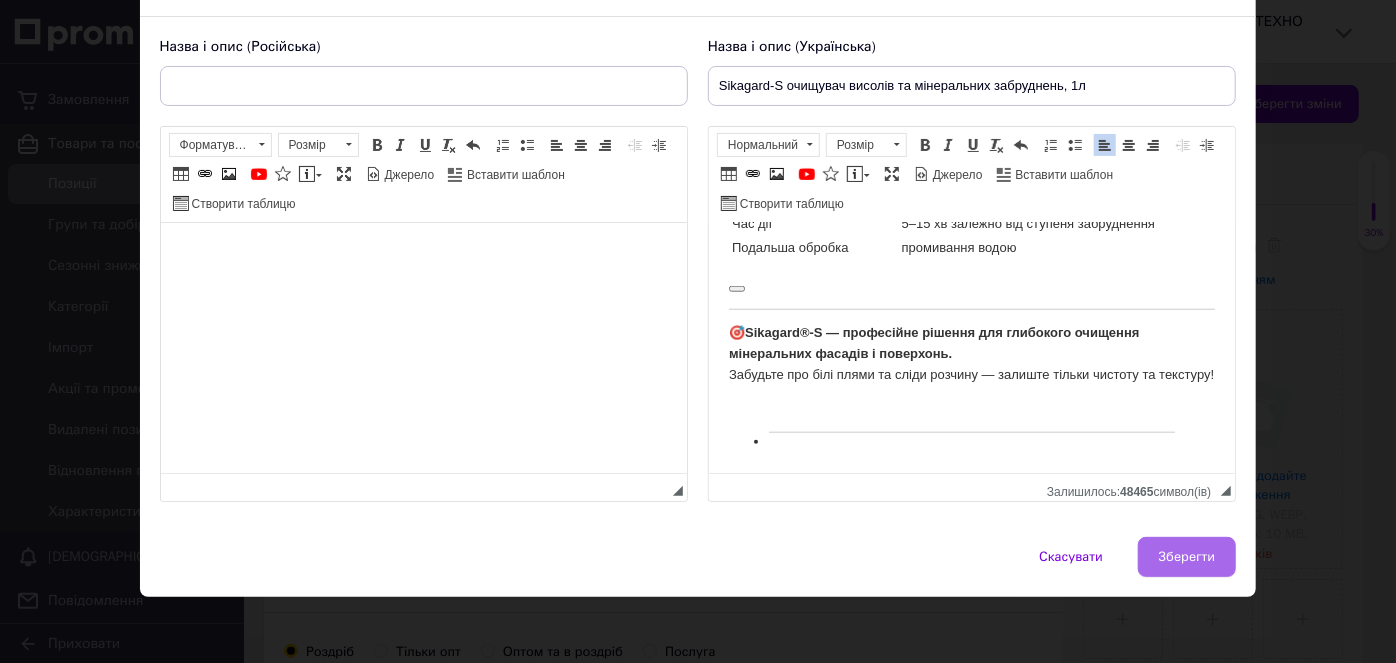 click on "Зберегти" at bounding box center [1187, 557] 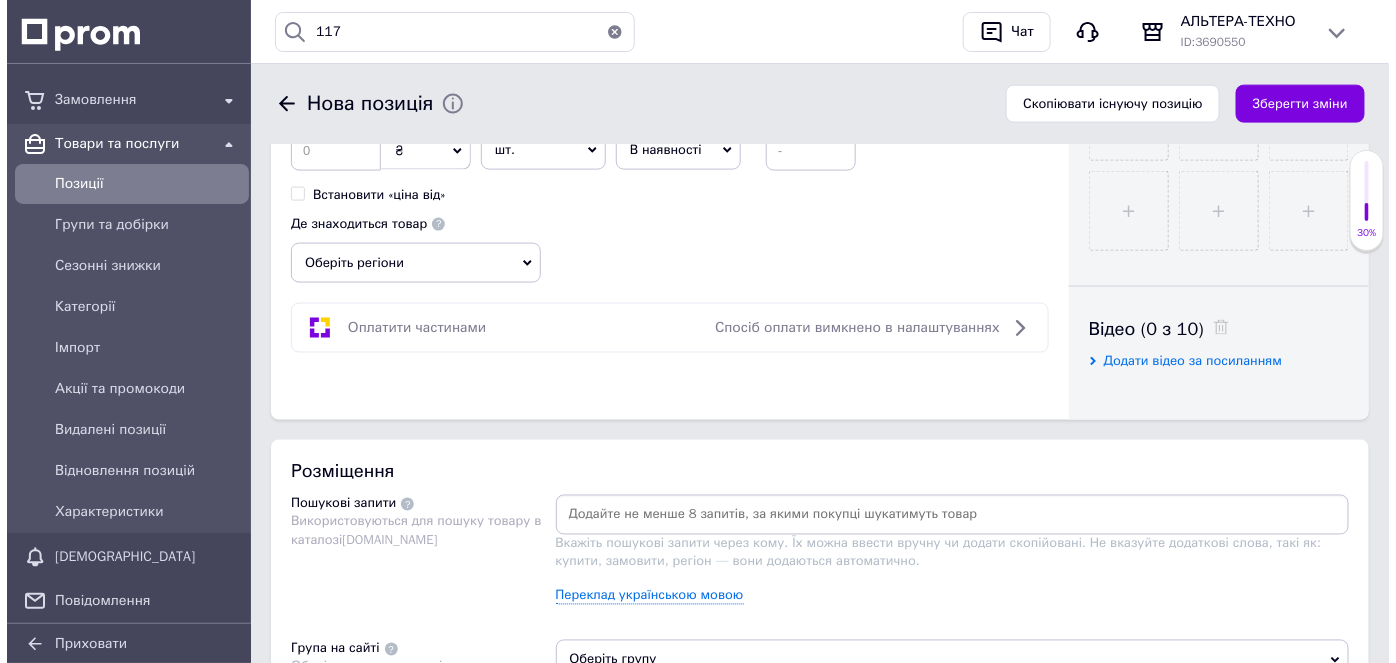 scroll, scrollTop: 866, scrollLeft: 0, axis: vertical 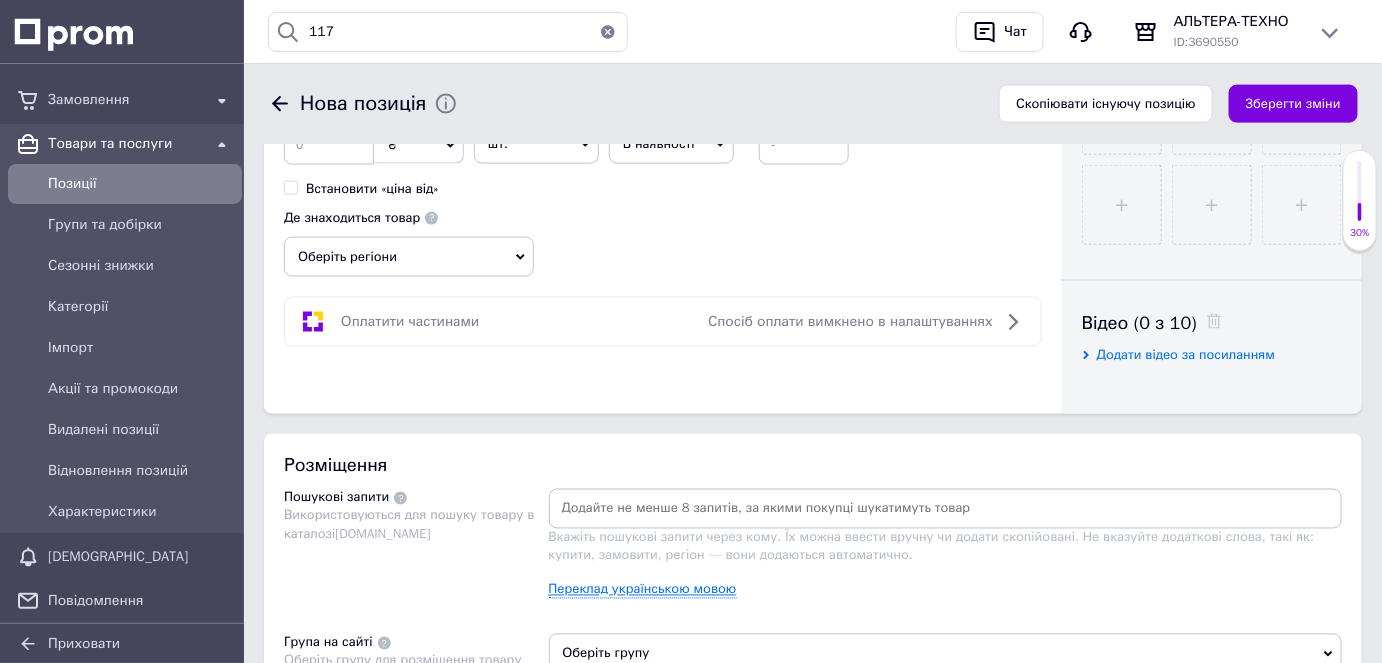 click on "Переклад українською мовою" at bounding box center (643, 590) 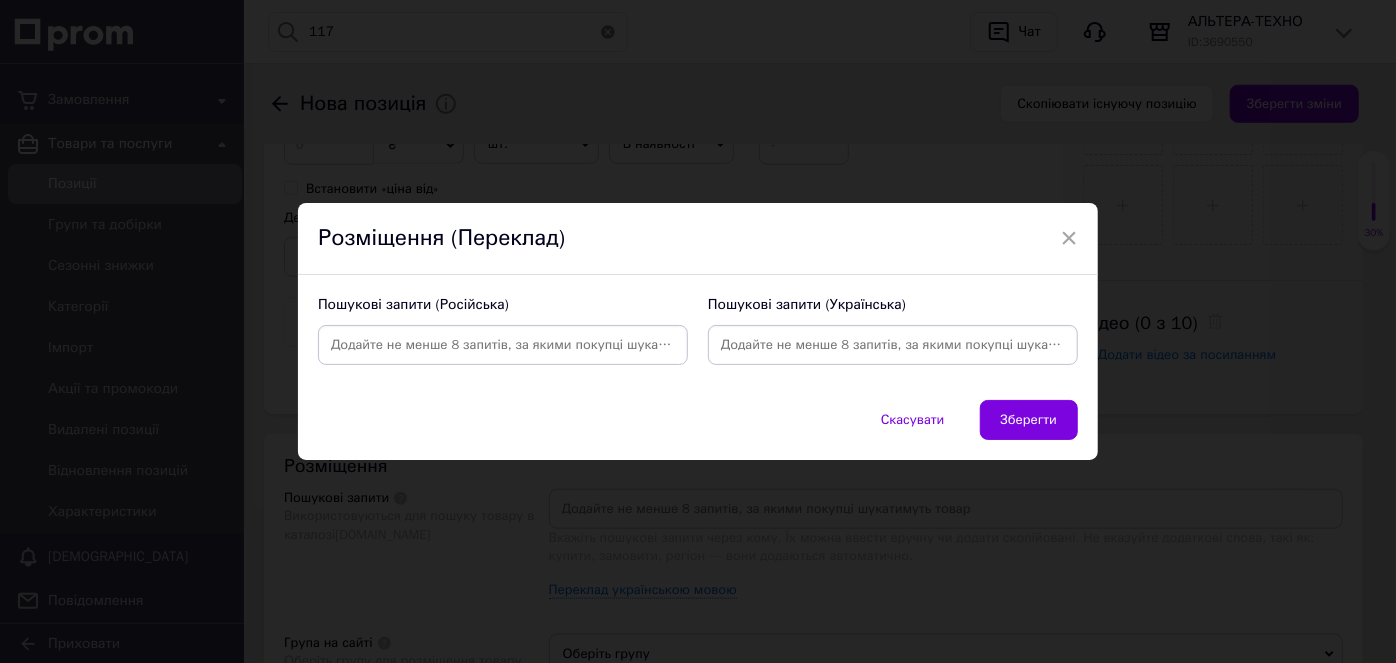 click at bounding box center [893, 345] 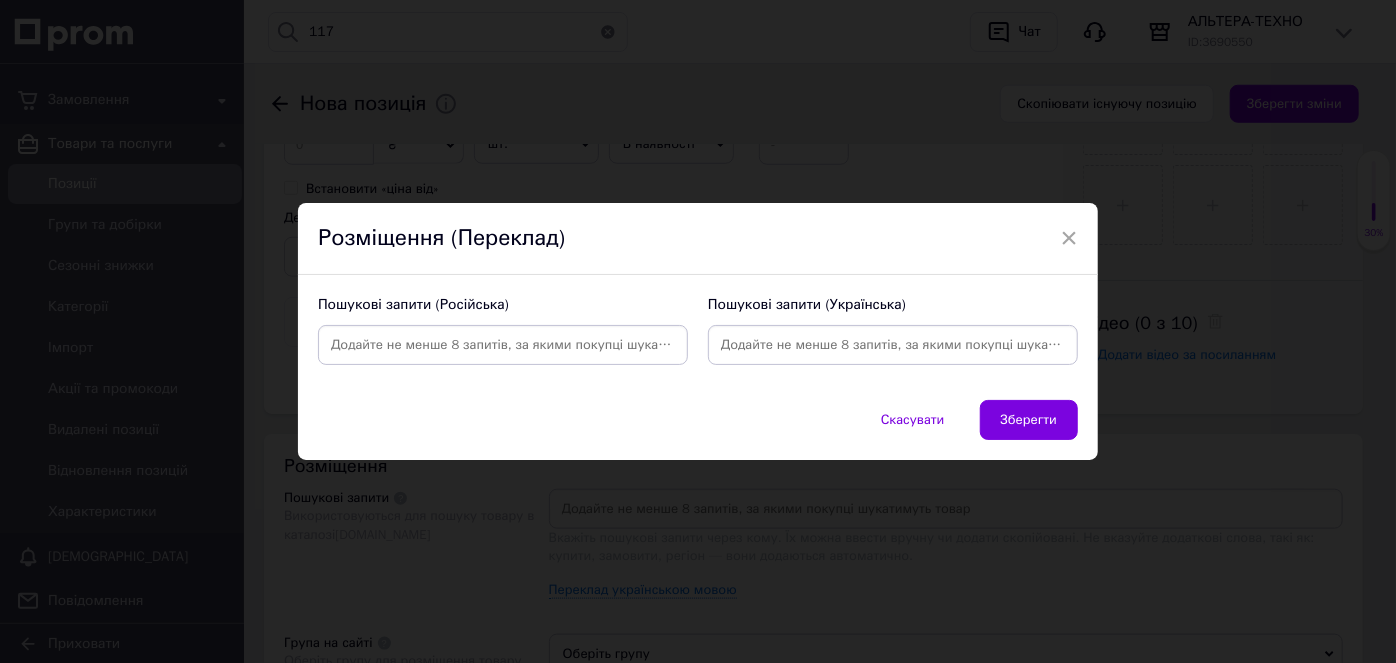 scroll, scrollTop: 0, scrollLeft: 0, axis: both 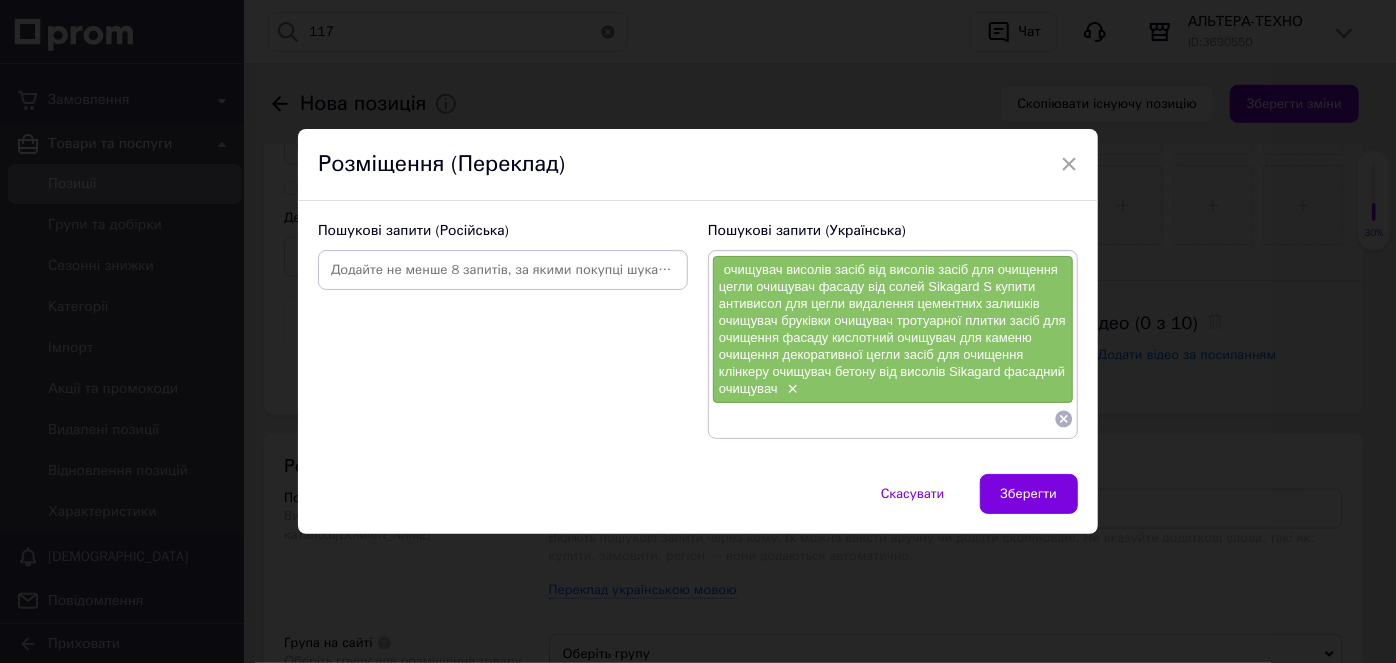 paste on "очищувач висолів  засіб від висолів  засіб для очищення цегли  очищувач фасаду від солей  Sikagard S купити  антивисол для цегли  видалення цементних залишків  очищувач бруківки  очищувач тротуарної плитки  засіб для очищення фасаду  кислотний очищувач для каменю  очищення декоративної цегли  засіб для очищення клінкеру  очищувач бетону від висолів  Sikagard фасадний очищувач" 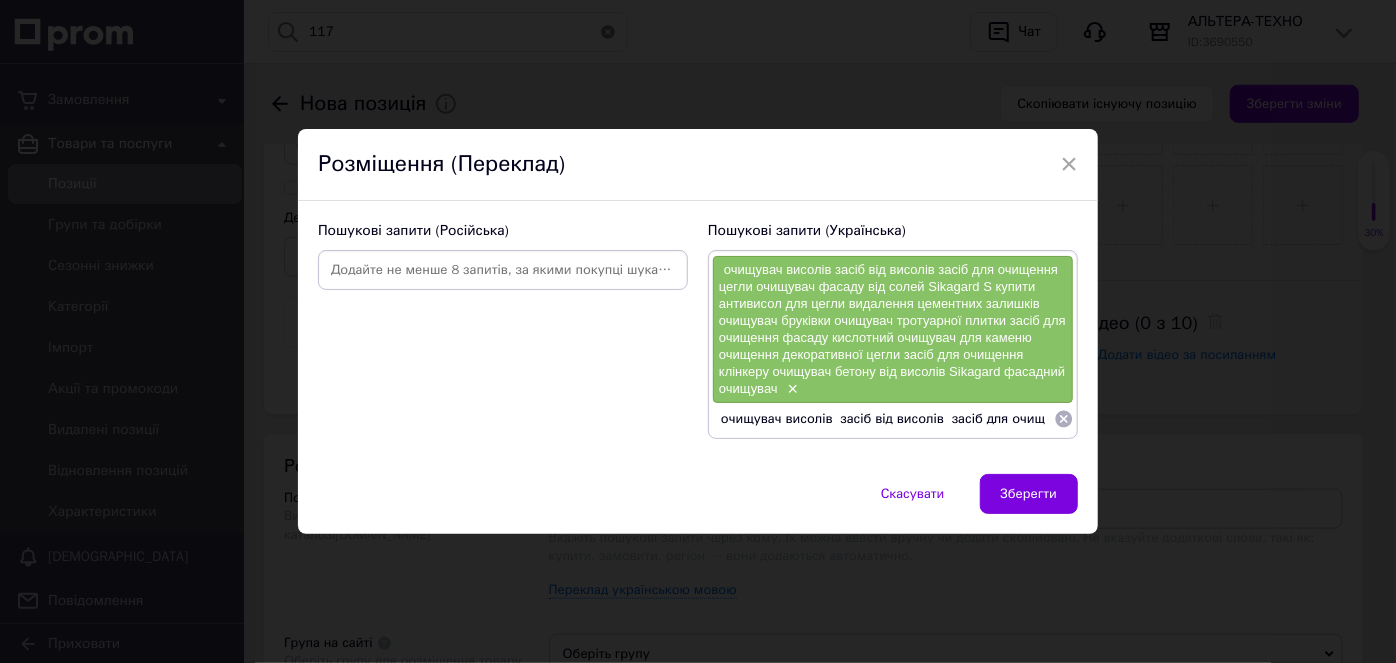 scroll, scrollTop: 0, scrollLeft: 2077, axis: horizontal 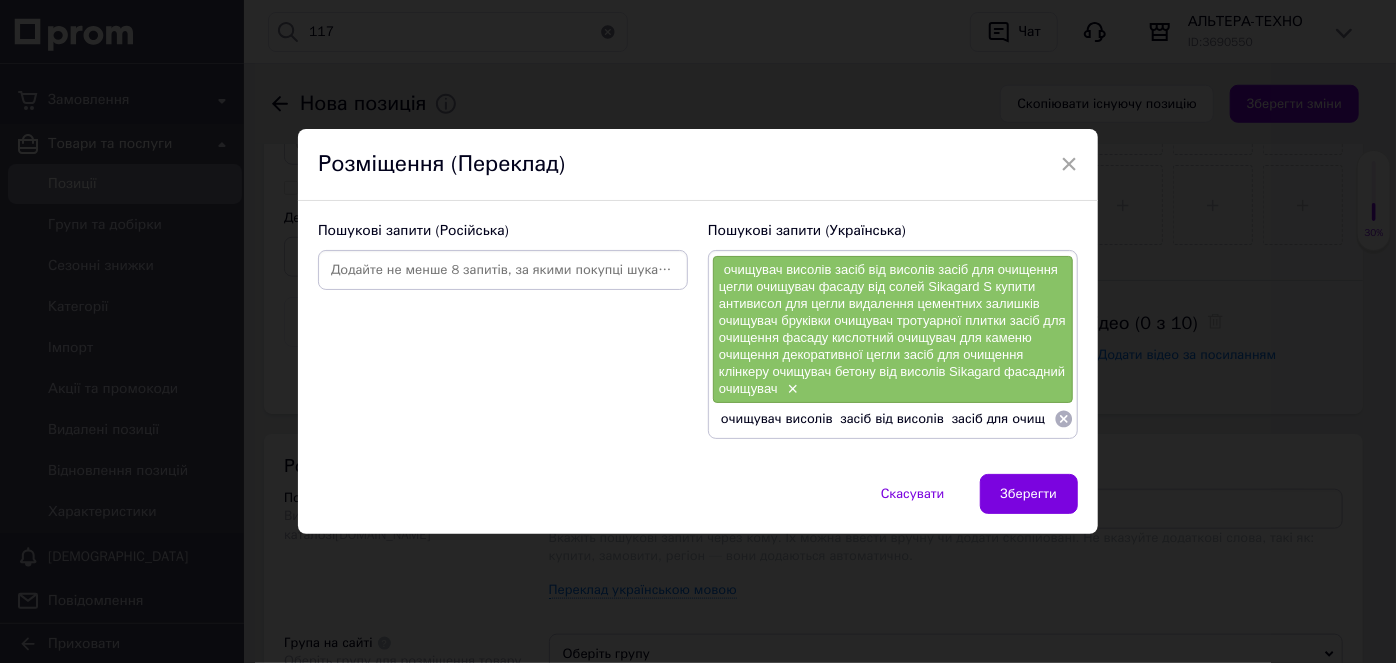drag, startPoint x: 864, startPoint y: 418, endPoint x: 353, endPoint y: 411, distance: 511.04794 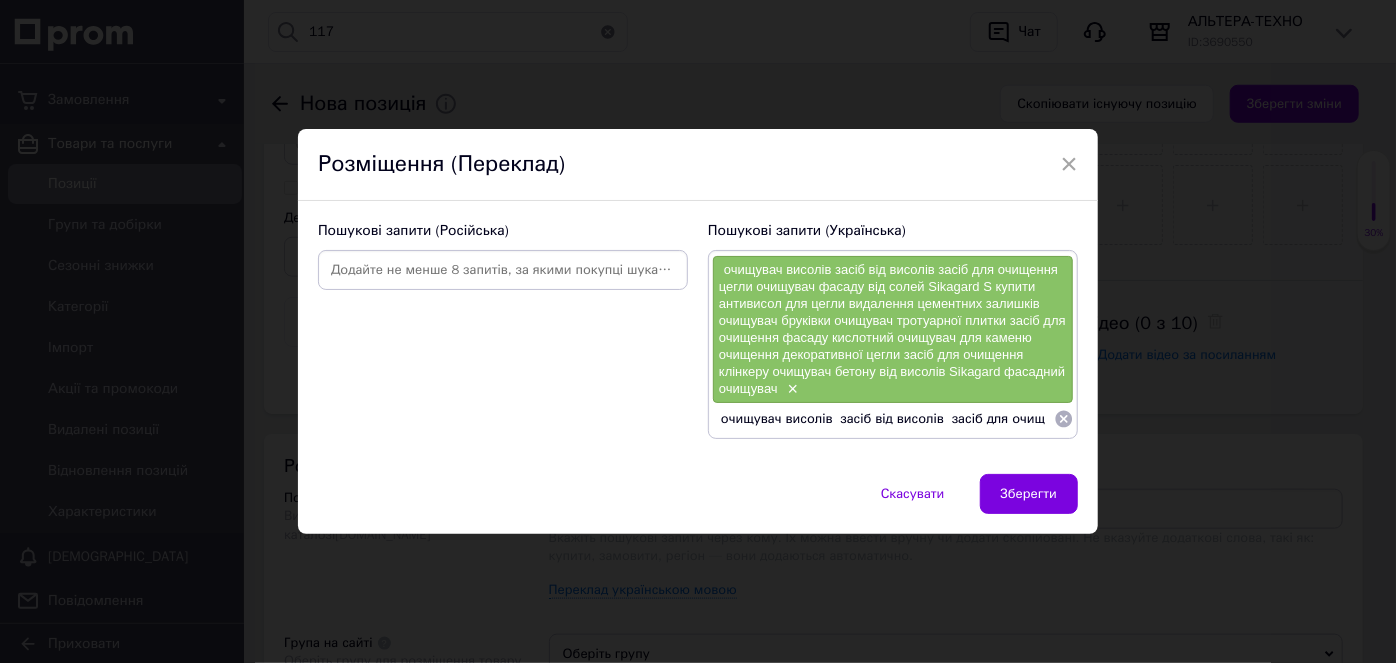 click on "Пошукові запити (Російська) Пошукові запити (Українська) очищувач висолів  засіб від висолів  засіб для очищення цегли  очищувач фасаду від солей  Sikagard S купити  антивисол для цегли  видалення цементних залишків  очищувач бруківки  очищувач тротуарної плитки  засіб для очищення фасаду  кислотний очищувач для каменю  очищення декоративної цегли  засіб для очищення клінкеру  очищувач бетону від висолів  Sikagard фасадний очищувач ×" at bounding box center [698, 330] 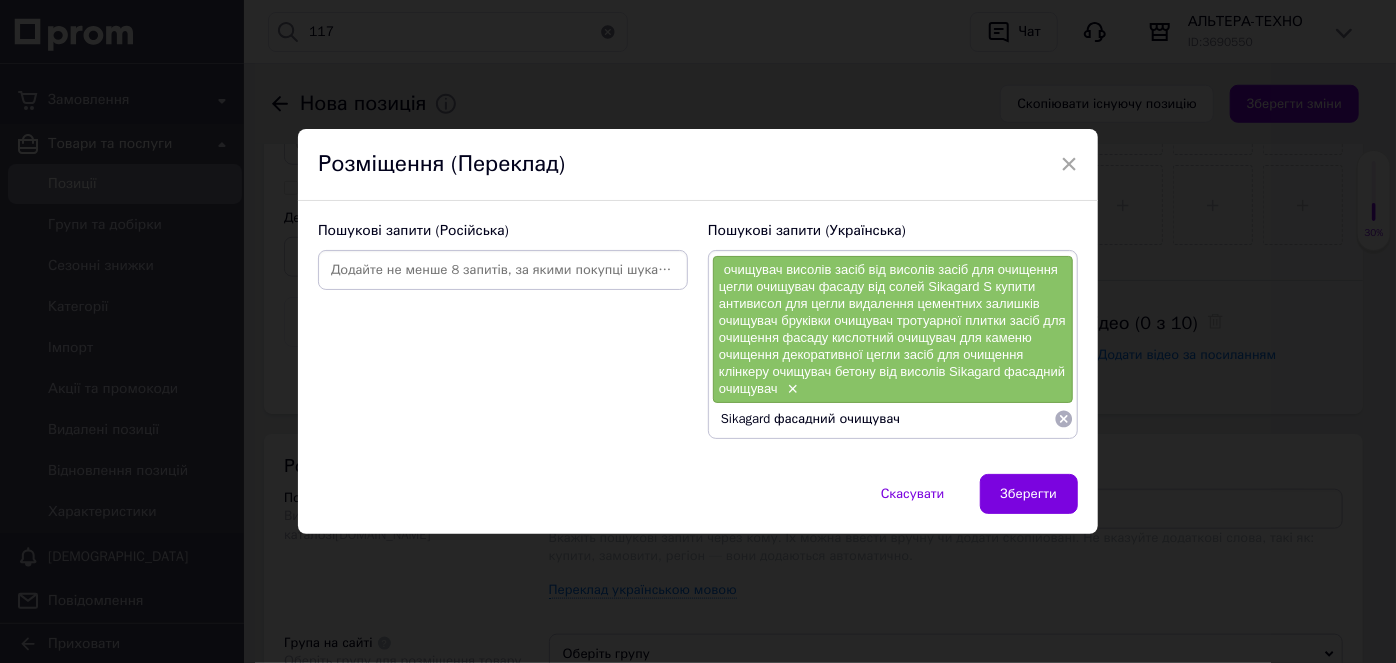 type on "Sikagard фасадний очищувач" 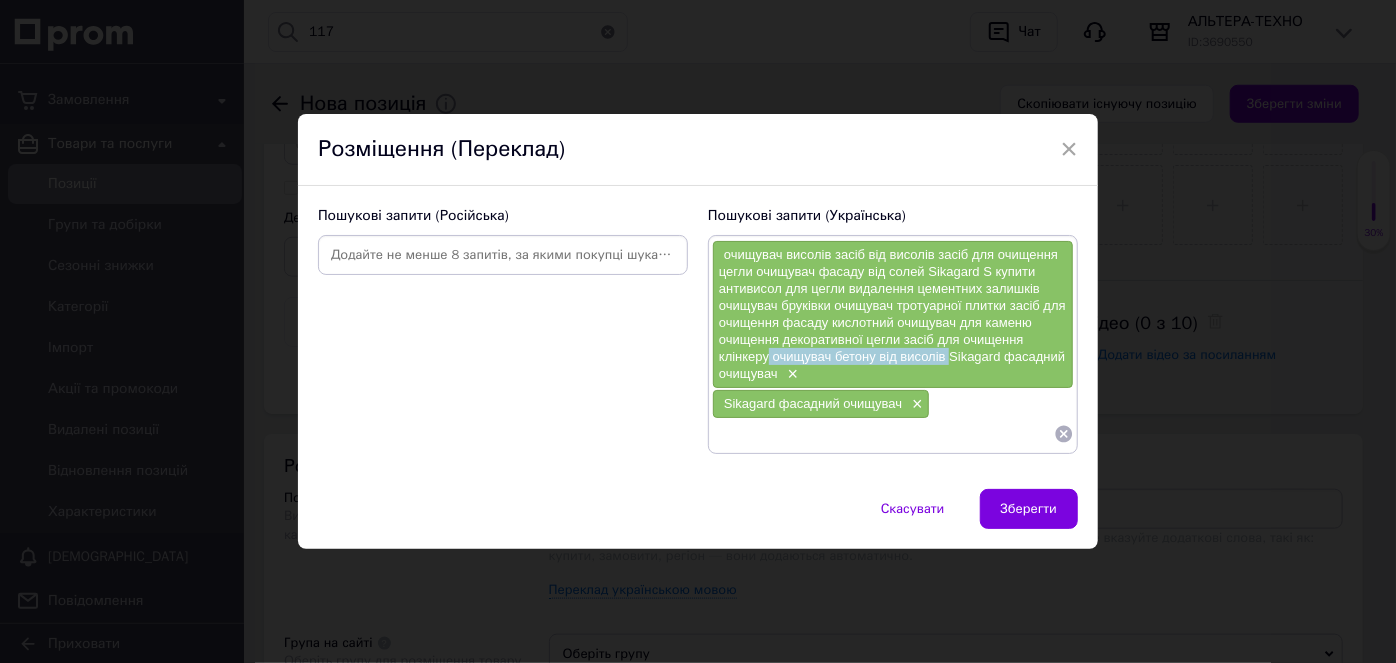 drag, startPoint x: 944, startPoint y: 360, endPoint x: 767, endPoint y: 361, distance: 177.00282 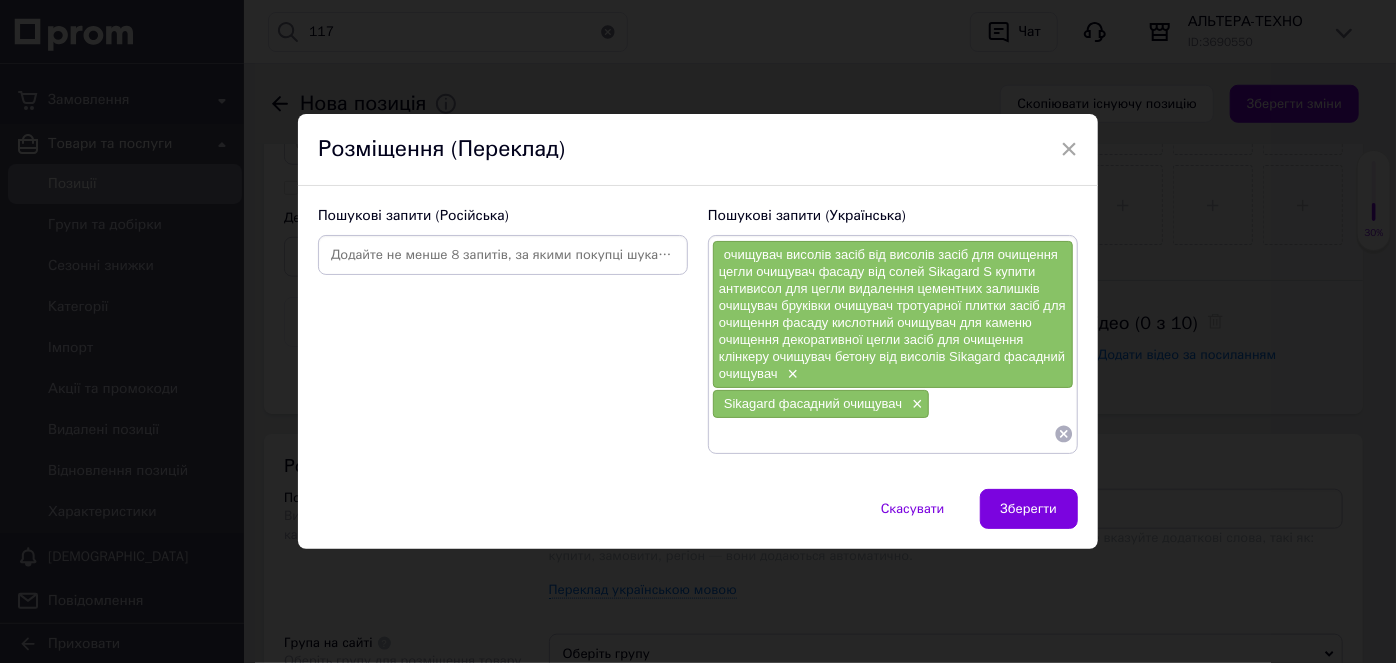 click on "очищувач висолів  засіб від висолів  засіб для очищення цегли  очищувач фасаду від солей  Sikagard S купити  антивисол для цегли  видалення цементних залишків  очищувач бруківки  очищувач тротуарної плитки  засіб для очищення фасаду  кислотний очищувач для каменю  очищення декоративної цегли  засіб для очищення клінкеру  очищувач бетону від висолів  Sikagard фасадний очищувач × Sikagard фасадний очищувач ×" at bounding box center (893, 344) 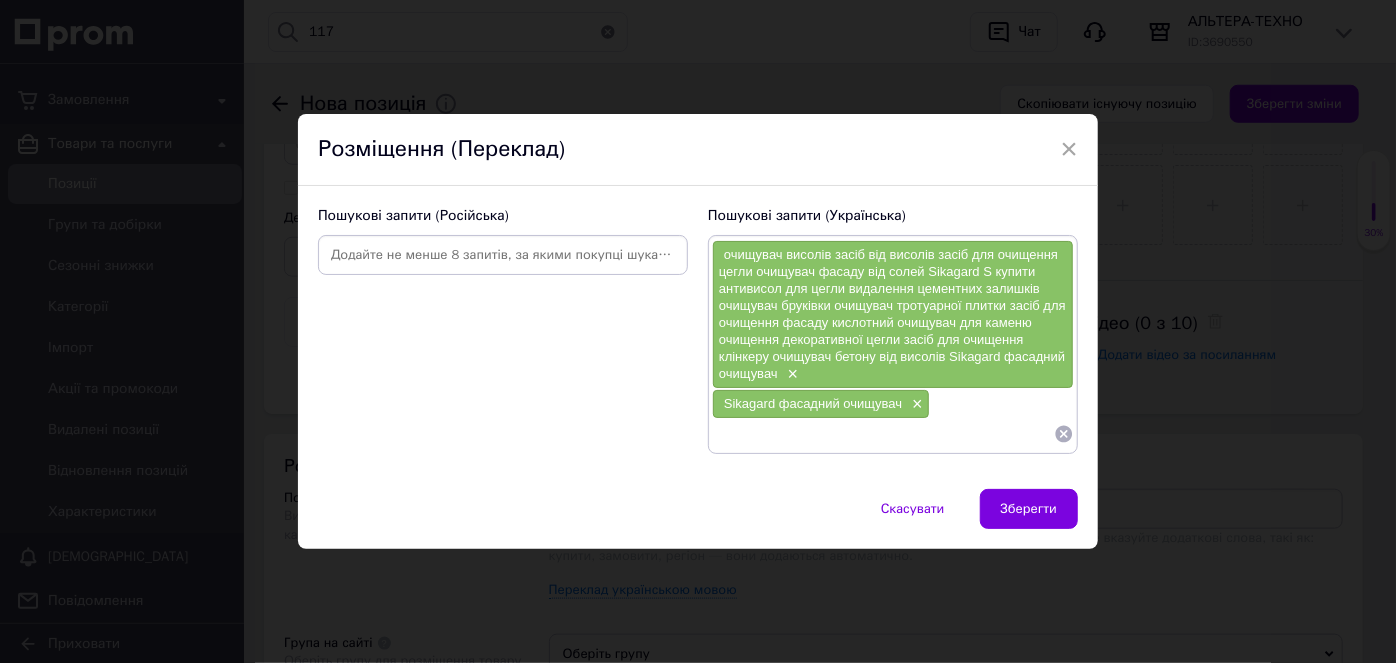 click at bounding box center (883, 434) 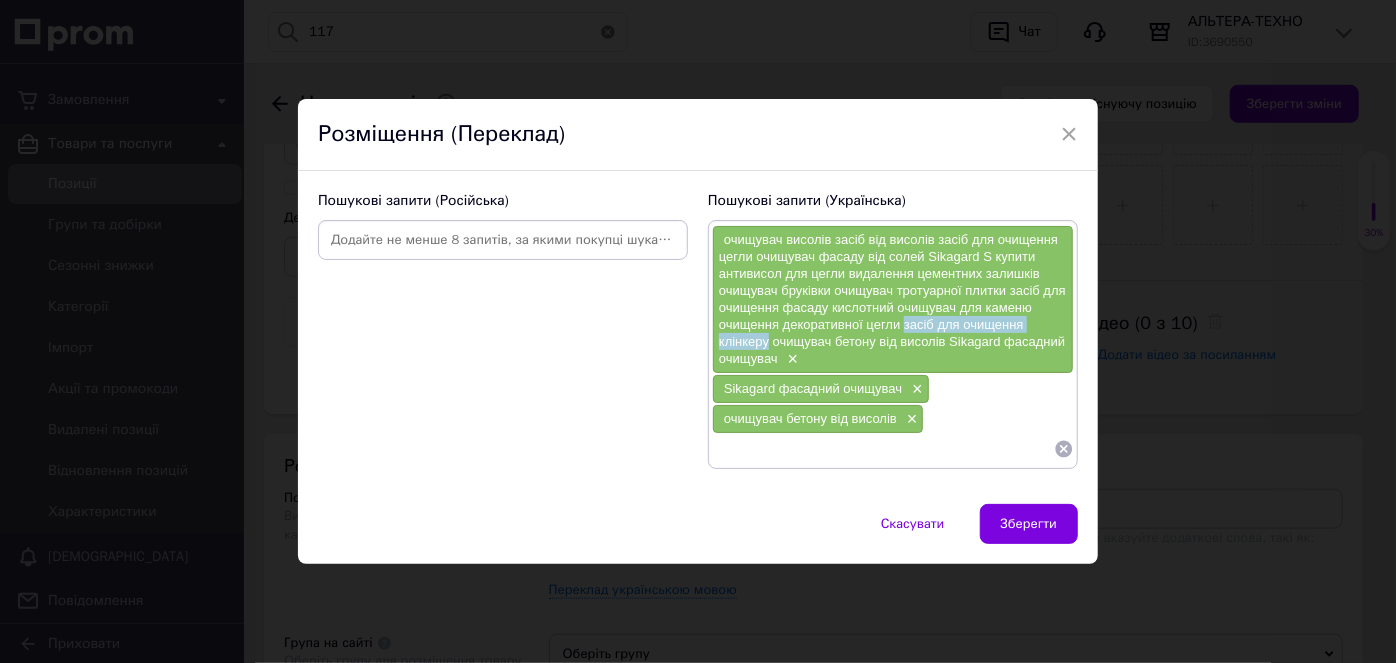 drag, startPoint x: 764, startPoint y: 343, endPoint x: 900, endPoint y: 323, distance: 137.46272 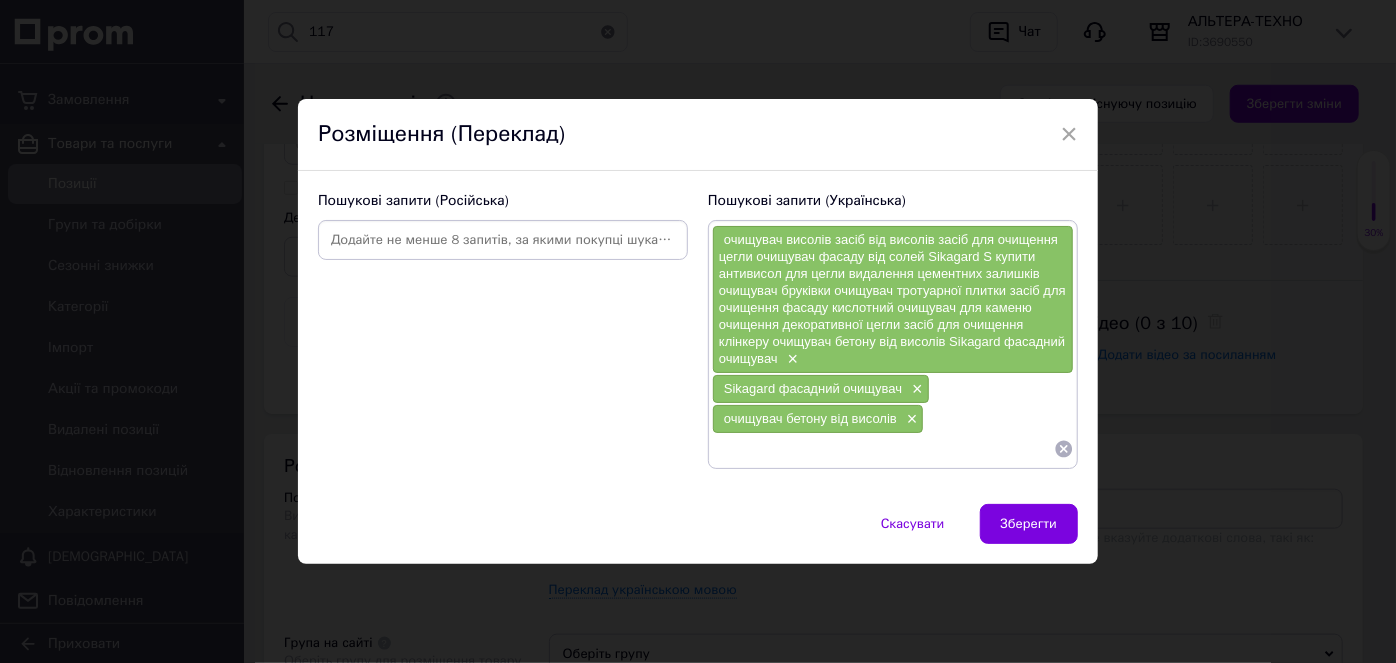 click at bounding box center [883, 449] 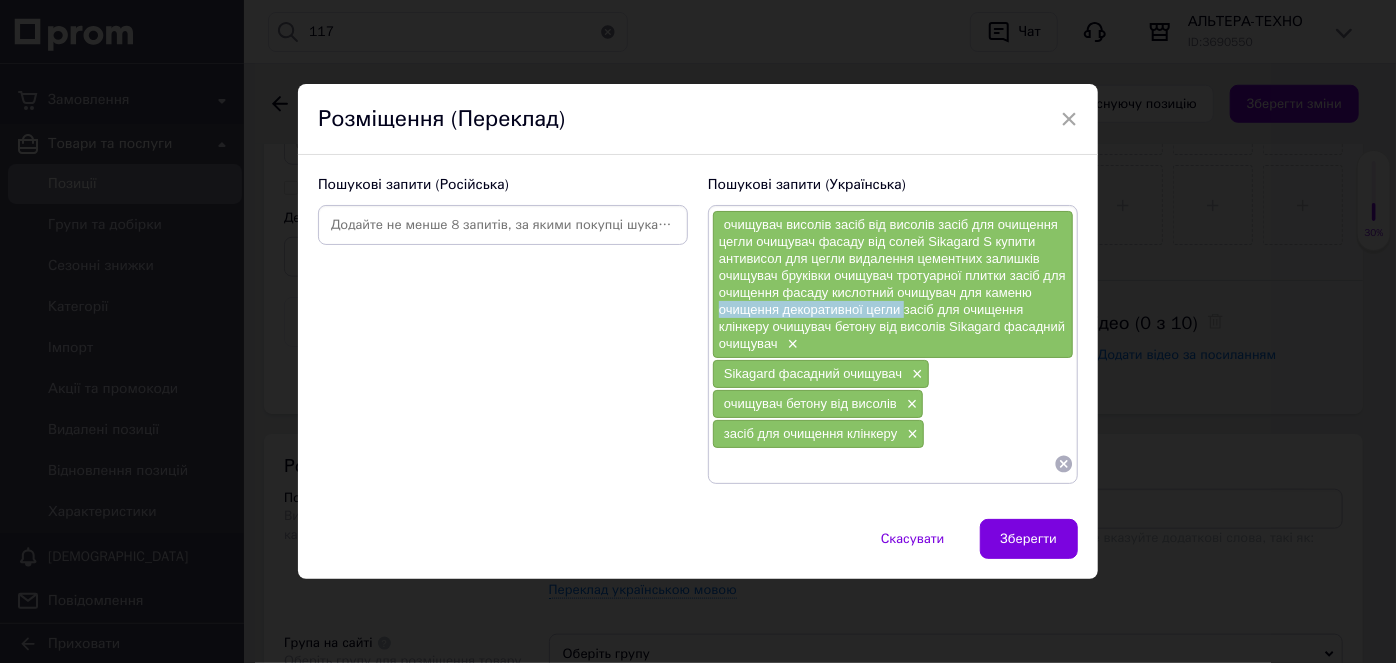 drag, startPoint x: 898, startPoint y: 313, endPoint x: 714, endPoint y: 313, distance: 184 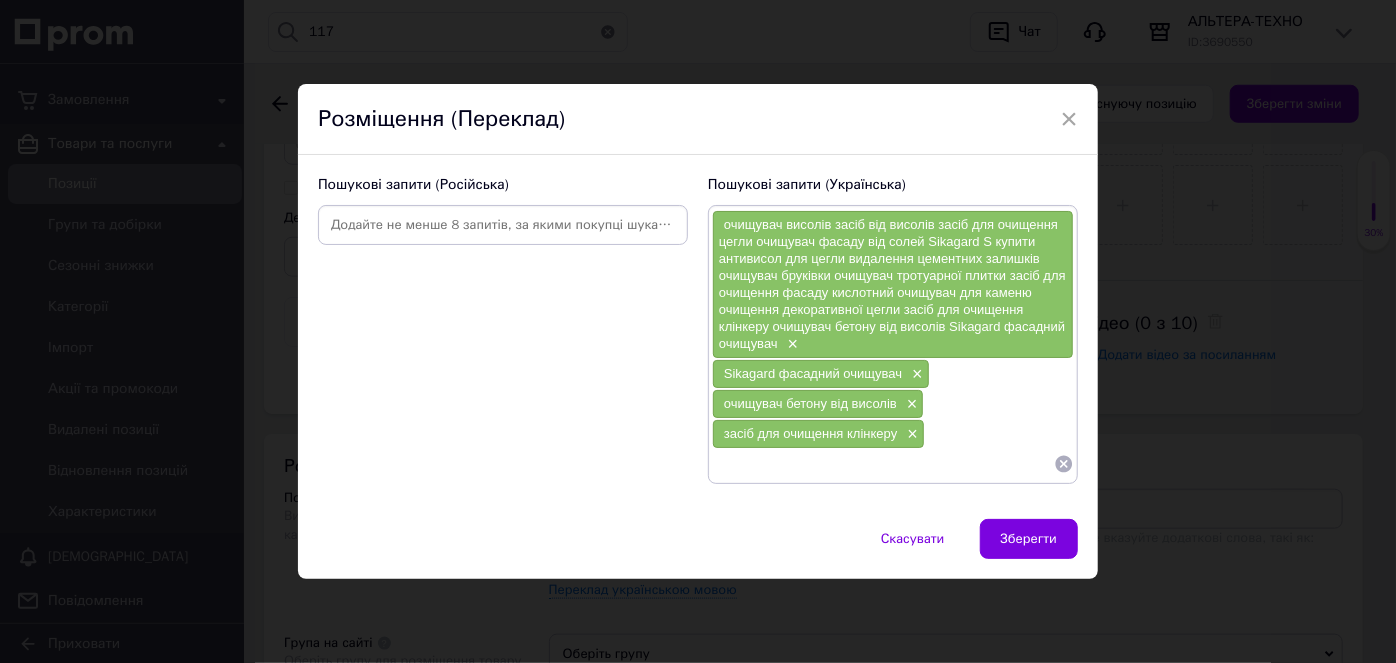 click at bounding box center (883, 464) 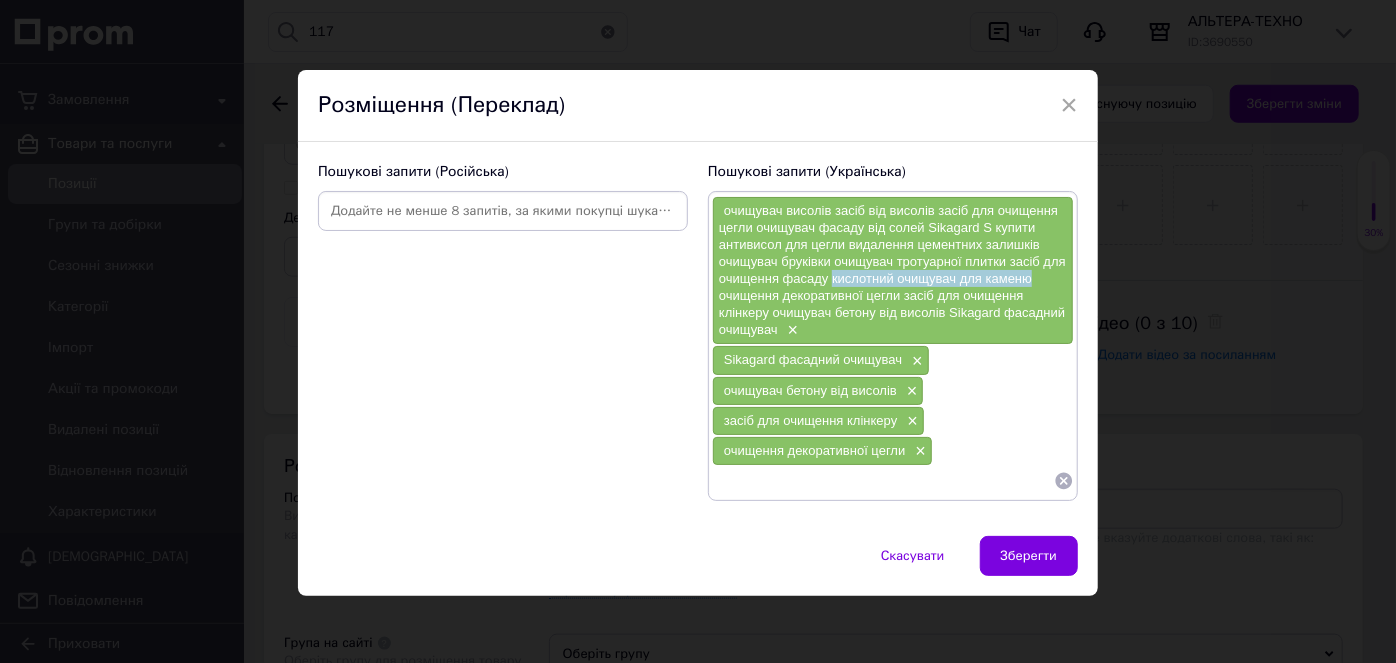 drag, startPoint x: 1030, startPoint y: 279, endPoint x: 828, endPoint y: 274, distance: 202.06187 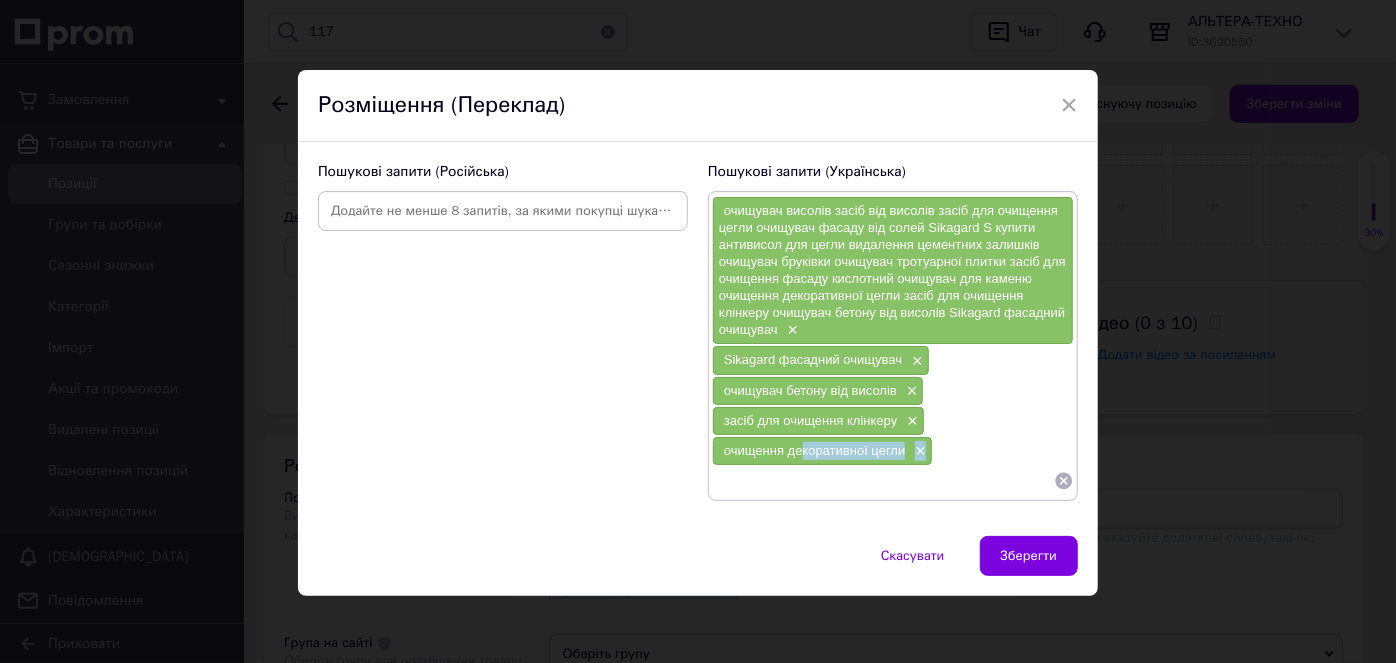 click on "очищувач висолів  засіб від висолів  засіб для очищення цегли  очищувач фасаду від солей  Sikagard S купити  антивисол для цегли  видалення цементних залишків  очищувач бруківки  очищувач тротуарної плитки  засіб для очищення фасаду  кислотний очищувач для каменю  очищення декоративної цегли  засіб для очищення клінкеру  очищувач бетону від висолів  Sikagard фасадний очищувач × Sikagard фасадний очищувач × очищувач бетону від висолів × засіб для очищення клінкеру × очищення декоративної цегли ×" at bounding box center [893, 345] 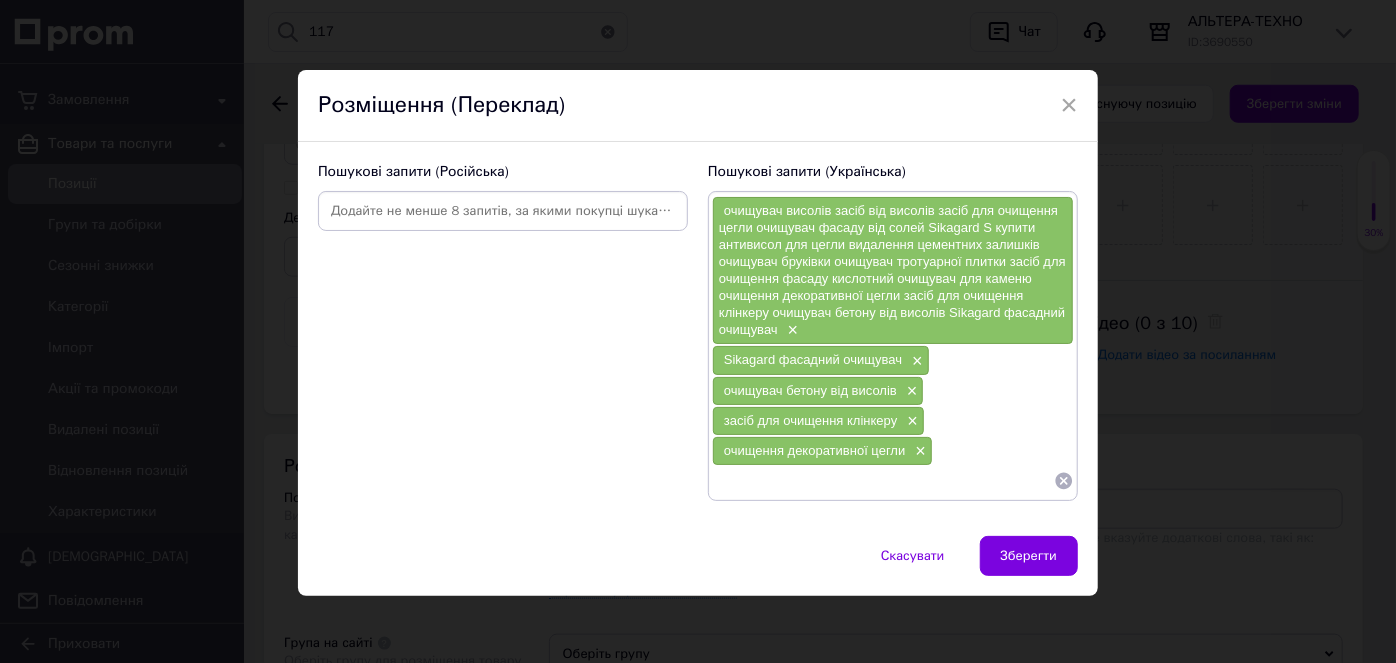 click at bounding box center (883, 481) 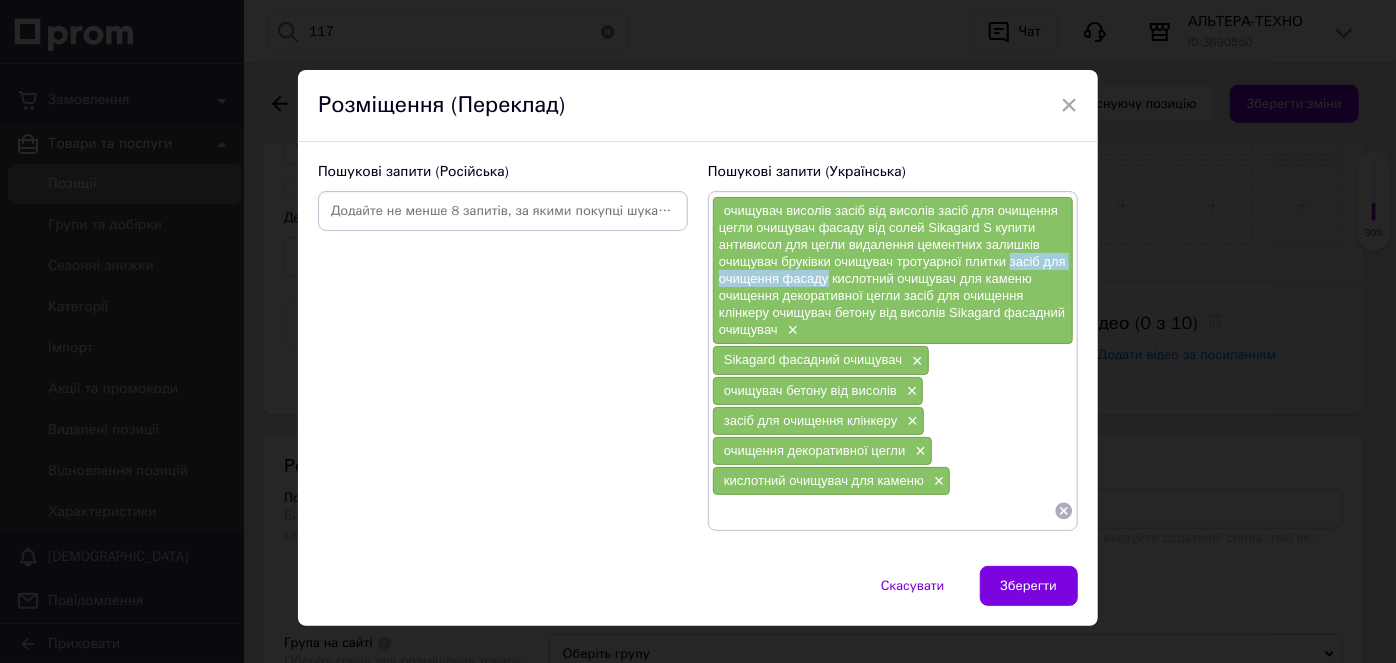 drag, startPoint x: 826, startPoint y: 275, endPoint x: 1006, endPoint y: 259, distance: 180.70972 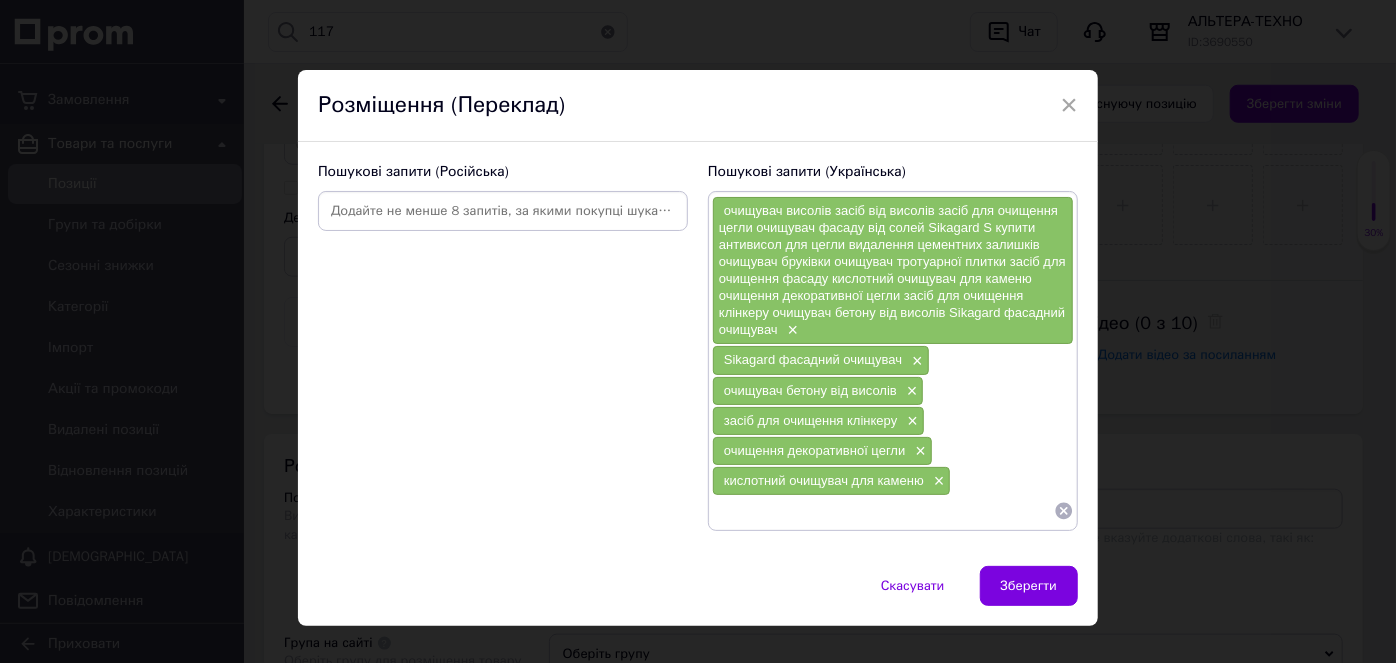 click at bounding box center [883, 511] 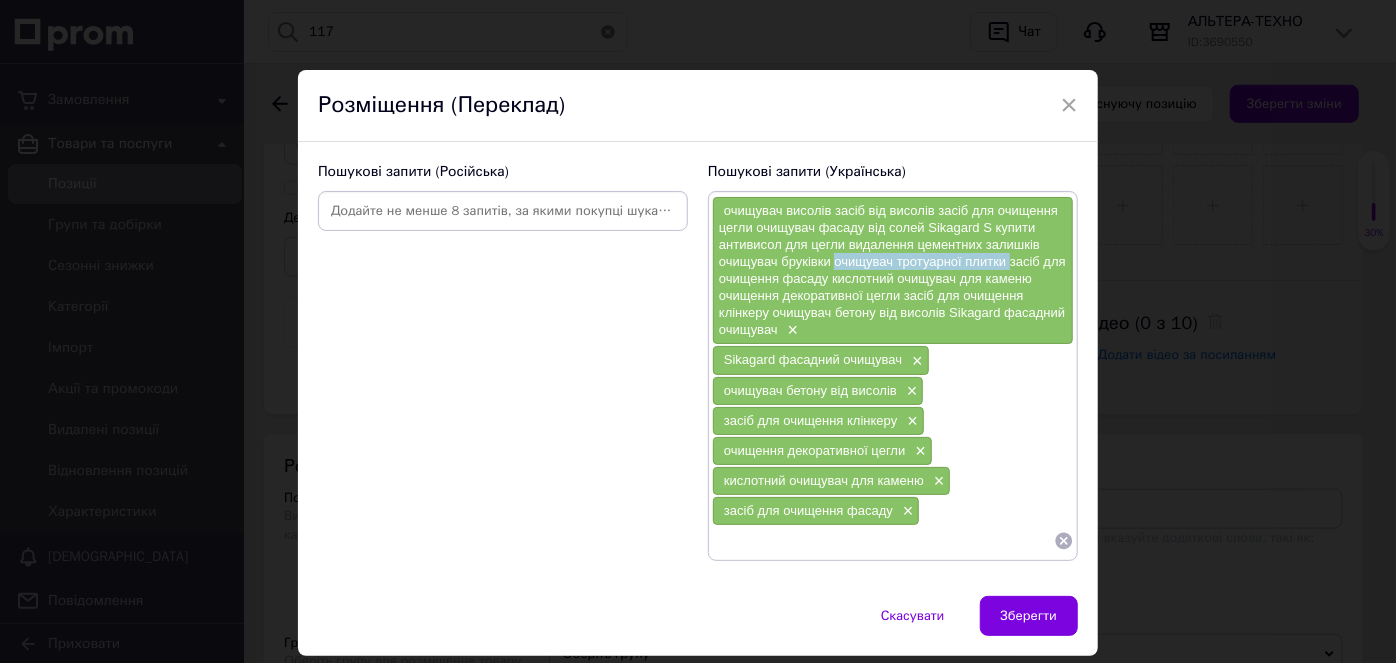 drag, startPoint x: 1005, startPoint y: 260, endPoint x: 830, endPoint y: 260, distance: 175 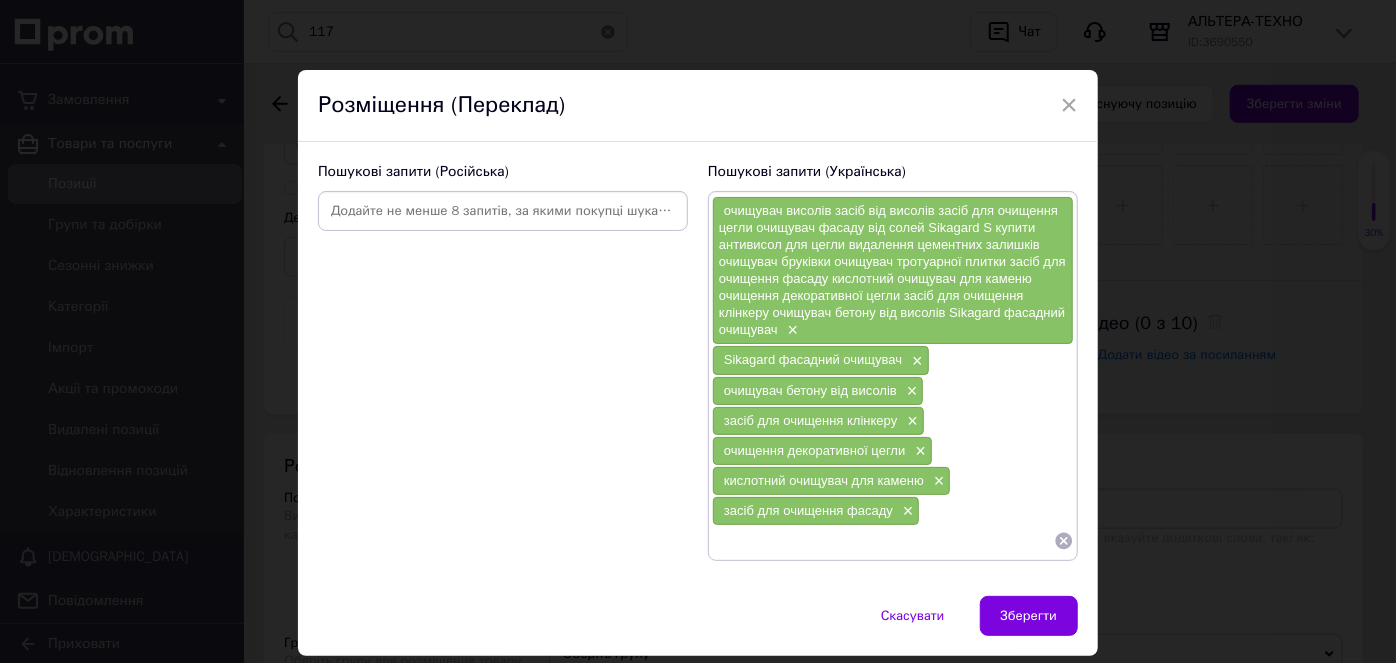click at bounding box center (883, 541) 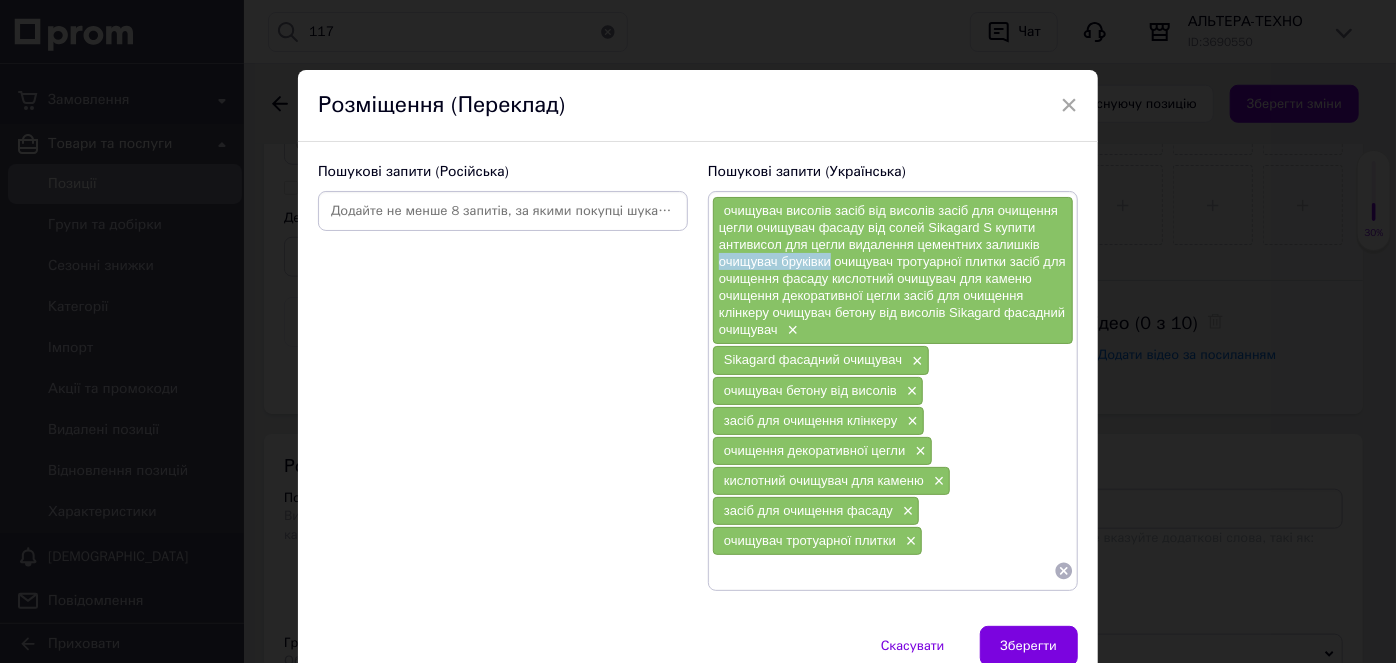 drag, startPoint x: 826, startPoint y: 260, endPoint x: 712, endPoint y: 263, distance: 114.03947 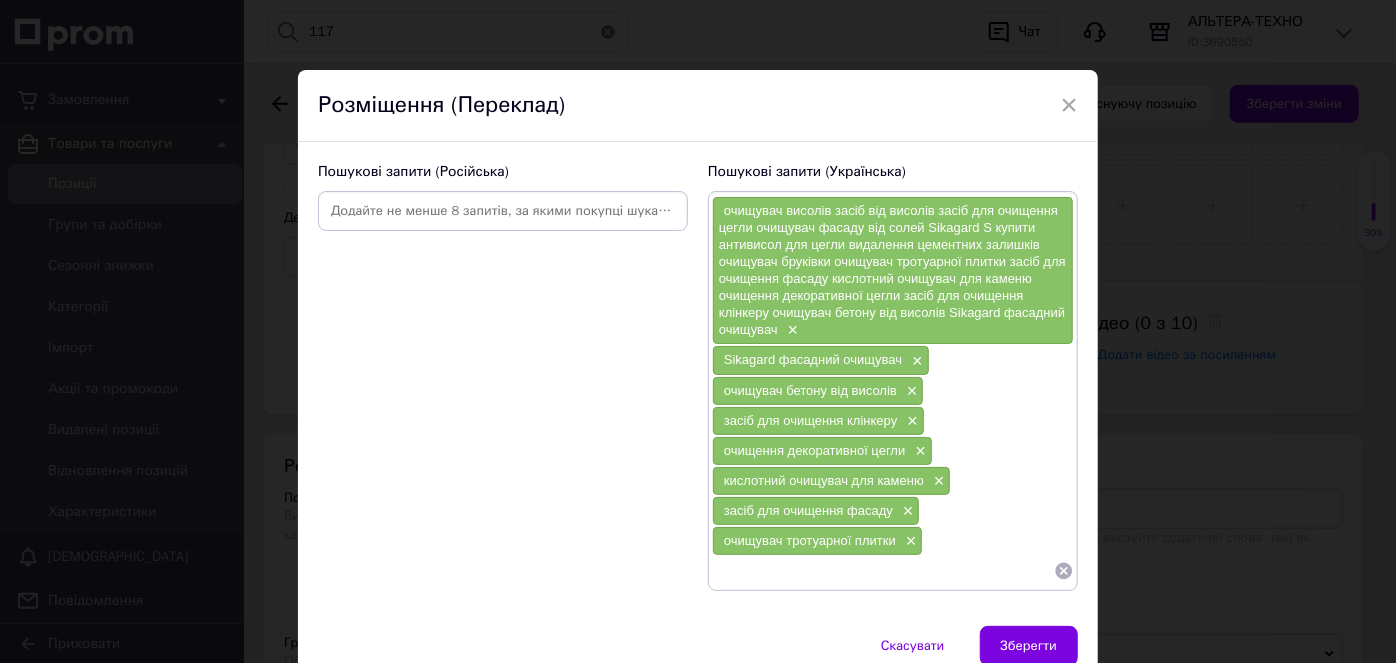 click at bounding box center [883, 571] 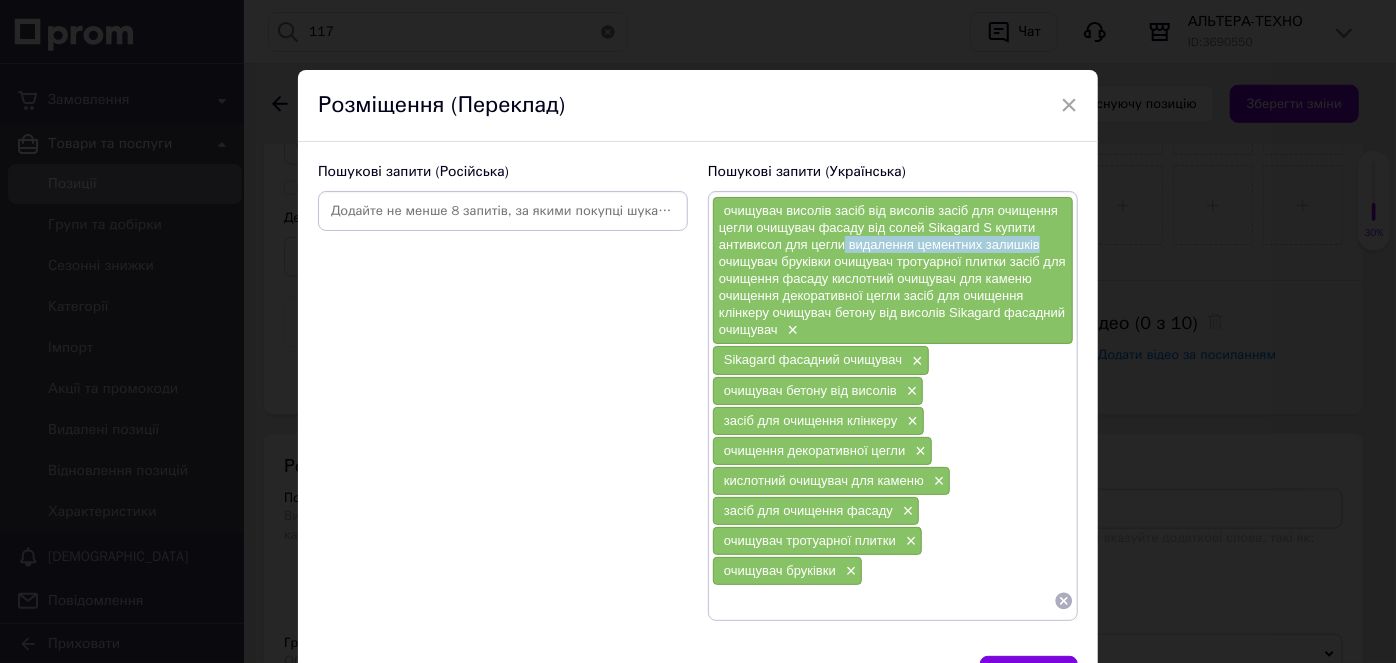 drag, startPoint x: 1046, startPoint y: 244, endPoint x: 842, endPoint y: 251, distance: 204.12006 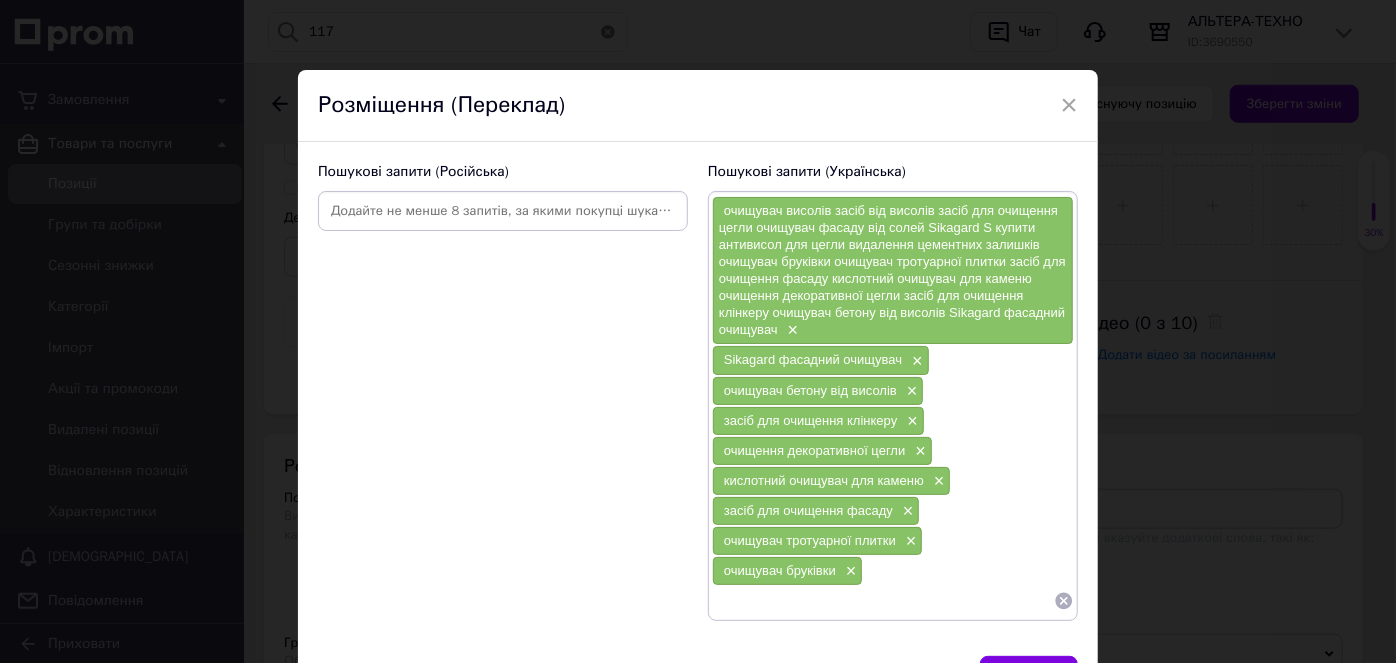 click at bounding box center [883, 601] 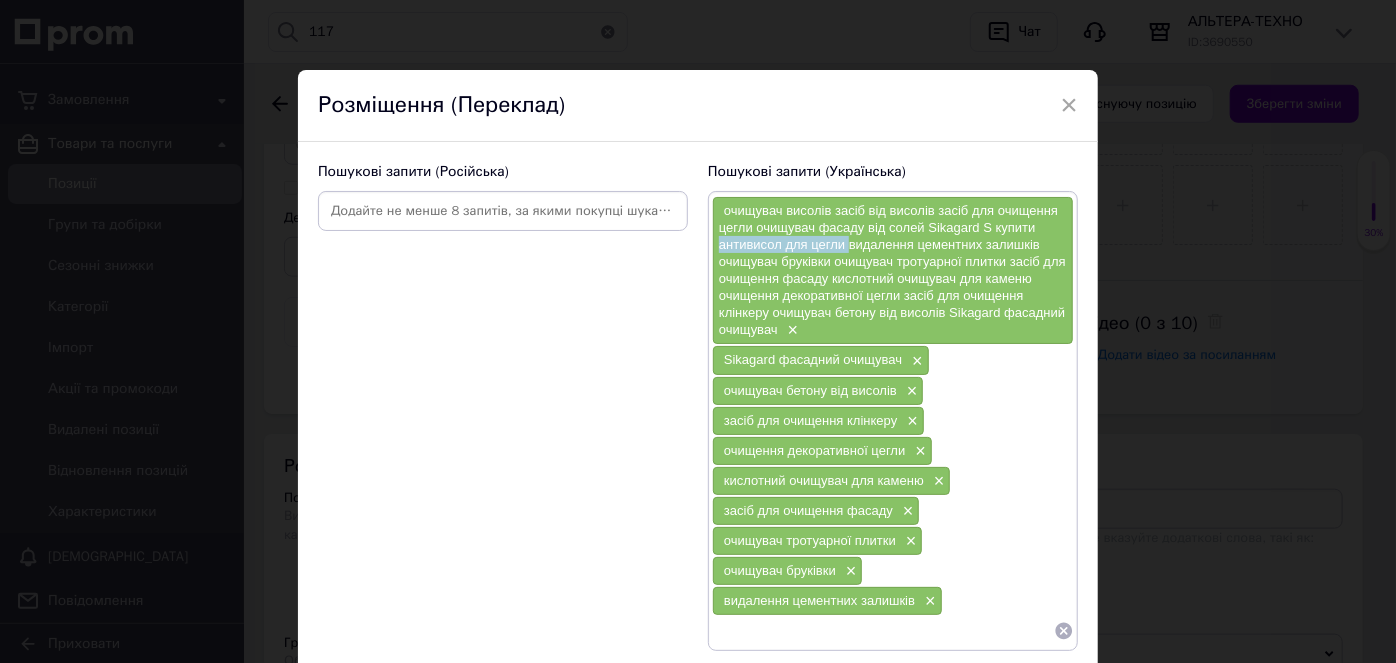 drag, startPoint x: 845, startPoint y: 243, endPoint x: 717, endPoint y: 245, distance: 128.01562 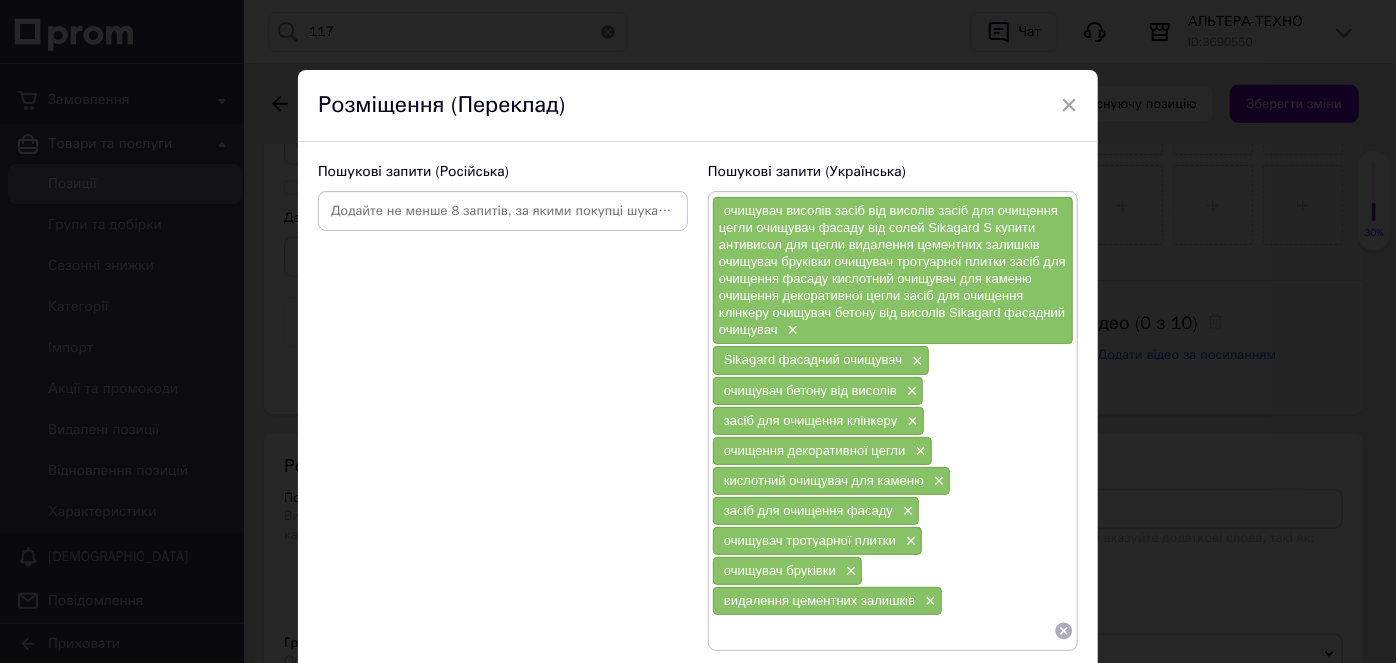 click at bounding box center [883, 631] 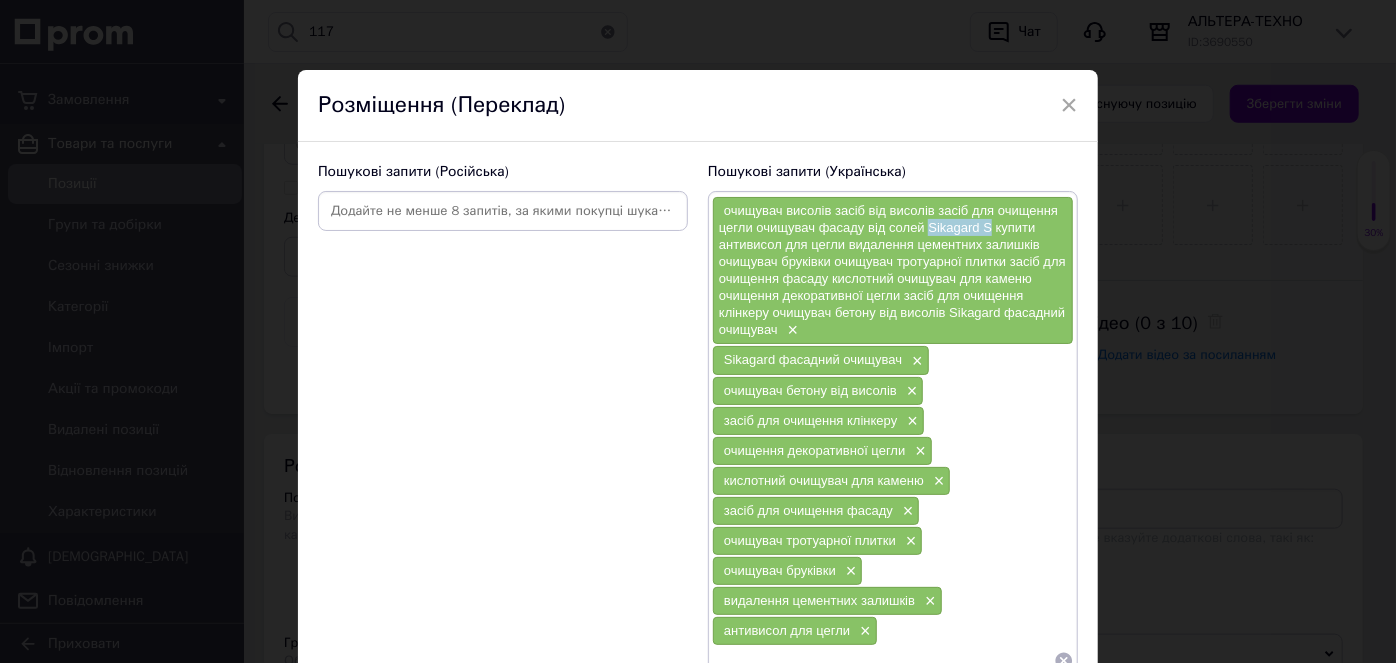 drag, startPoint x: 987, startPoint y: 224, endPoint x: 926, endPoint y: 228, distance: 61.13101 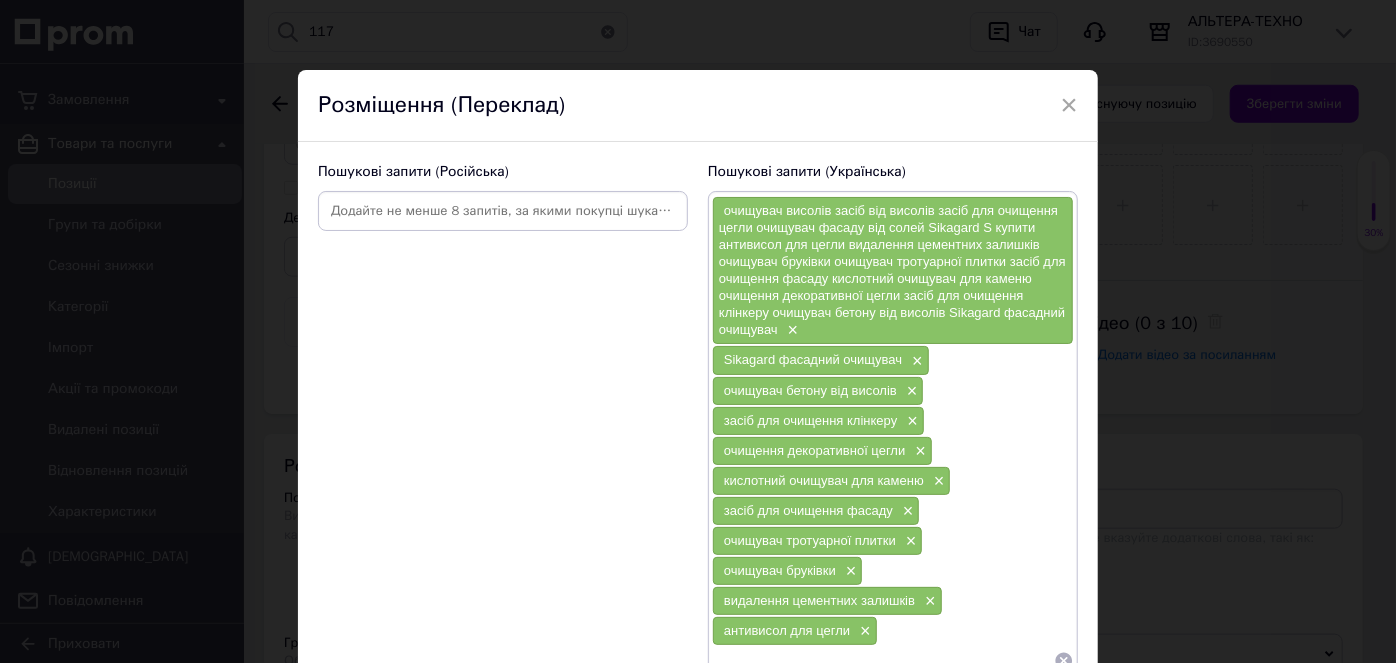 click at bounding box center (883, 661) 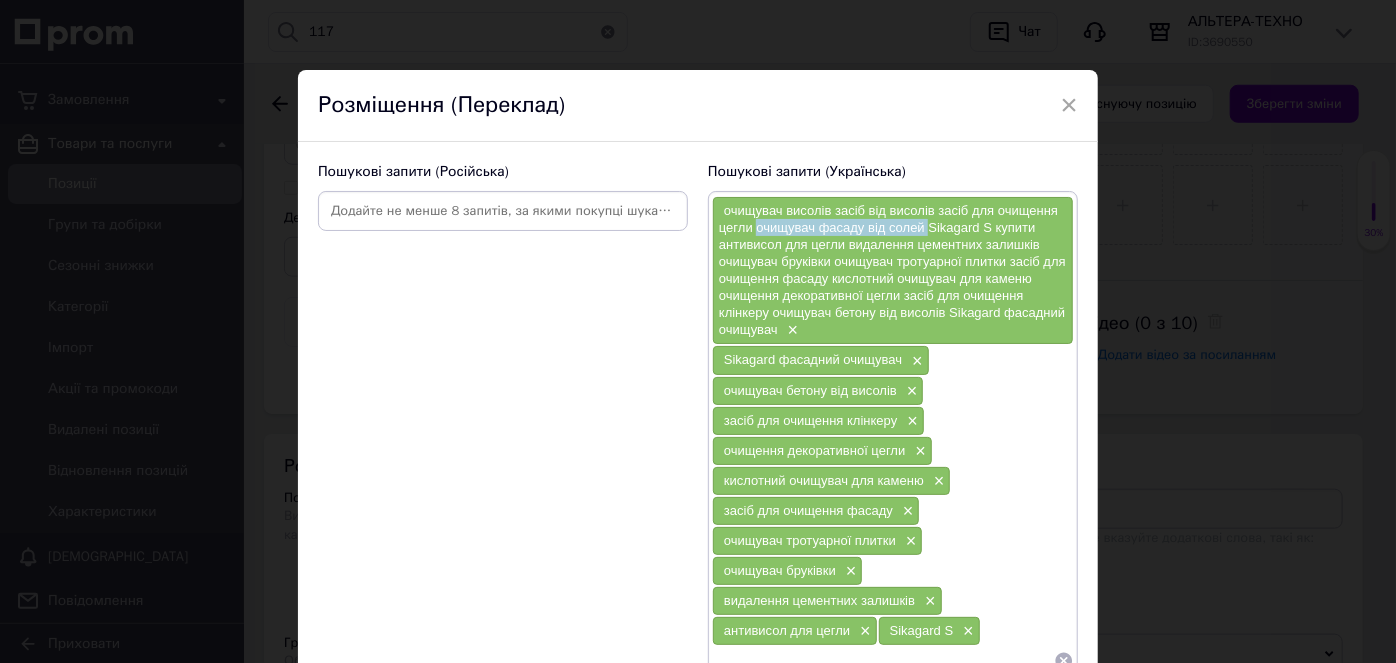 drag, startPoint x: 924, startPoint y: 229, endPoint x: 756, endPoint y: 235, distance: 168.1071 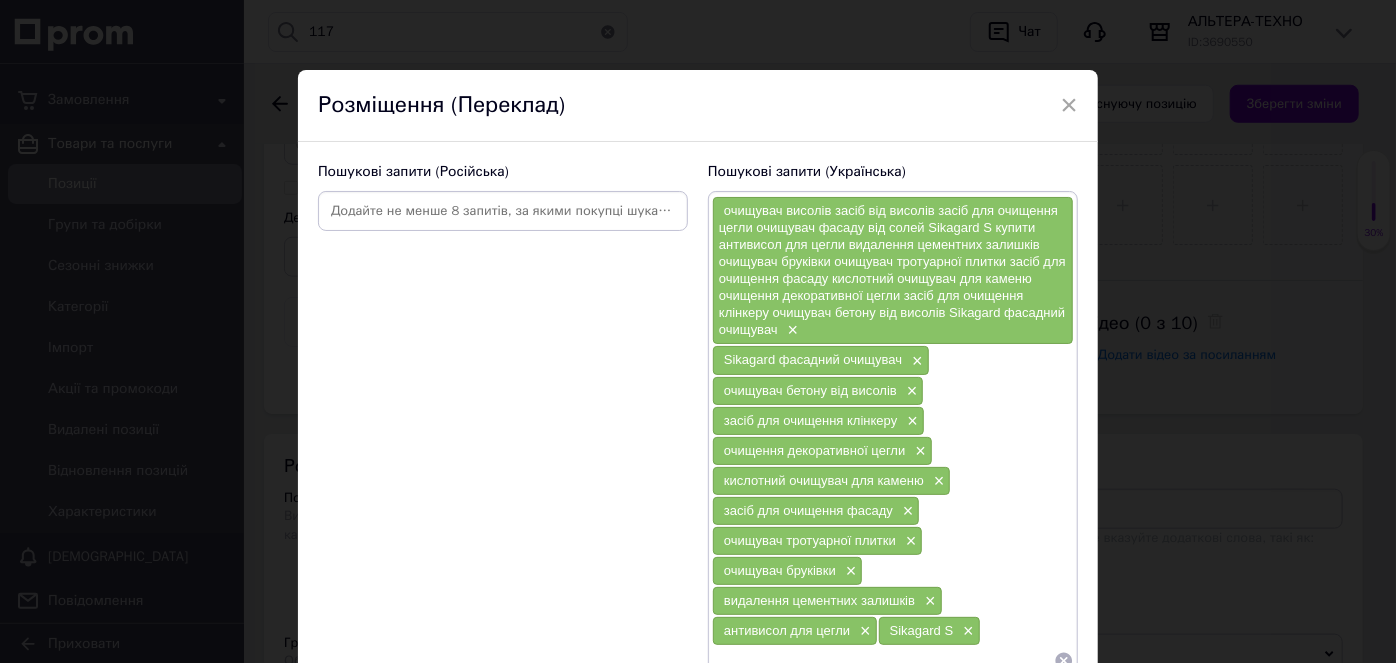 click at bounding box center [883, 661] 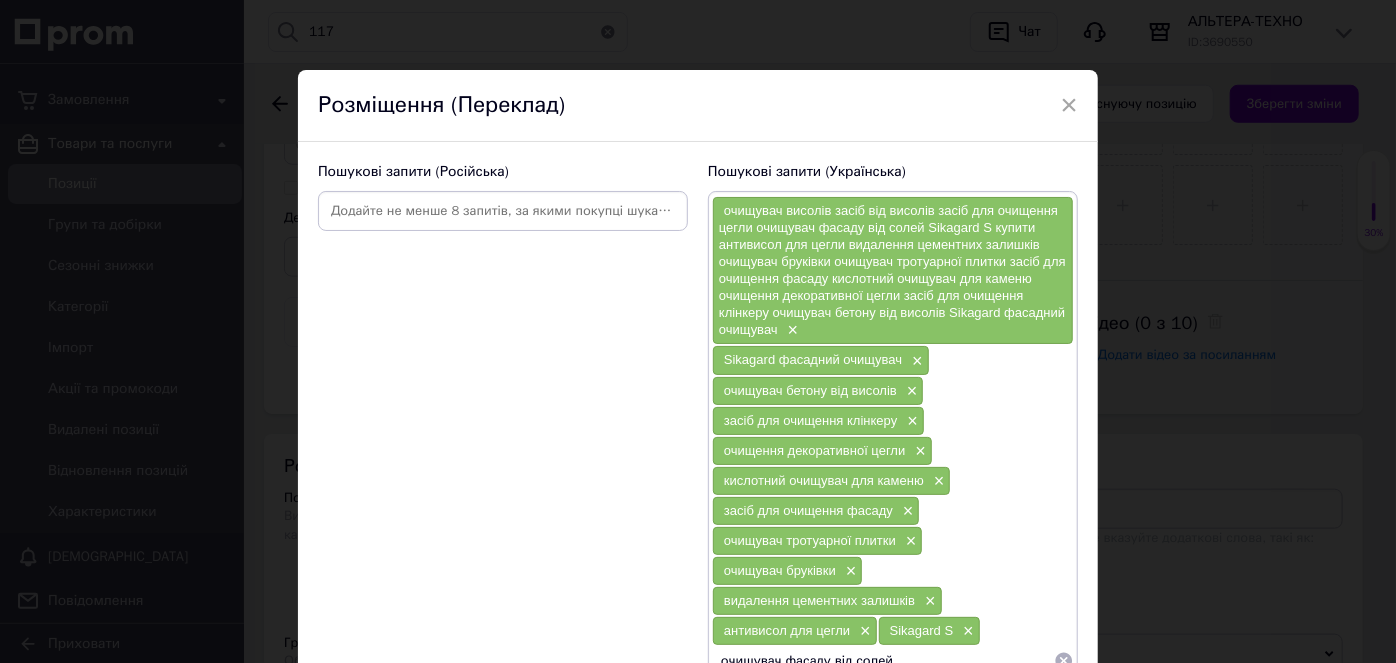 type on "очищувач фасаду від солей" 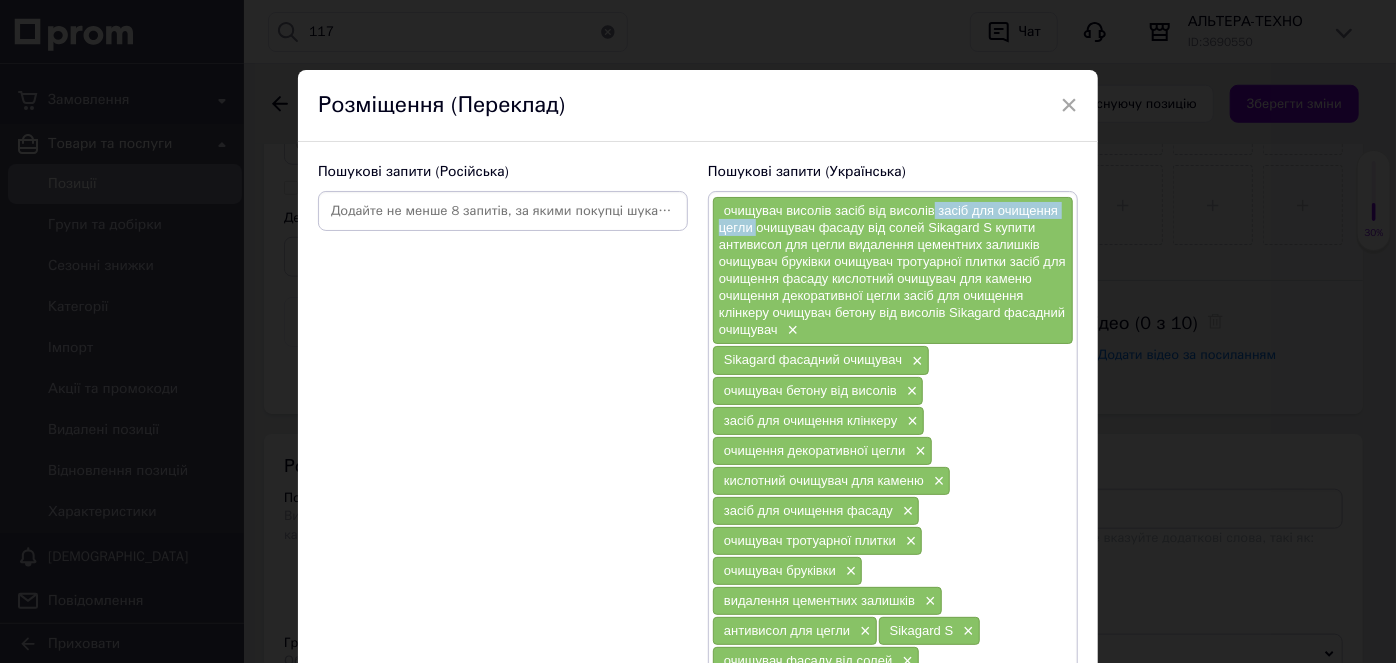 drag, startPoint x: 752, startPoint y: 224, endPoint x: 931, endPoint y: 211, distance: 179.47145 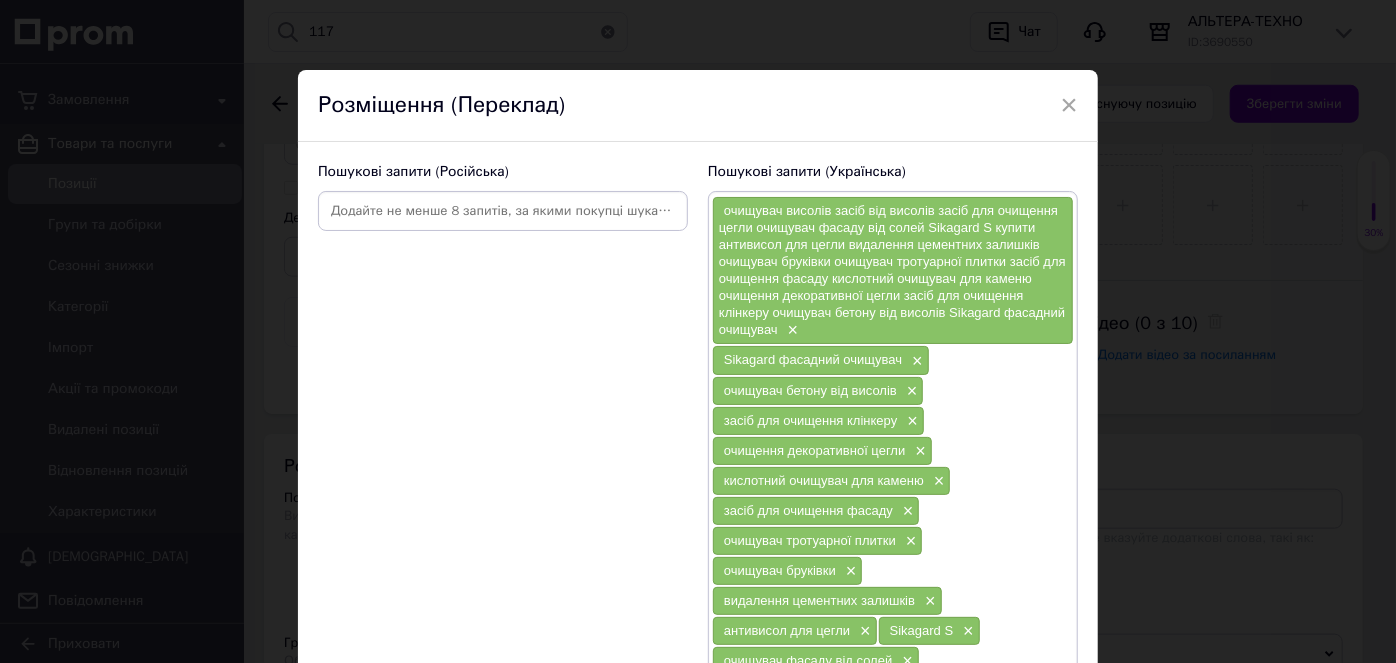 click at bounding box center (883, 691) 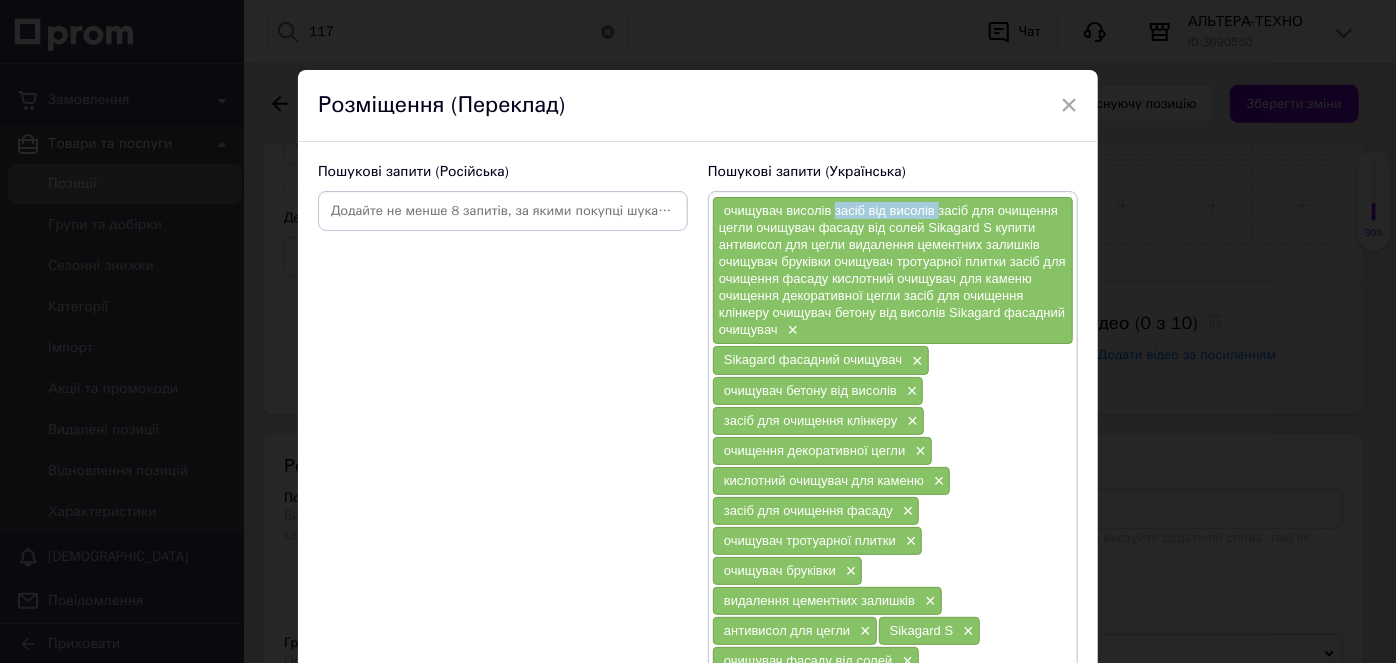 drag, startPoint x: 933, startPoint y: 211, endPoint x: 831, endPoint y: 217, distance: 102.176315 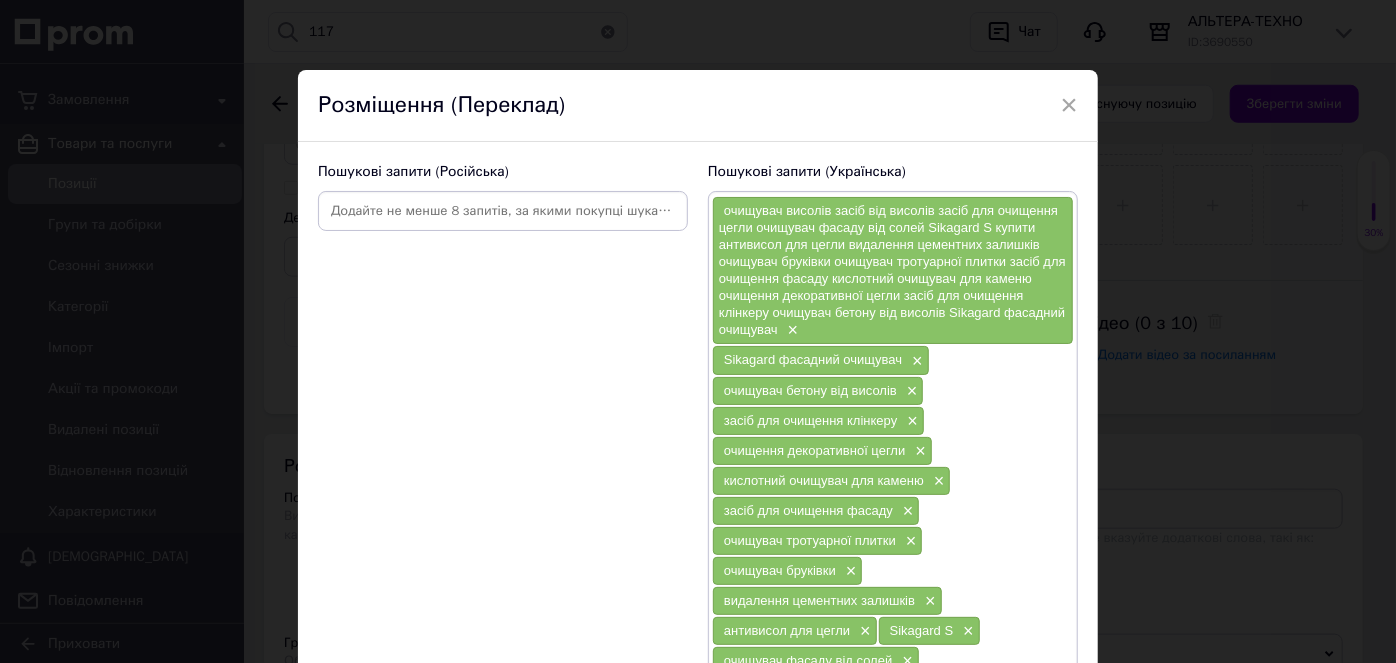 click on "очищувач висолів  засіб від висолів  засіб для очищення цегли  очищувач фасаду від солей  Sikagard S купити  антивисол для цегли  видалення цементних залишків  очищувач бруківки  очищувач тротуарної плитки  засіб для очищення фасаду  кислотний очищувач для каменю  очищення декоративної цегли  засіб для очищення клінкеру  очищувач бетону від висолів  Sikagard фасадний очищувач × Sikagard фасадний очищувач × очищувач бетону від висолів × засіб для очищення клінкеру × очищення декоративної цегли × кислотний очищувач для каменю × засіб для очищення фасаду × × × × × × × ×" at bounding box center (893, 466) 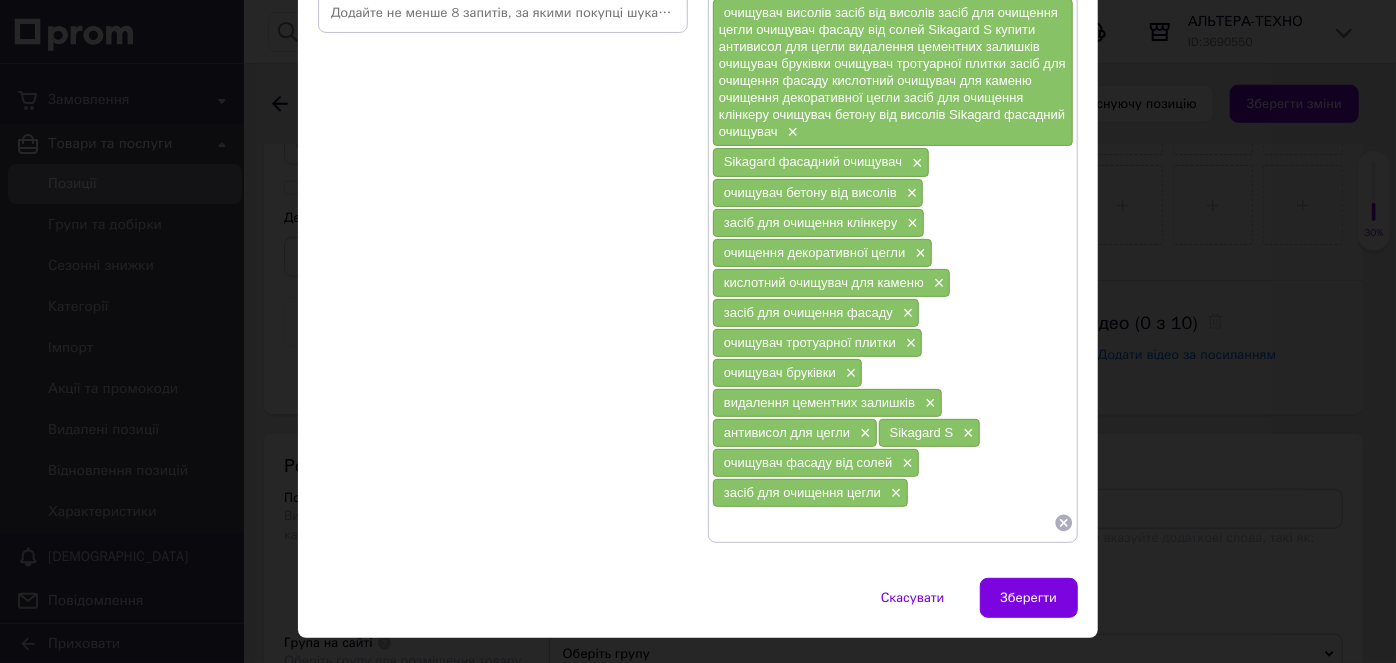 click at bounding box center (883, 523) 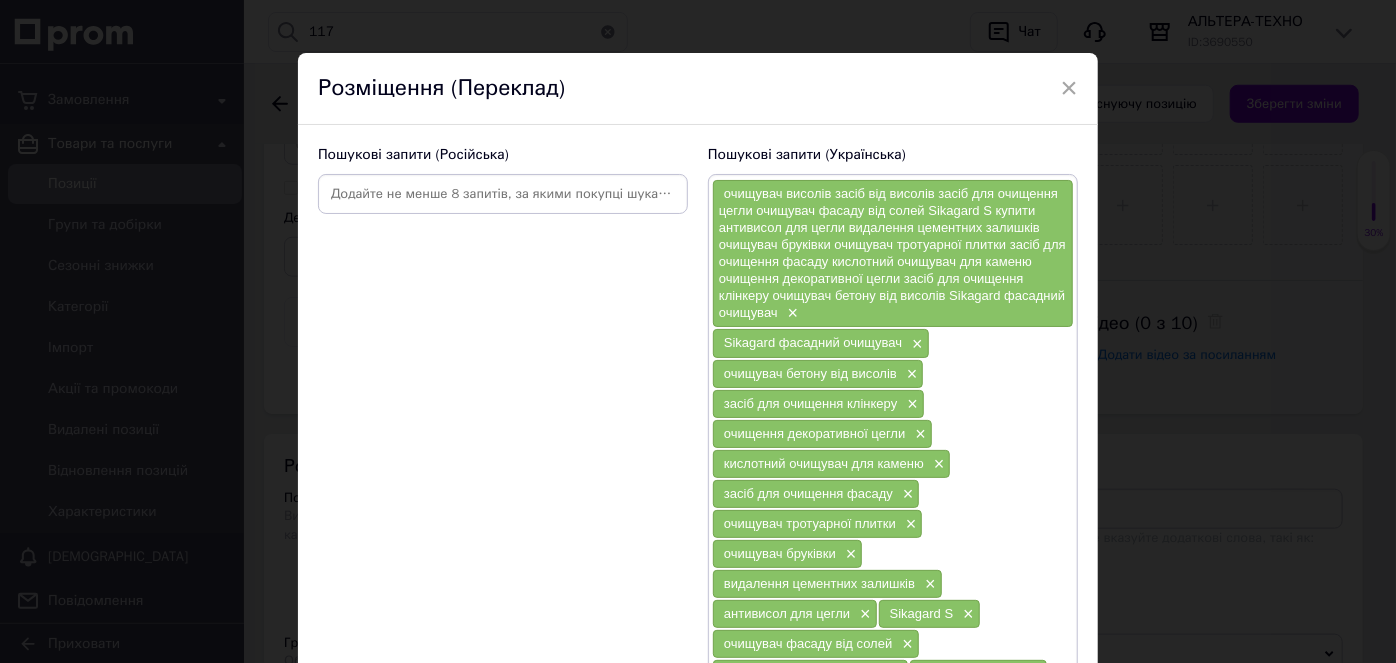scroll, scrollTop: 0, scrollLeft: 0, axis: both 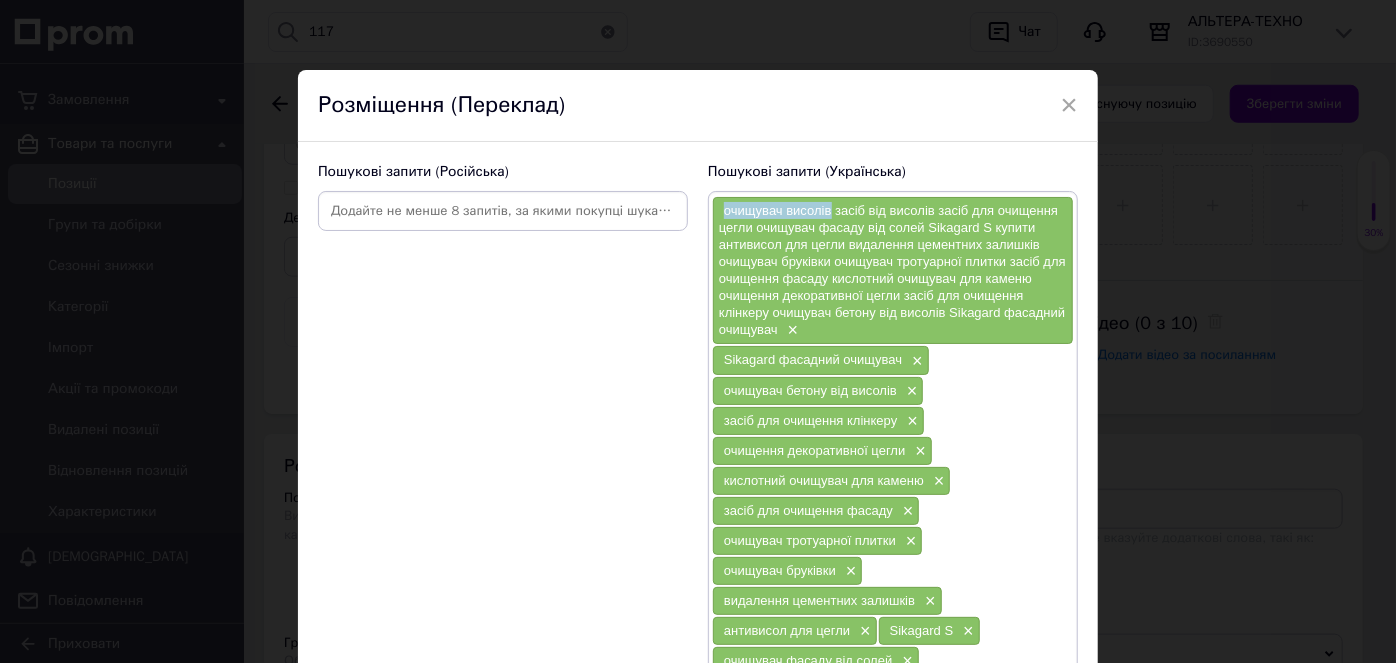 drag, startPoint x: 826, startPoint y: 210, endPoint x: 720, endPoint y: 211, distance: 106.004715 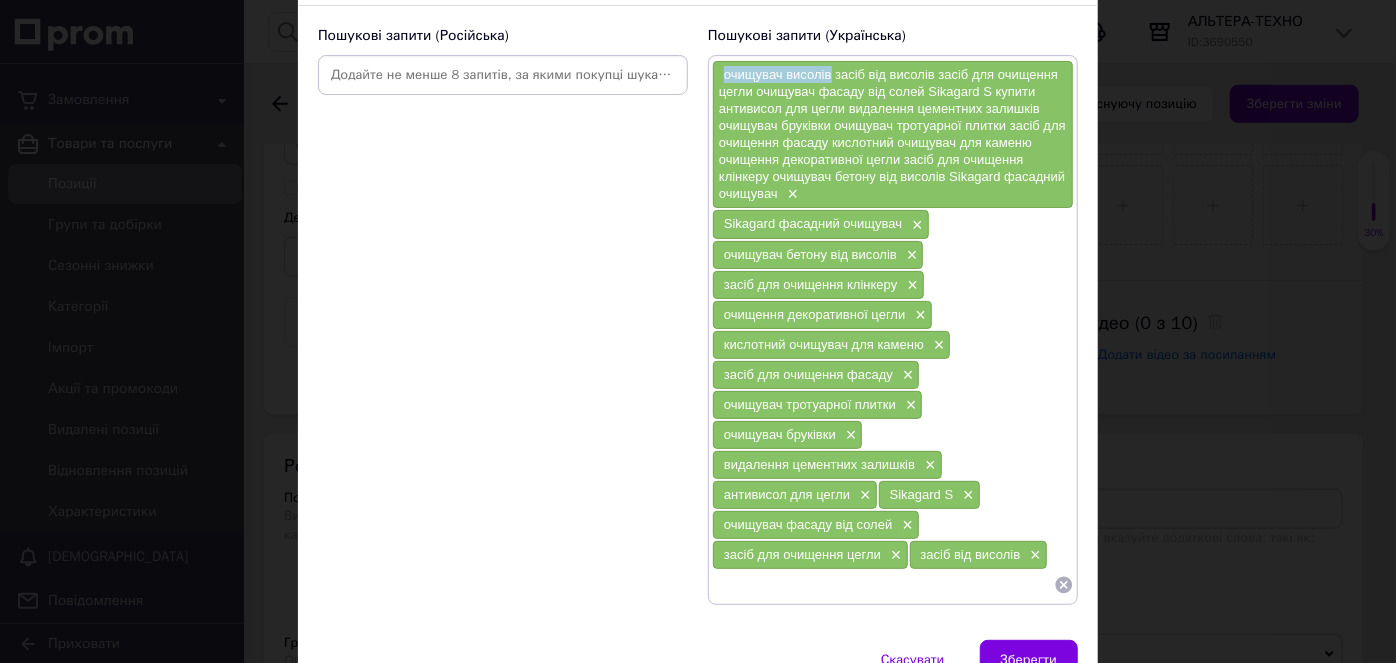 scroll, scrollTop: 198, scrollLeft: 0, axis: vertical 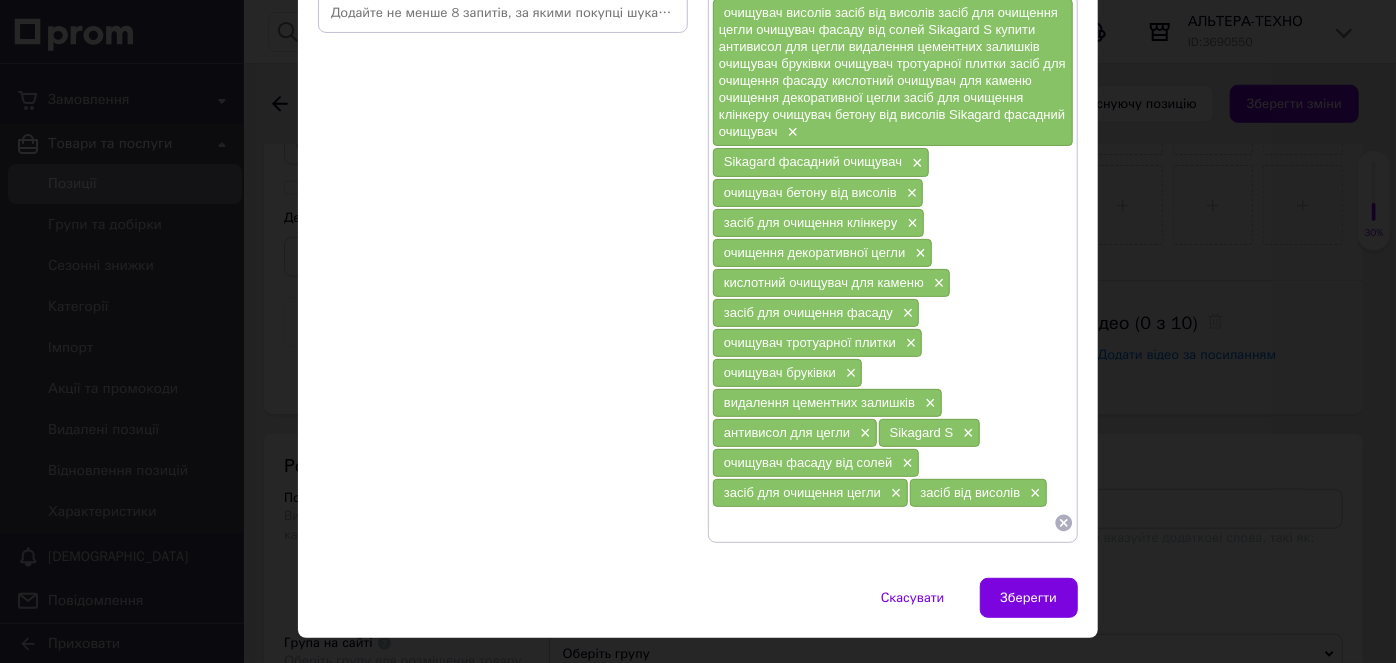 click at bounding box center (883, 523) 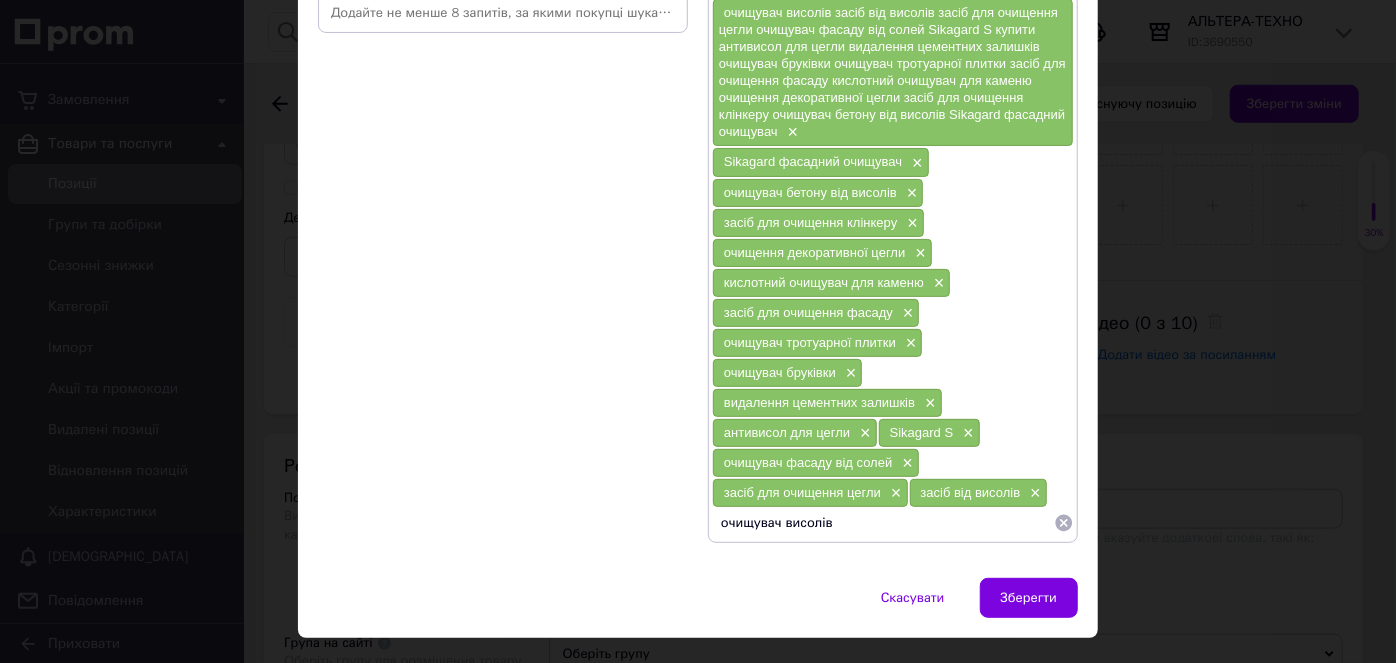 type 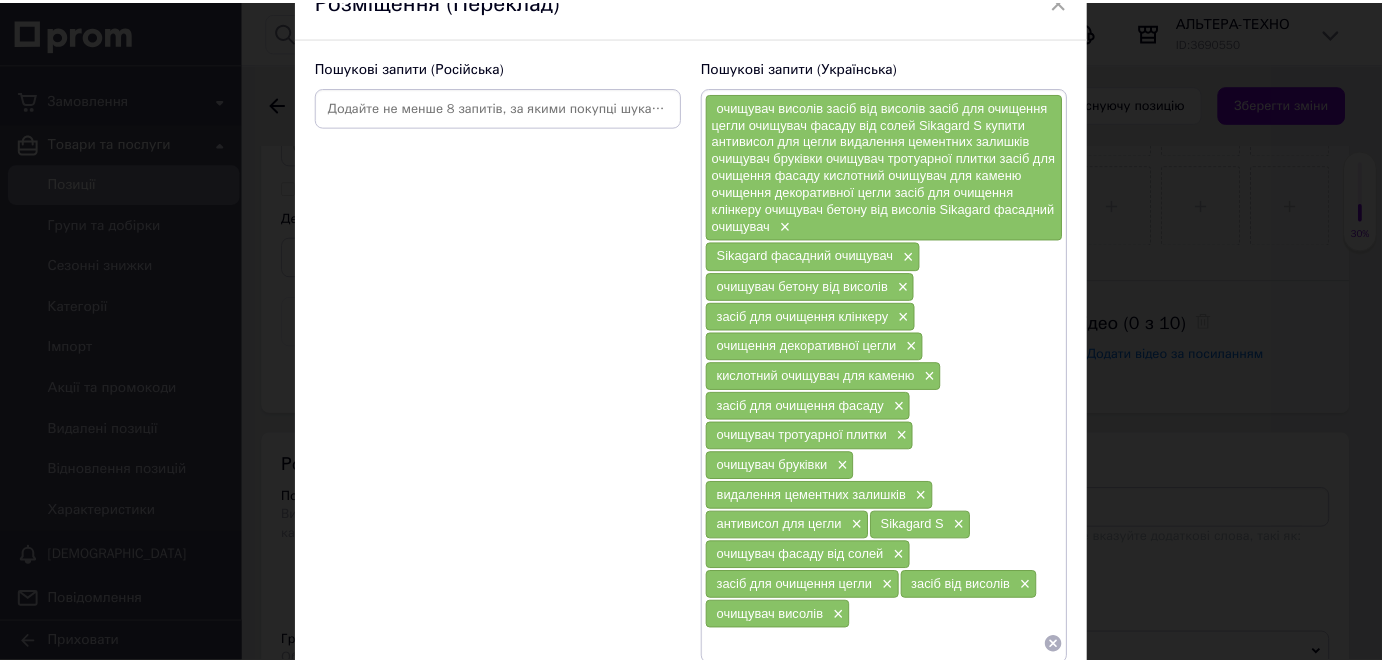 scroll, scrollTop: 0, scrollLeft: 0, axis: both 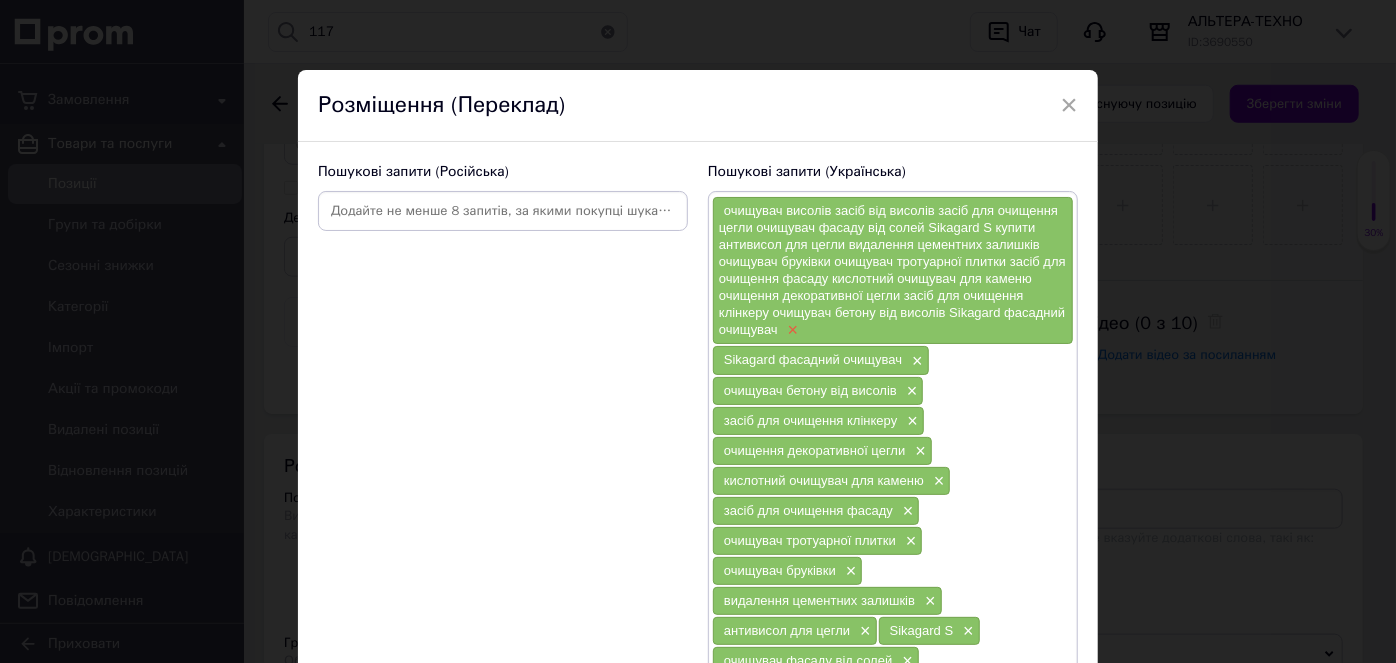 click on "×" at bounding box center [791, 330] 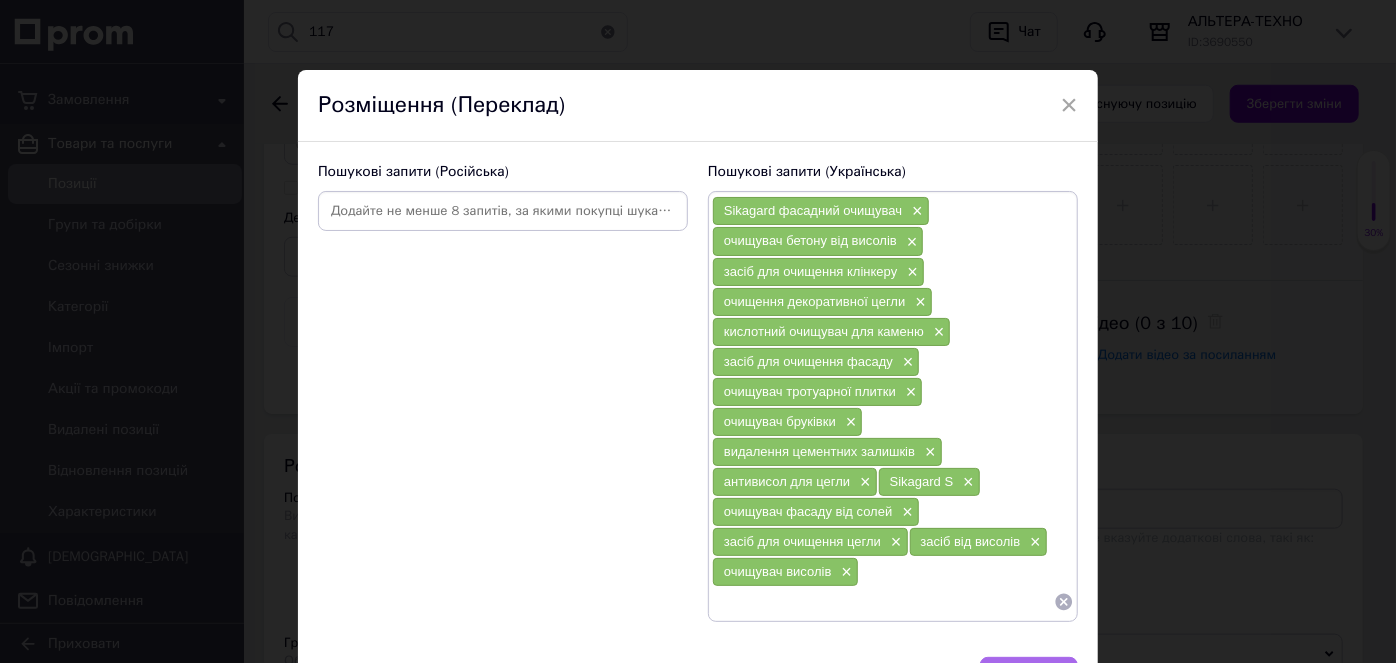 click on "Зберегти" at bounding box center [1029, 677] 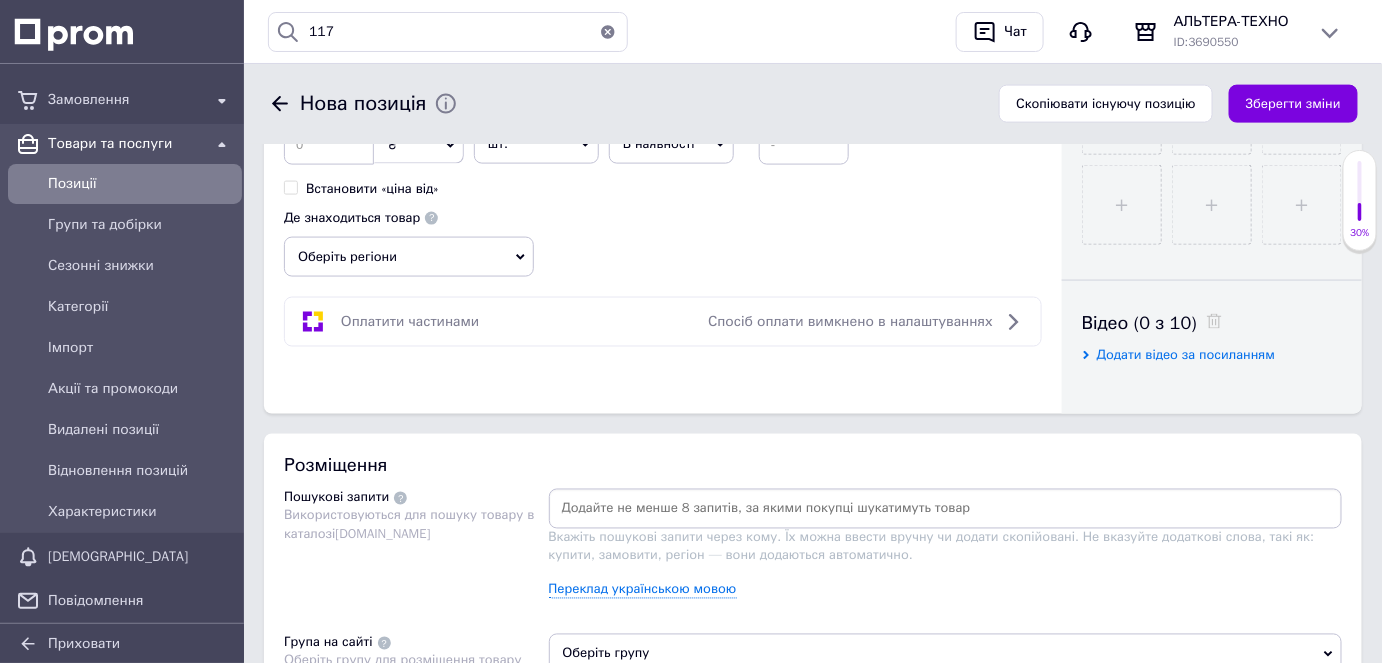 click on "Оберіть регіони" at bounding box center (409, 257) 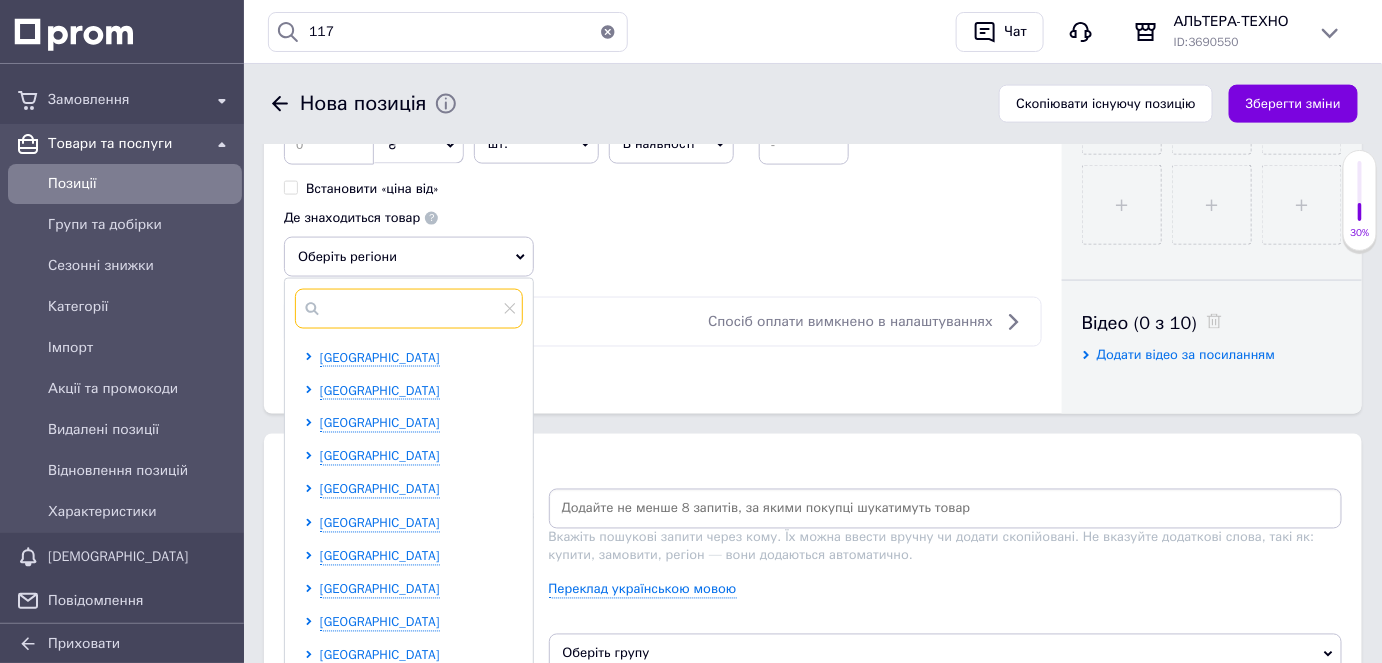 click at bounding box center [409, 309] 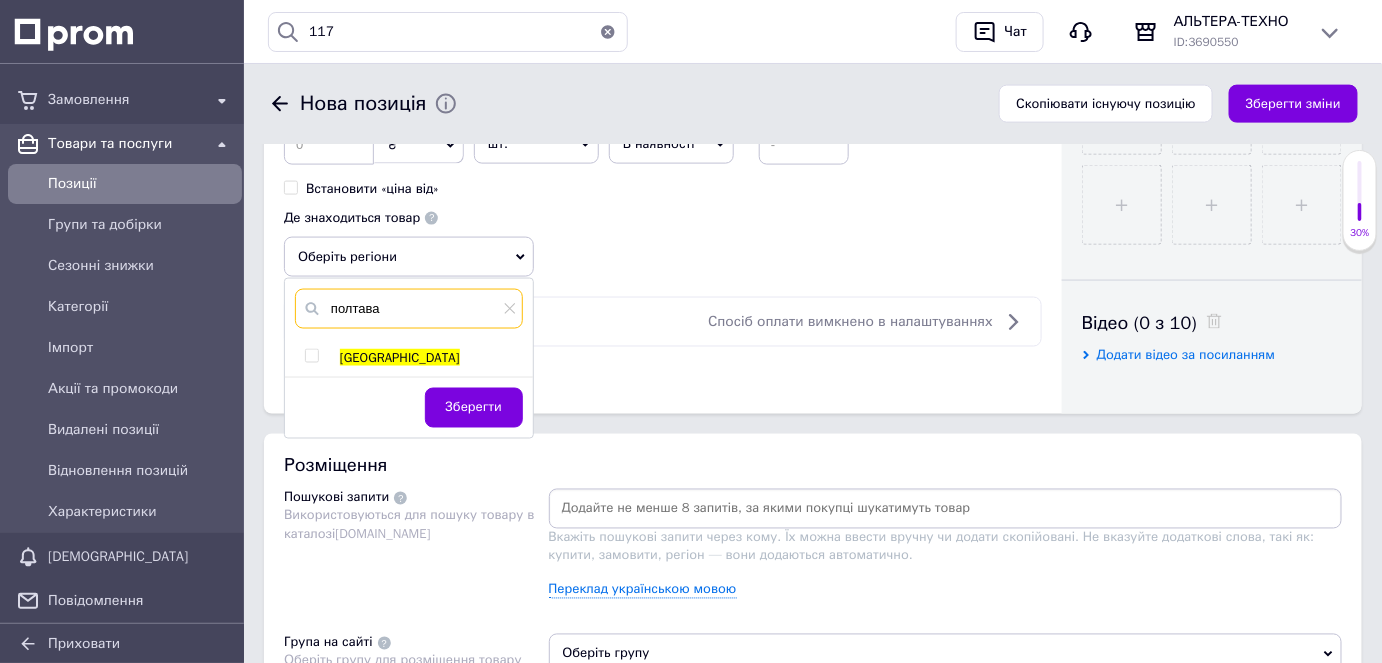 type on "полтава" 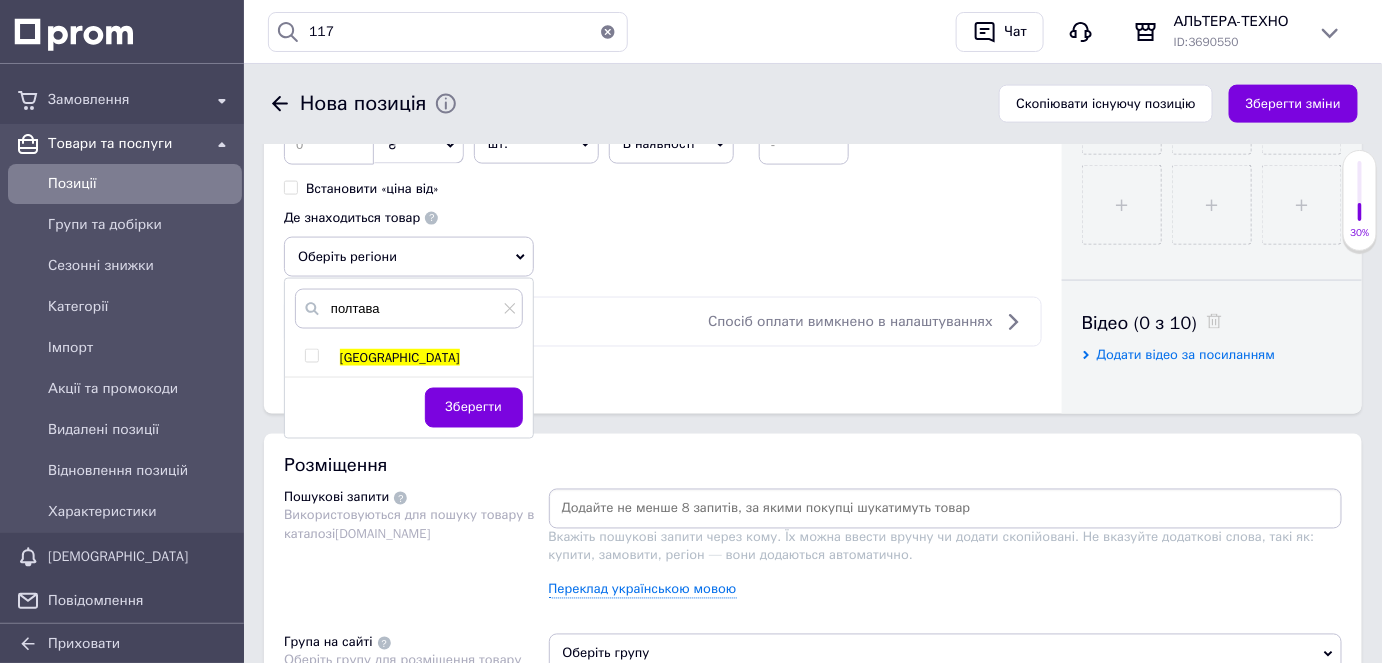 click at bounding box center (311, 356) 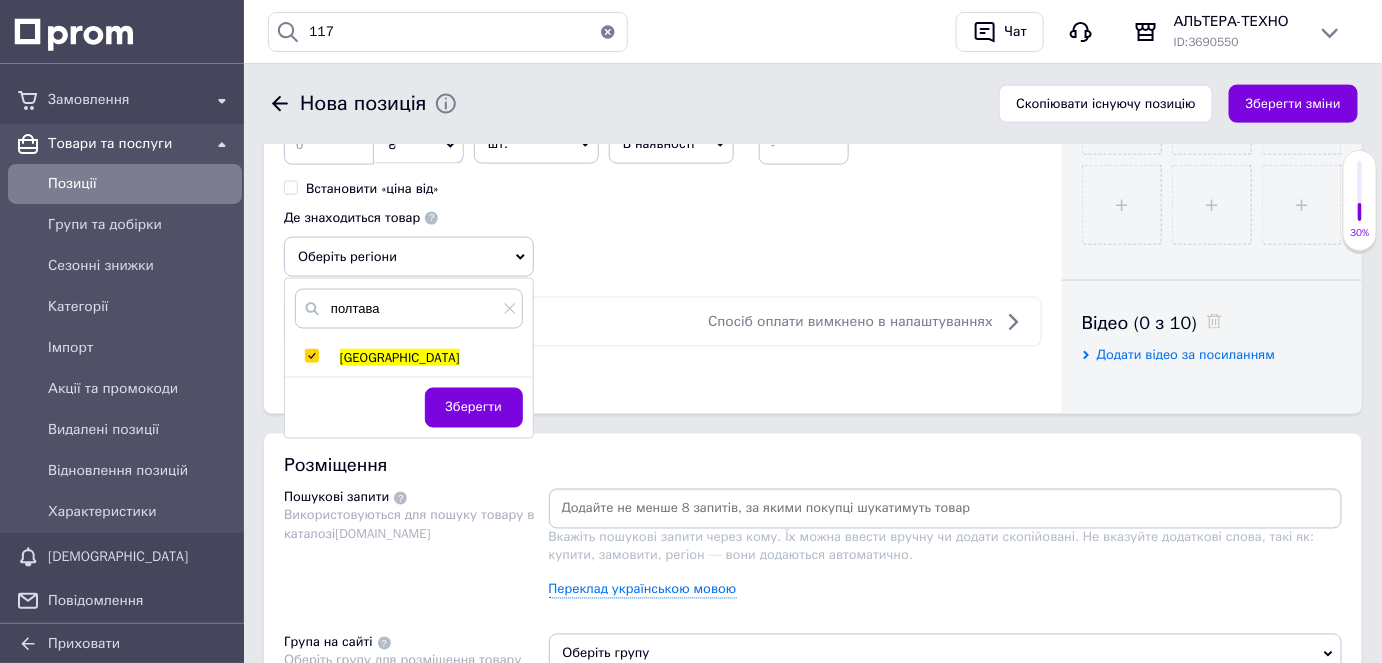 checkbox on "true" 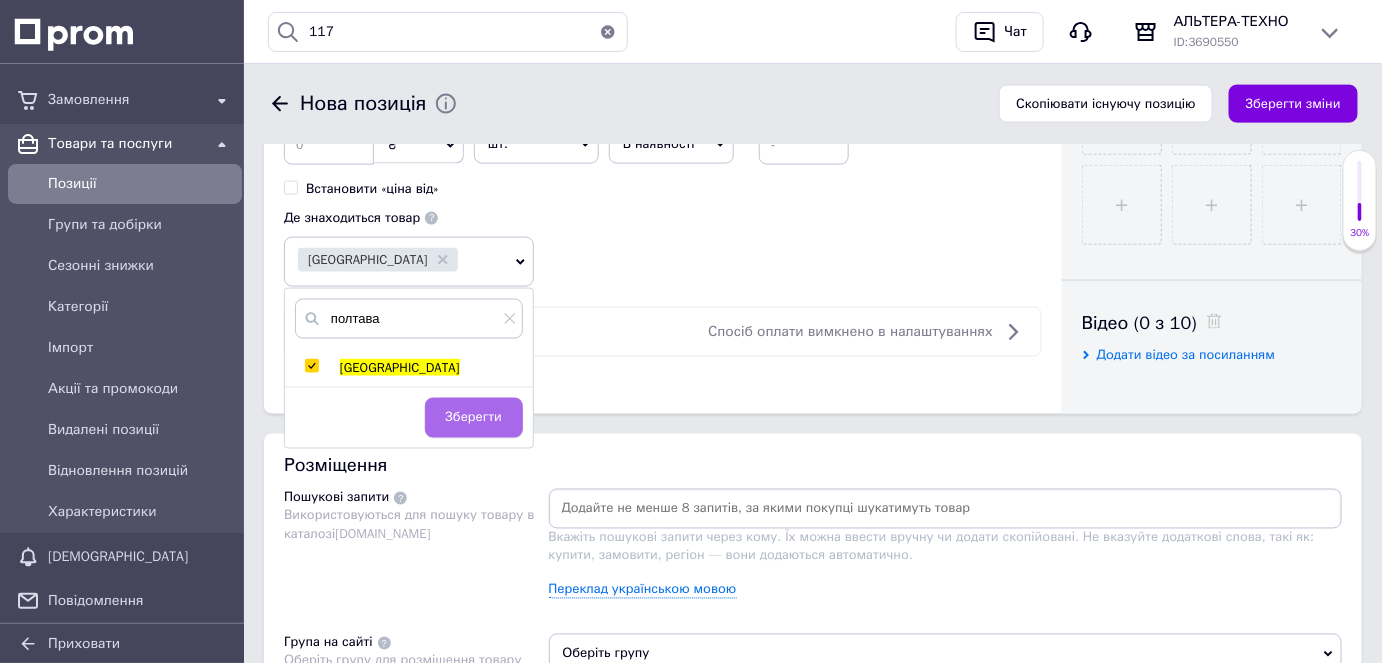 click on "Зберегти" at bounding box center (474, 418) 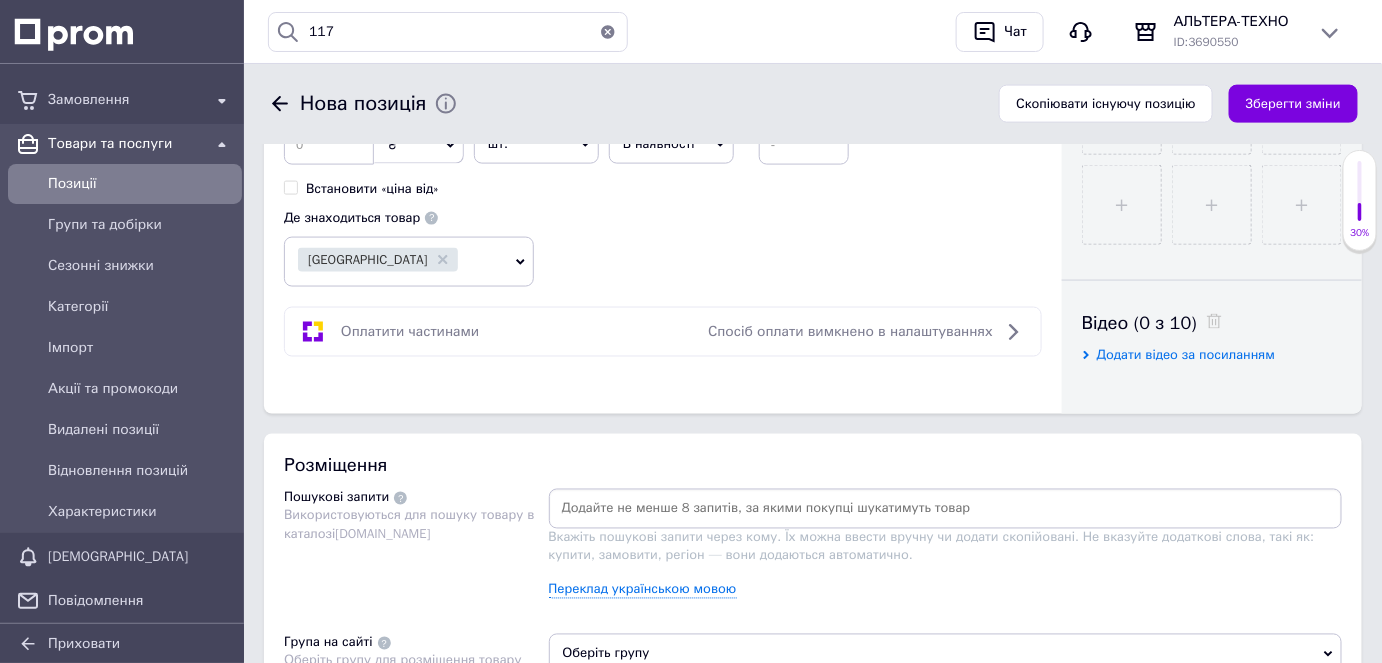click on "[GEOGRAPHIC_DATA]" at bounding box center [409, 262] 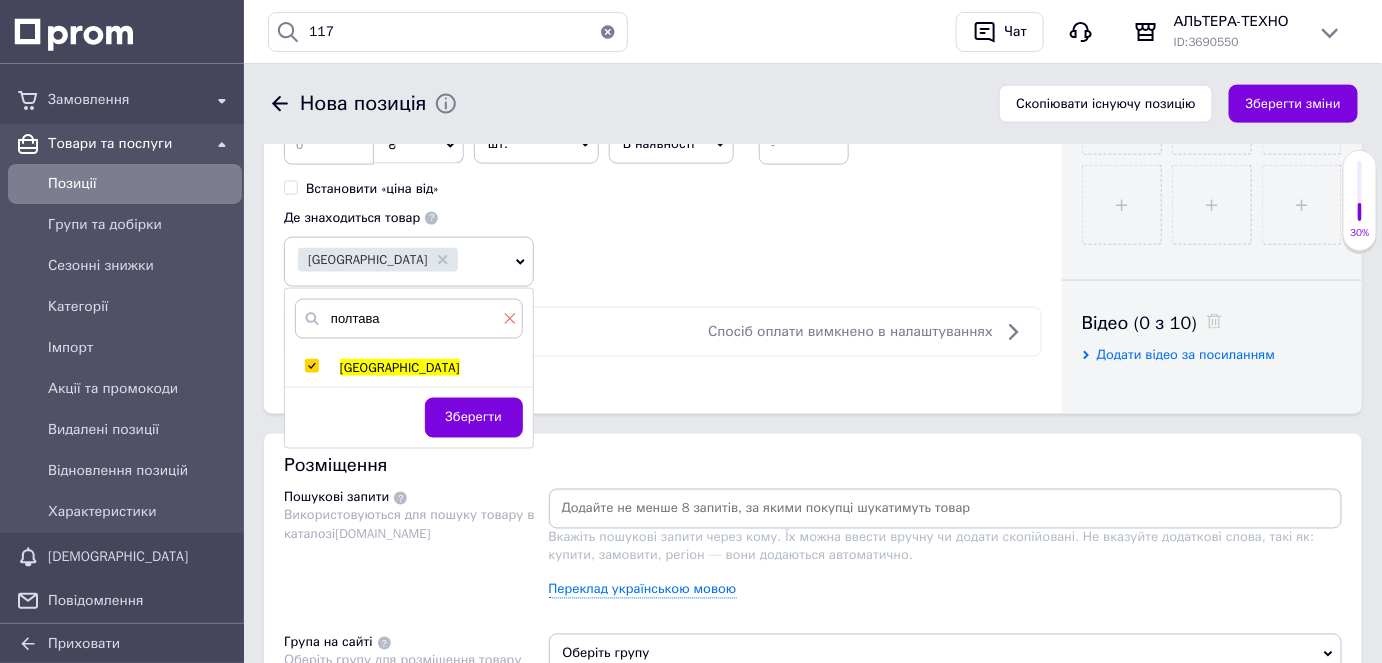 click 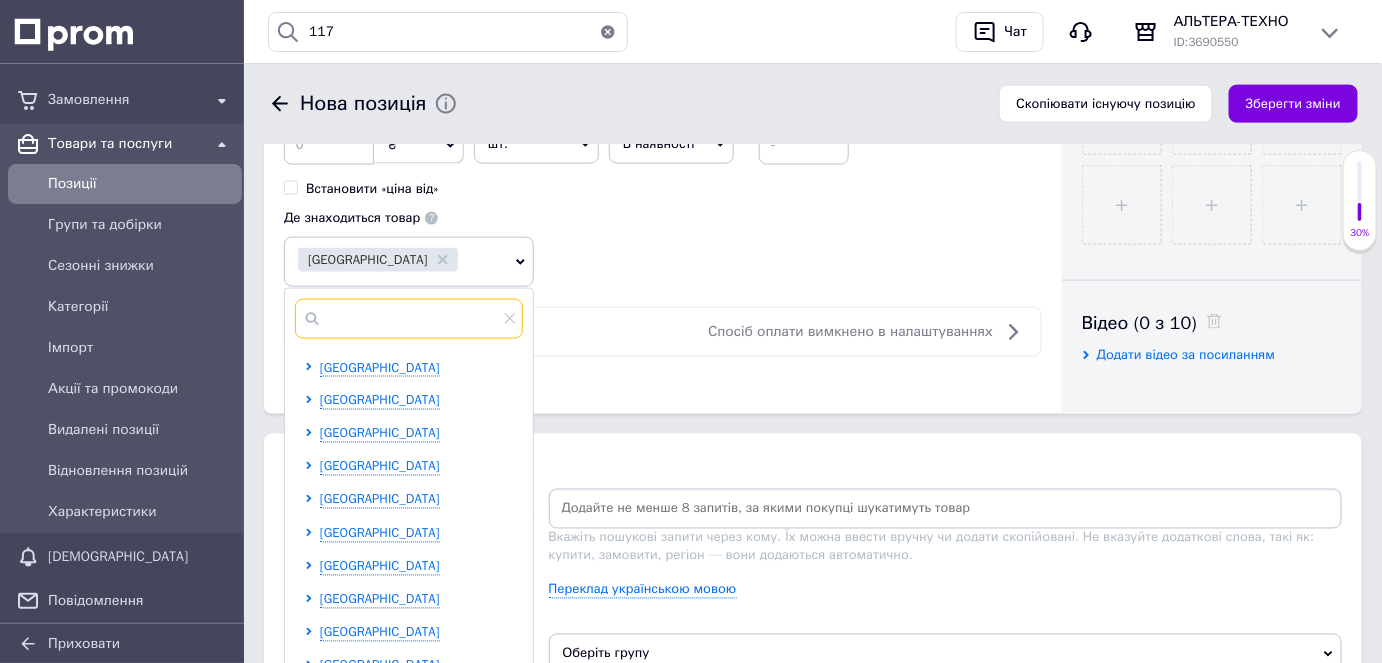 click at bounding box center (409, 319) 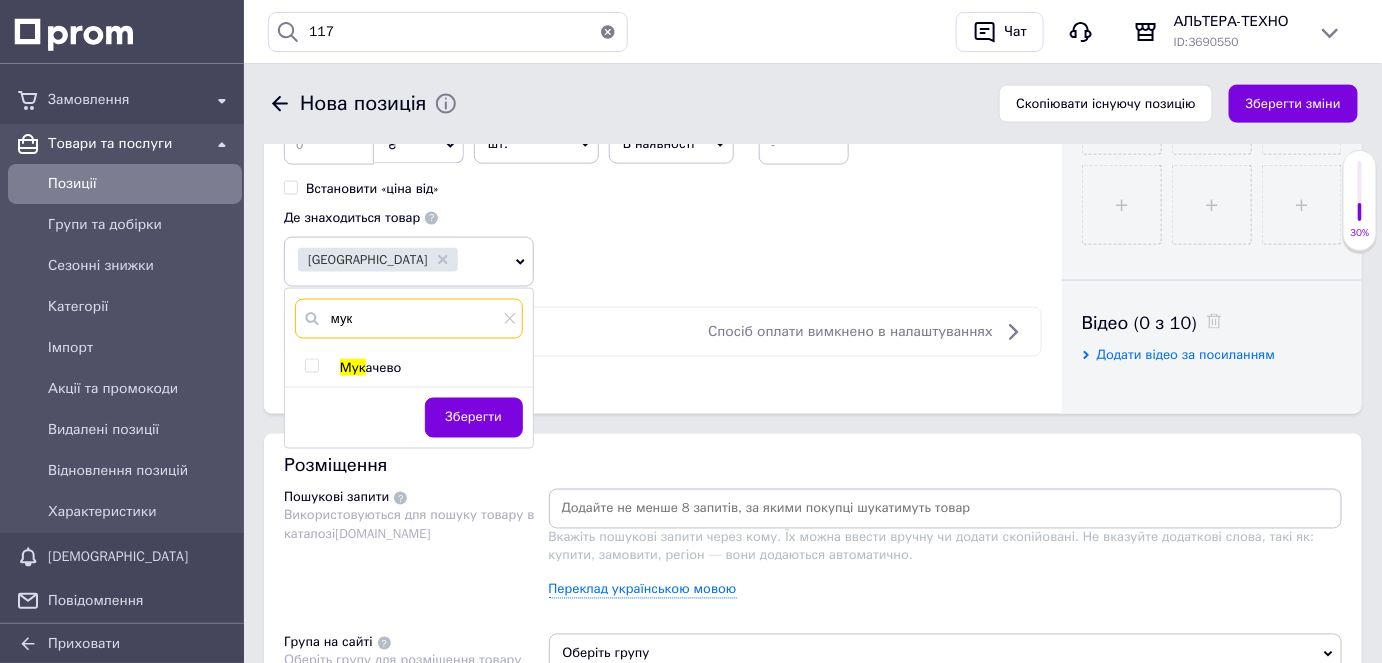type on "мук" 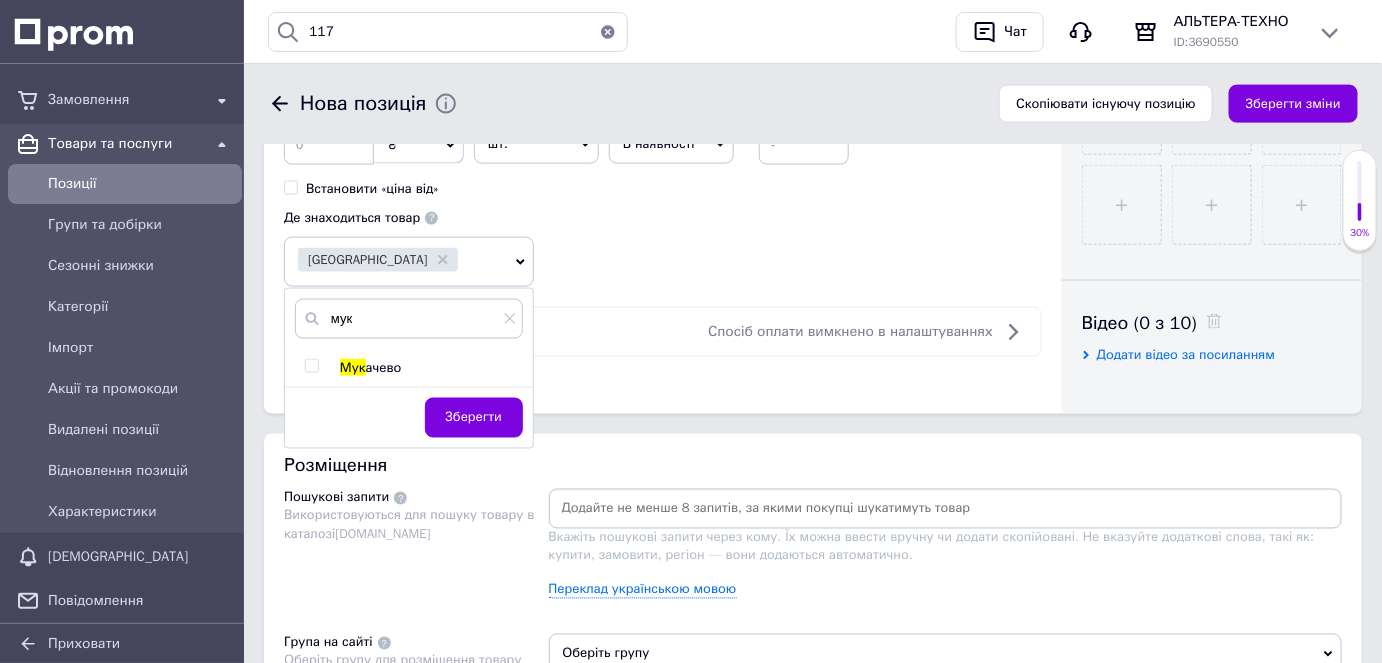 click at bounding box center [311, 366] 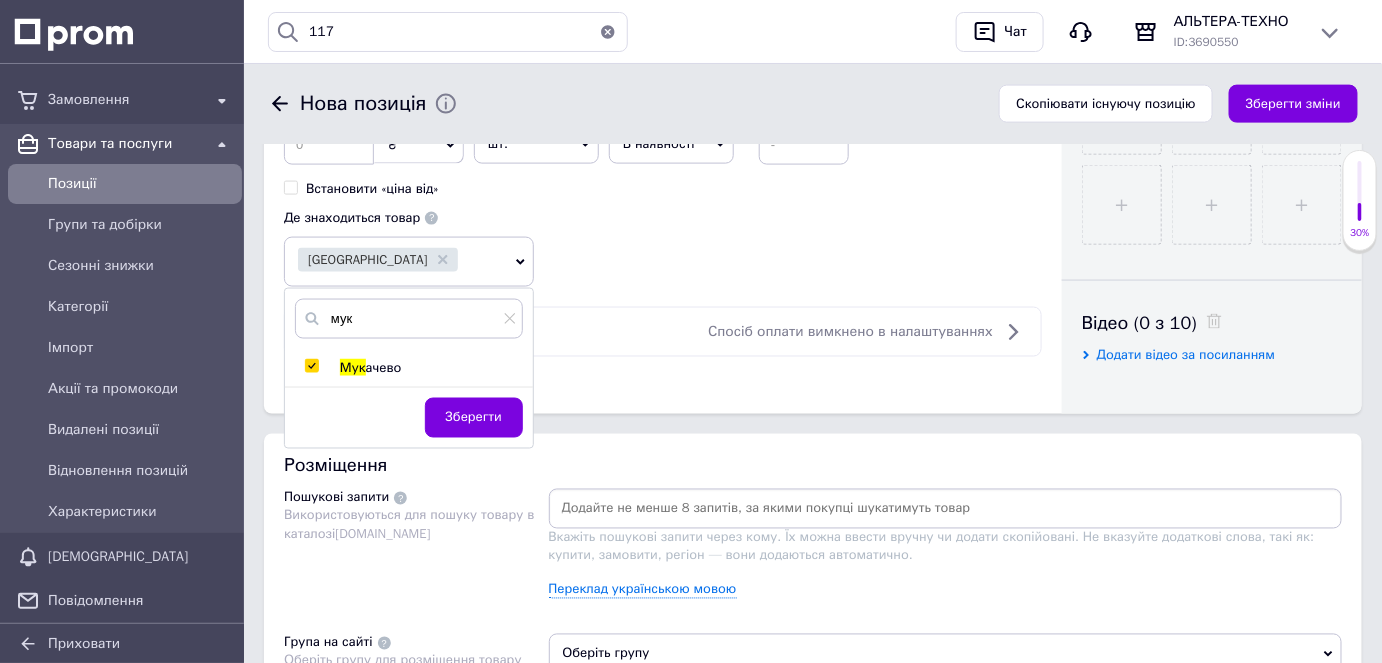 checkbox on "true" 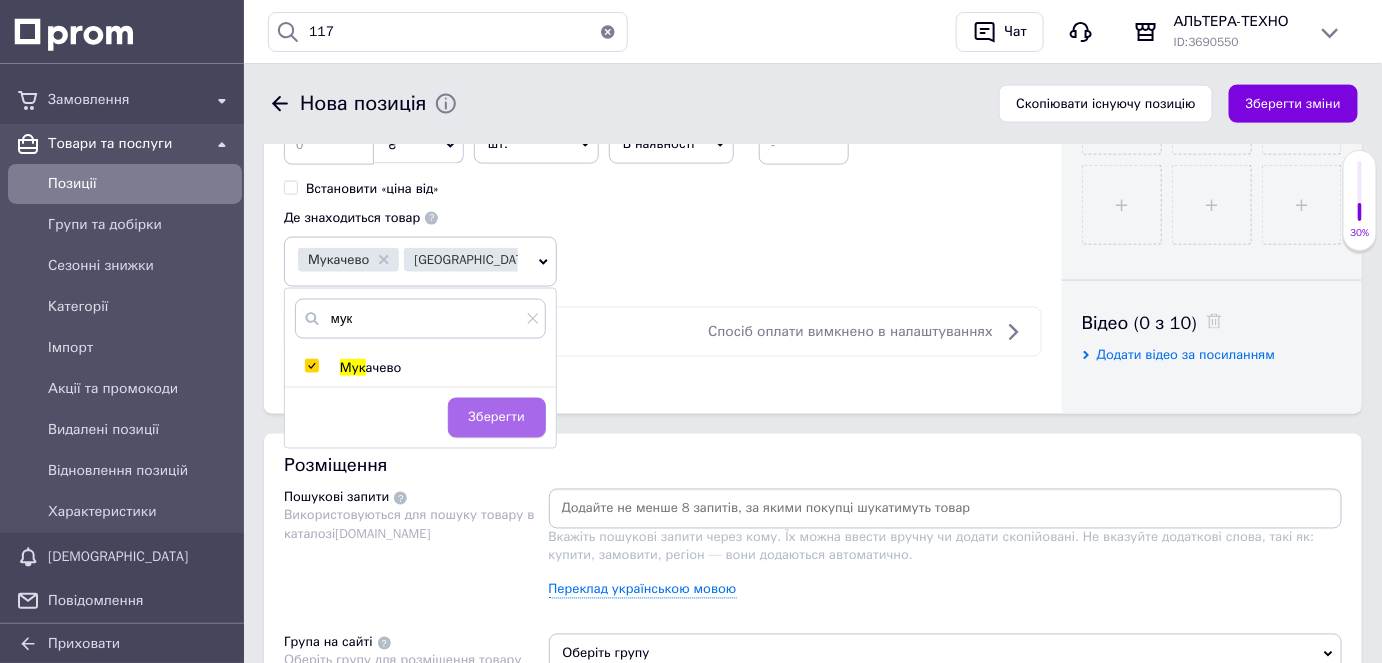 click on "Зберегти" at bounding box center [497, 418] 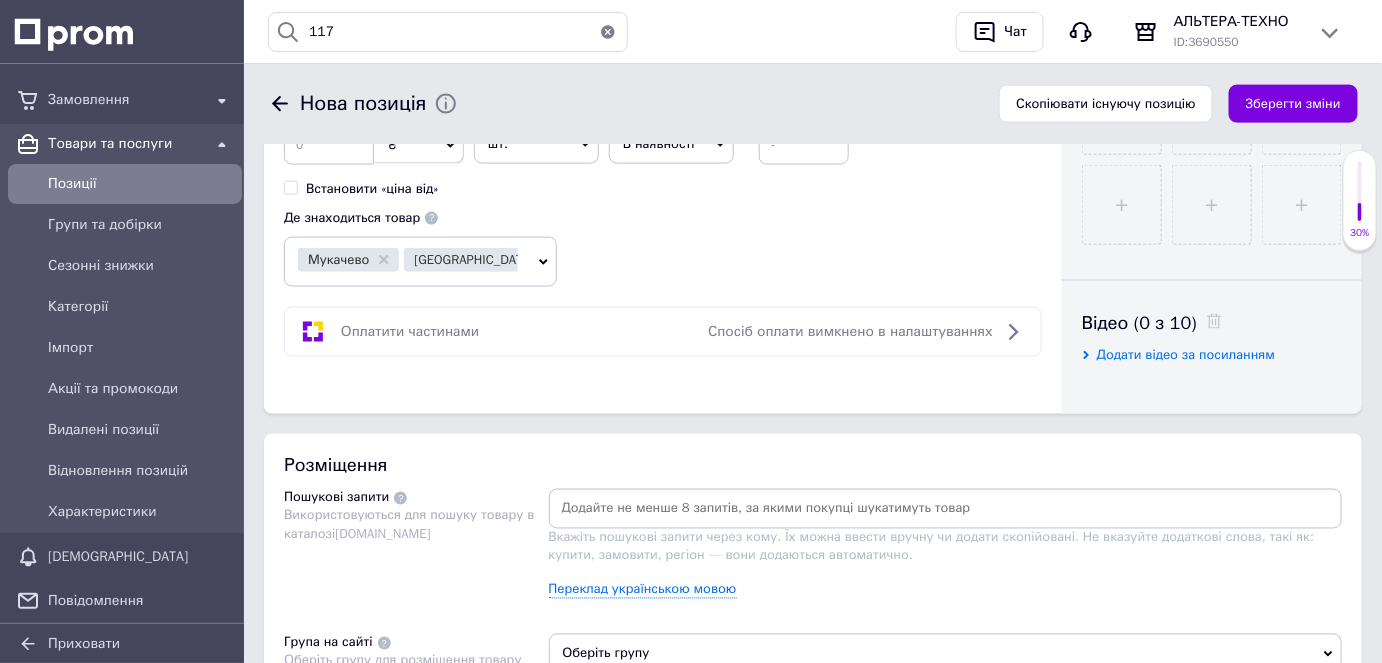 click on "Мукачево Полтава" at bounding box center (420, 262) 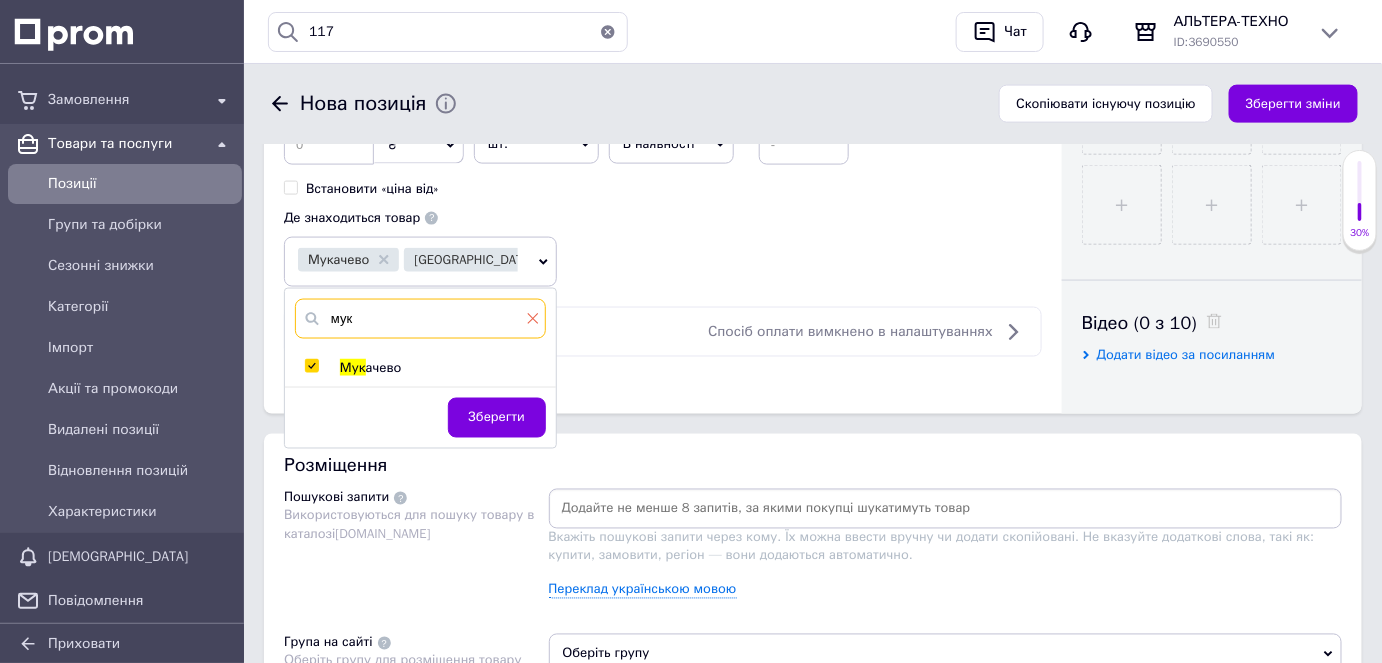 click on "мук" at bounding box center (420, 319) 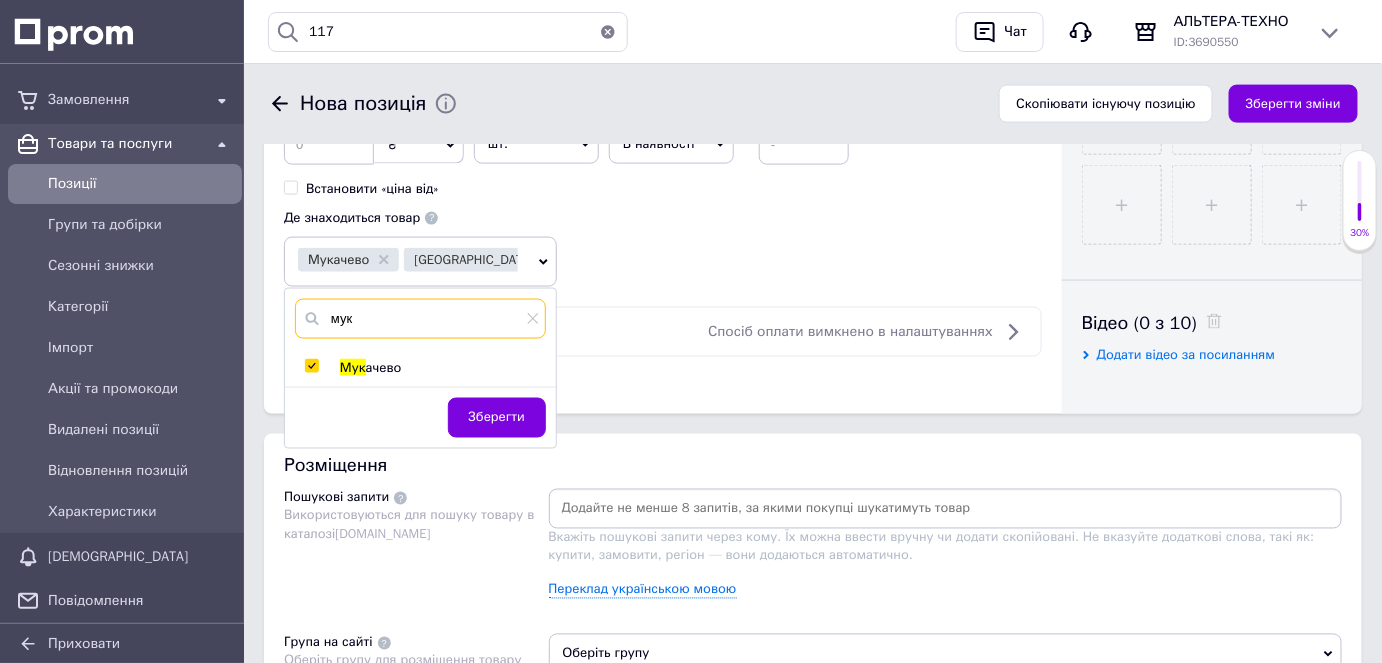 drag, startPoint x: 395, startPoint y: 318, endPoint x: 265, endPoint y: 296, distance: 131.8484 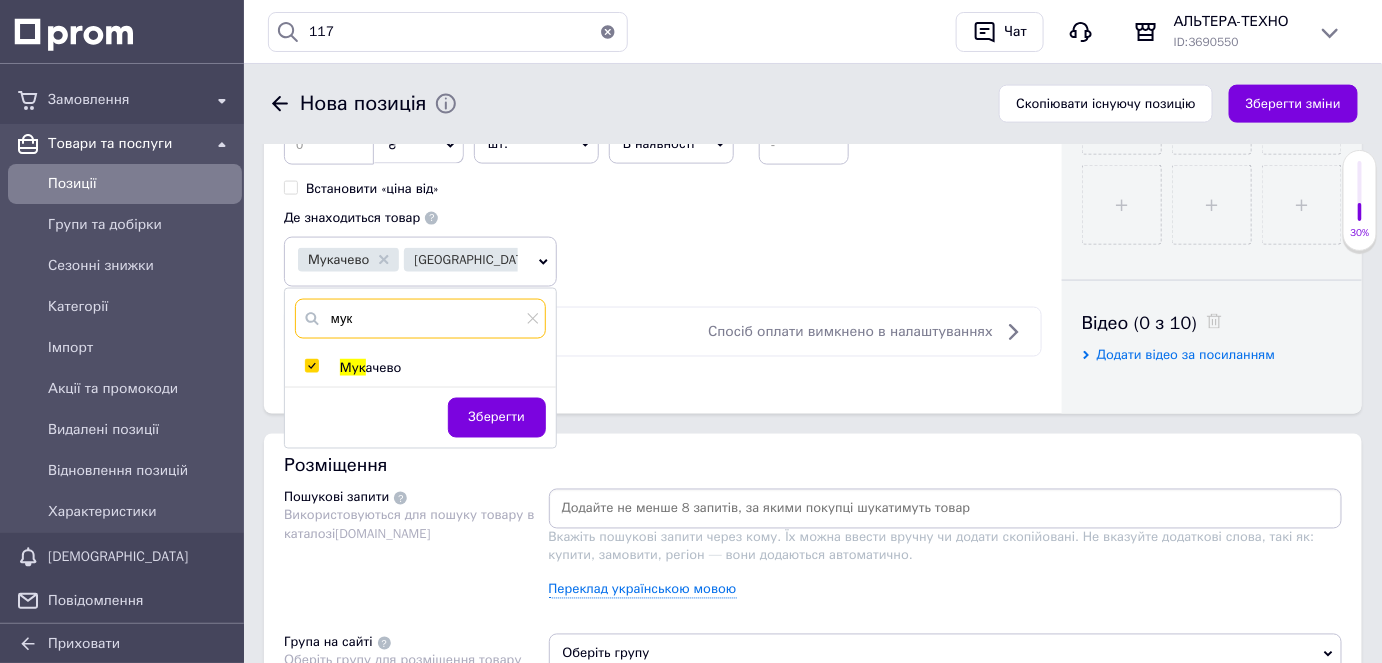 click on "Основна інформація Назва позиції (Російська) ✱ Код/Артикул Опис (Російська) ✱ Розширений текстовий редактор, 54048F0B-6718-41D3-97E3-01414F04F99B Панель інструментів редактора Форматування Форматування Розмір Розмір   Жирний  Сполучення клавіш Ctrl+B   Курсив  Сполучення клавіш Ctrl+I   Підкреслений  Сполучення клавіш Ctrl+U   Видалити форматування   Повернути  Сполучення клавіш Ctrl+Z   Вставити/видалити нумерований список   Вставити/видалити маркований список   По лівому краю   По центру   По правому краю   Зменшити відступ   Збільшити відступ   Таблиця     Зображення   YouTube" at bounding box center [663, -144] 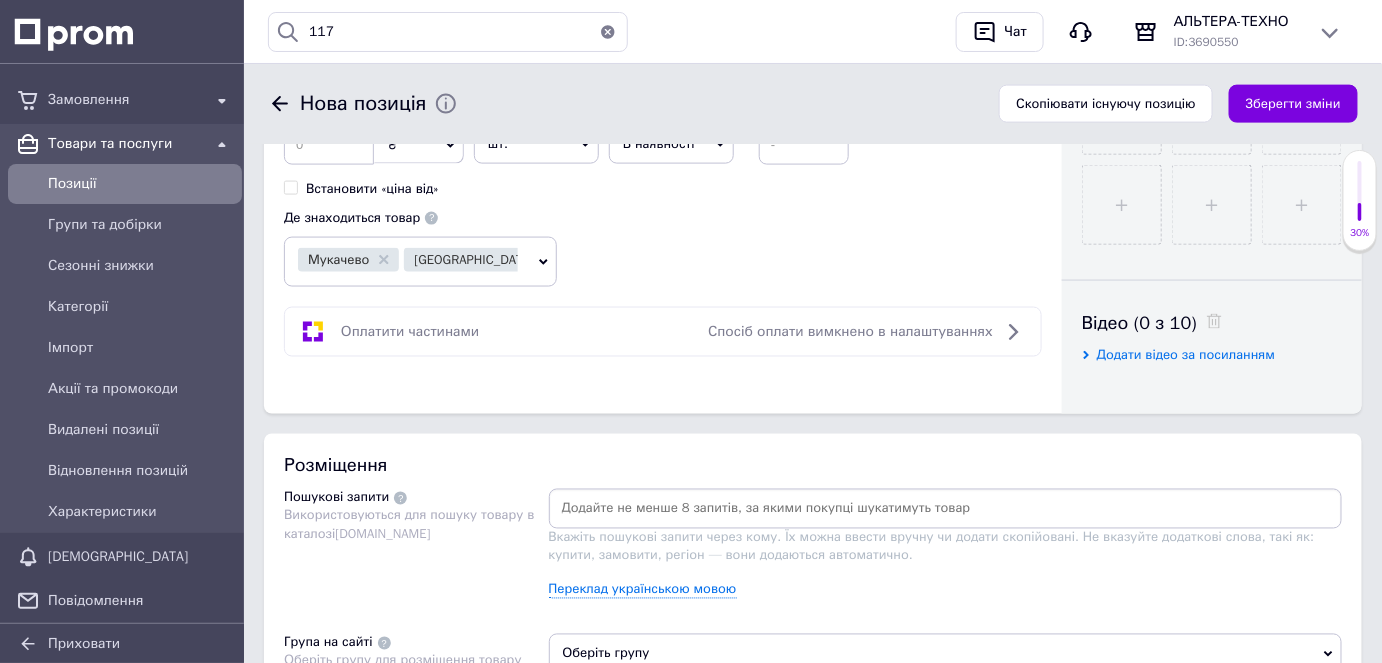 click on "Мукачево Полтава" at bounding box center (420, 262) 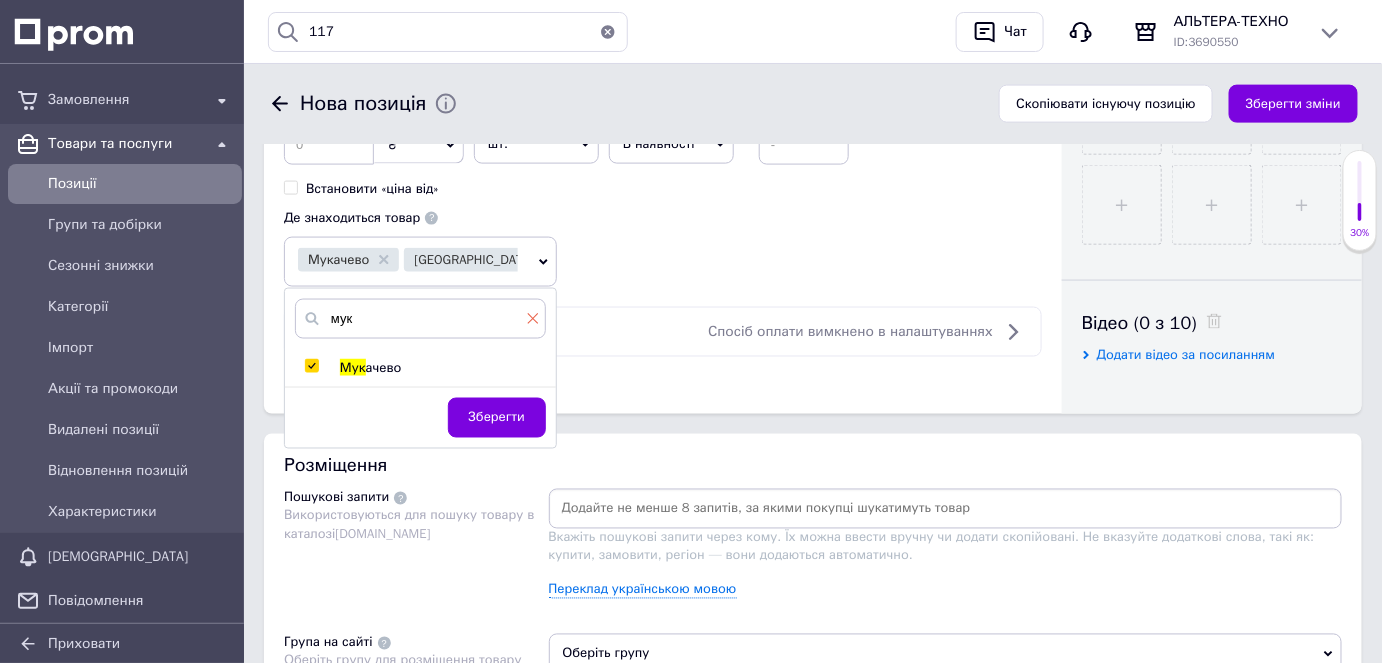 click 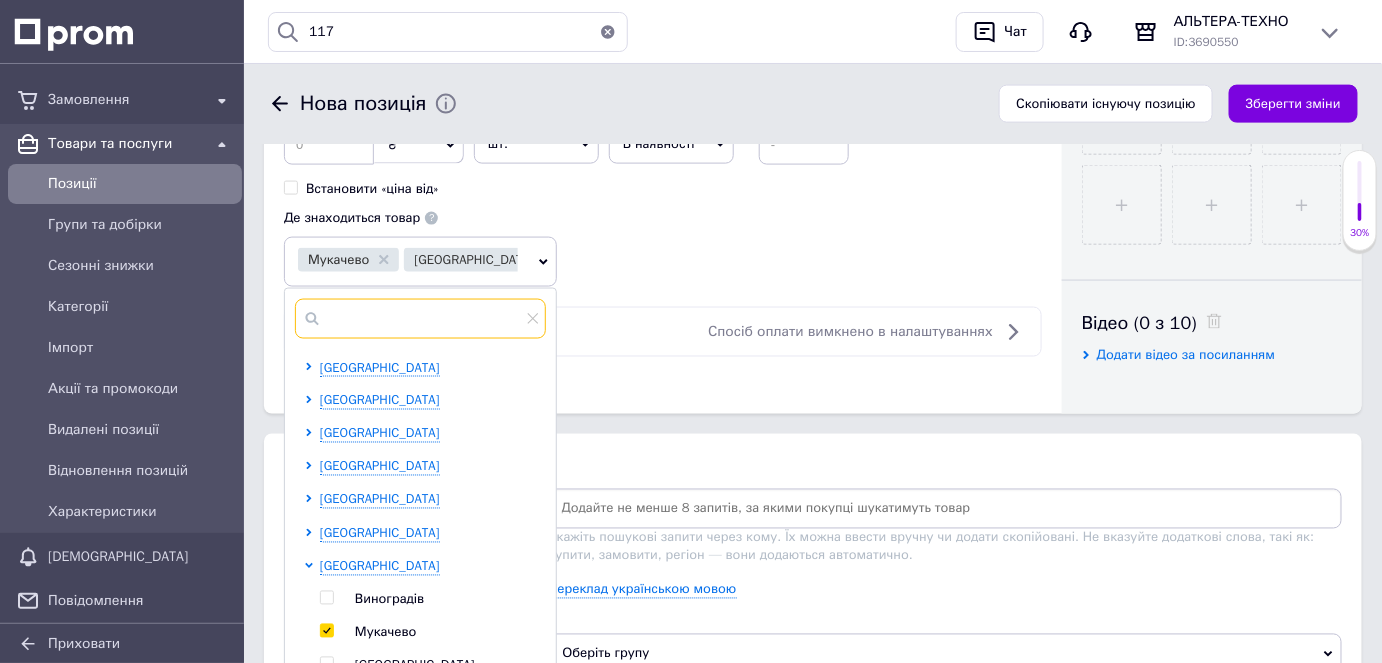 click at bounding box center [420, 319] 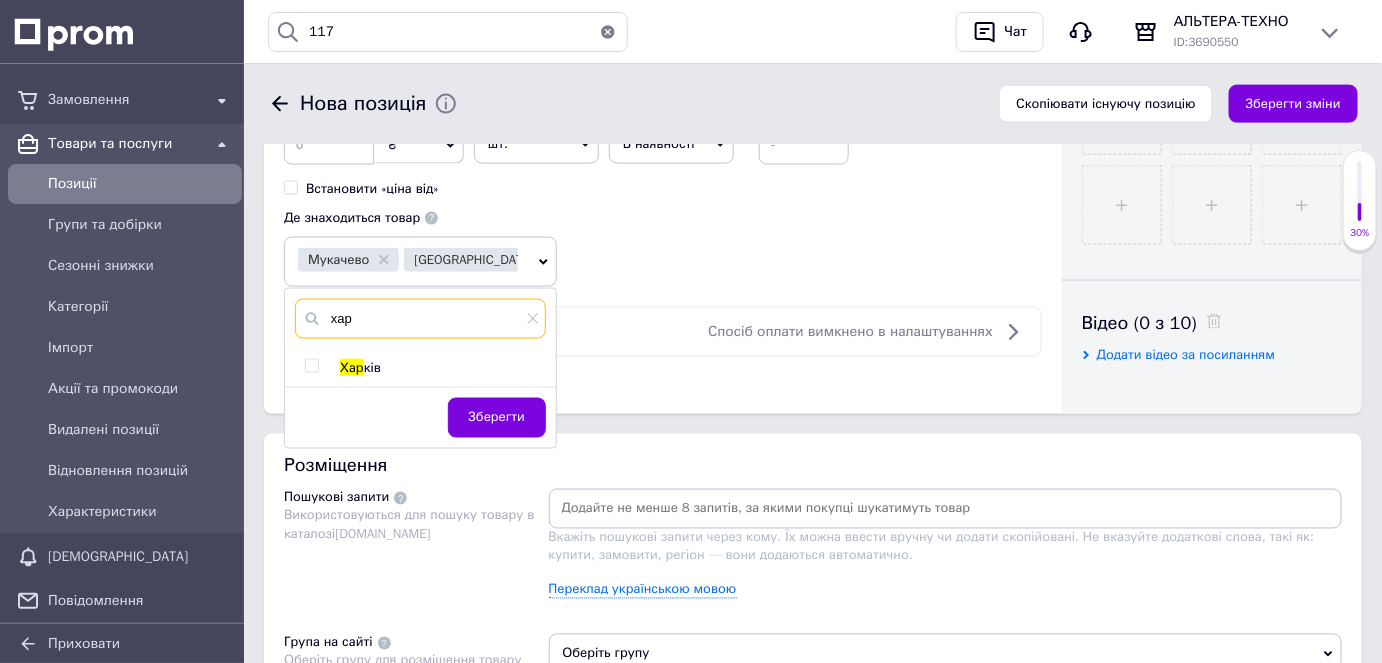 type on "хар" 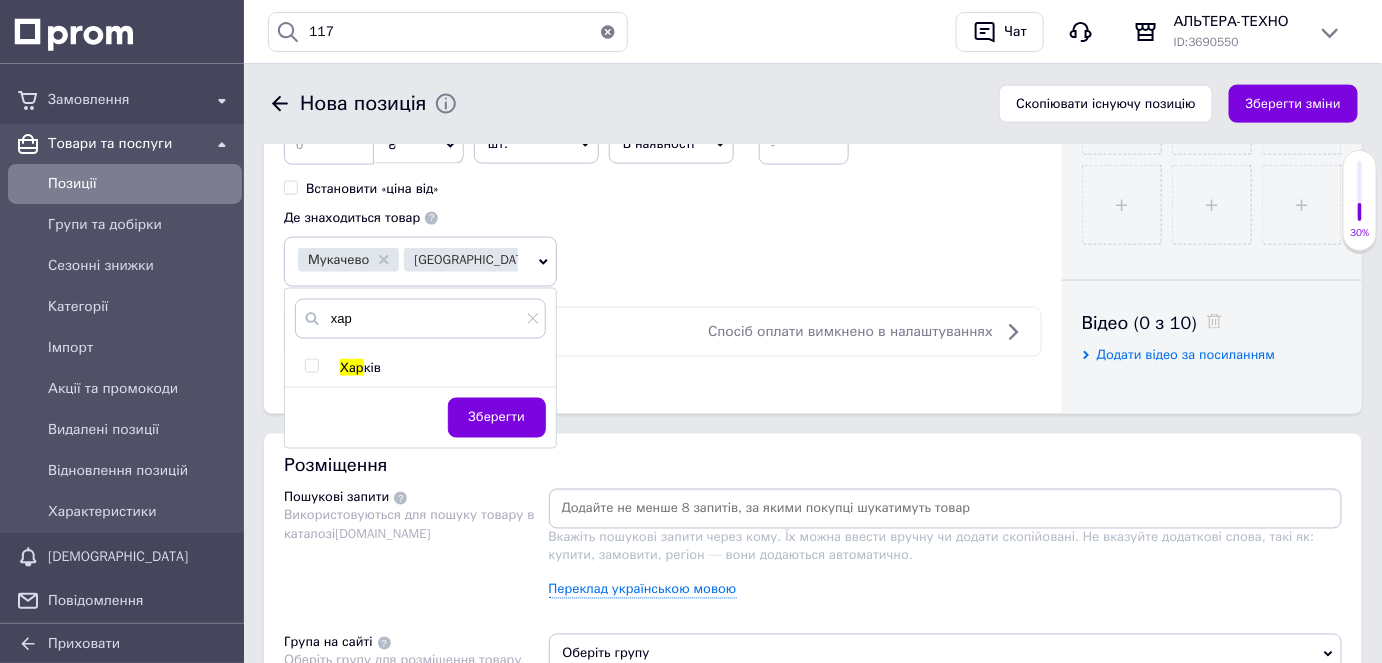 click at bounding box center [312, 366] 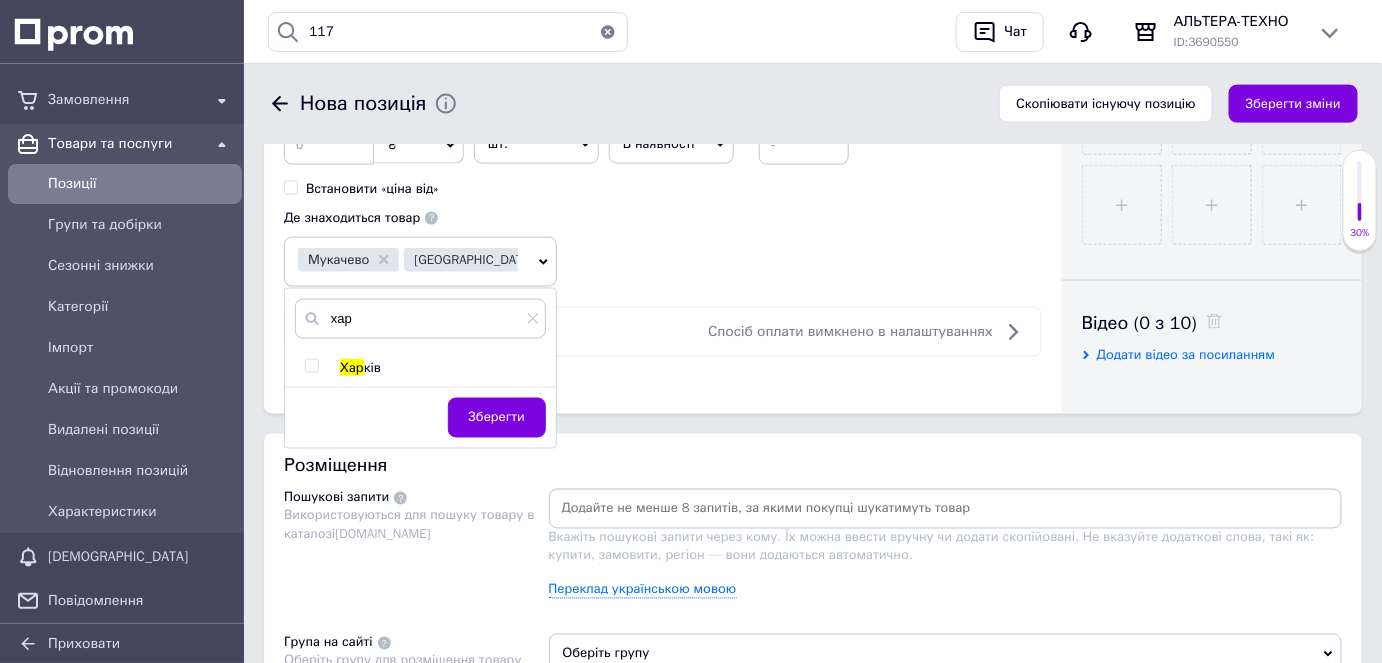 click at bounding box center (311, 366) 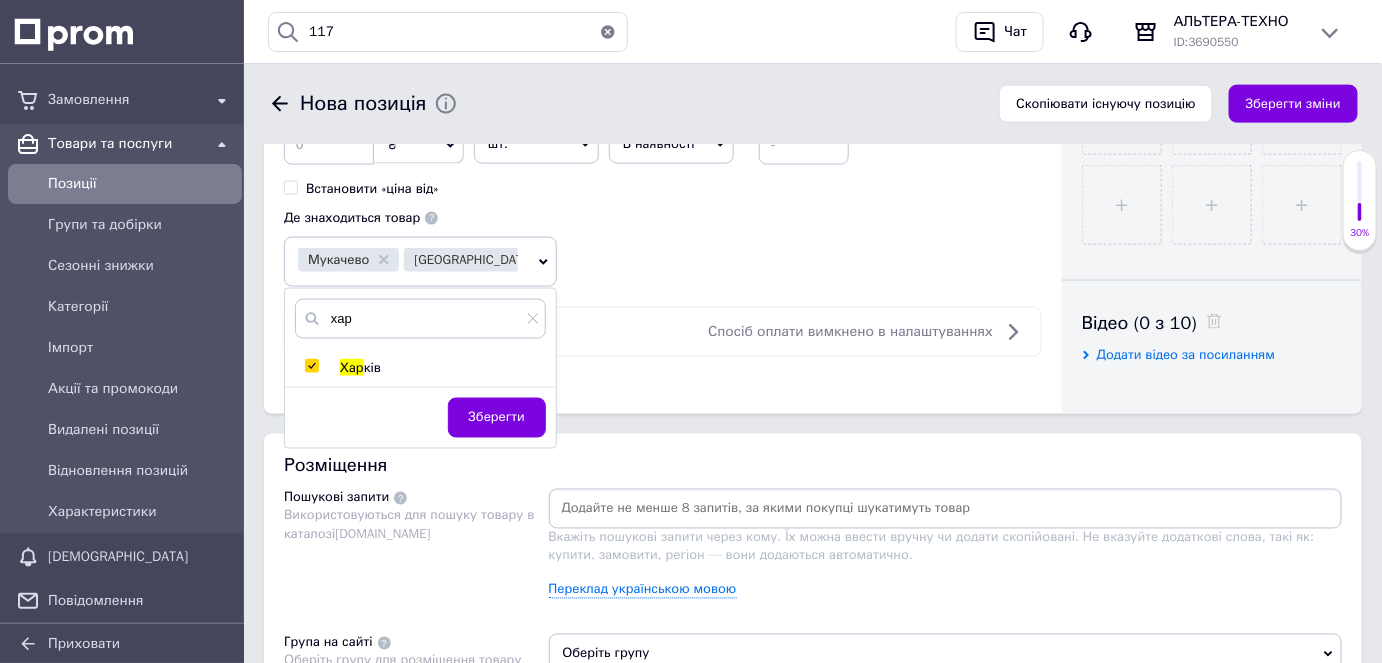 checkbox on "true" 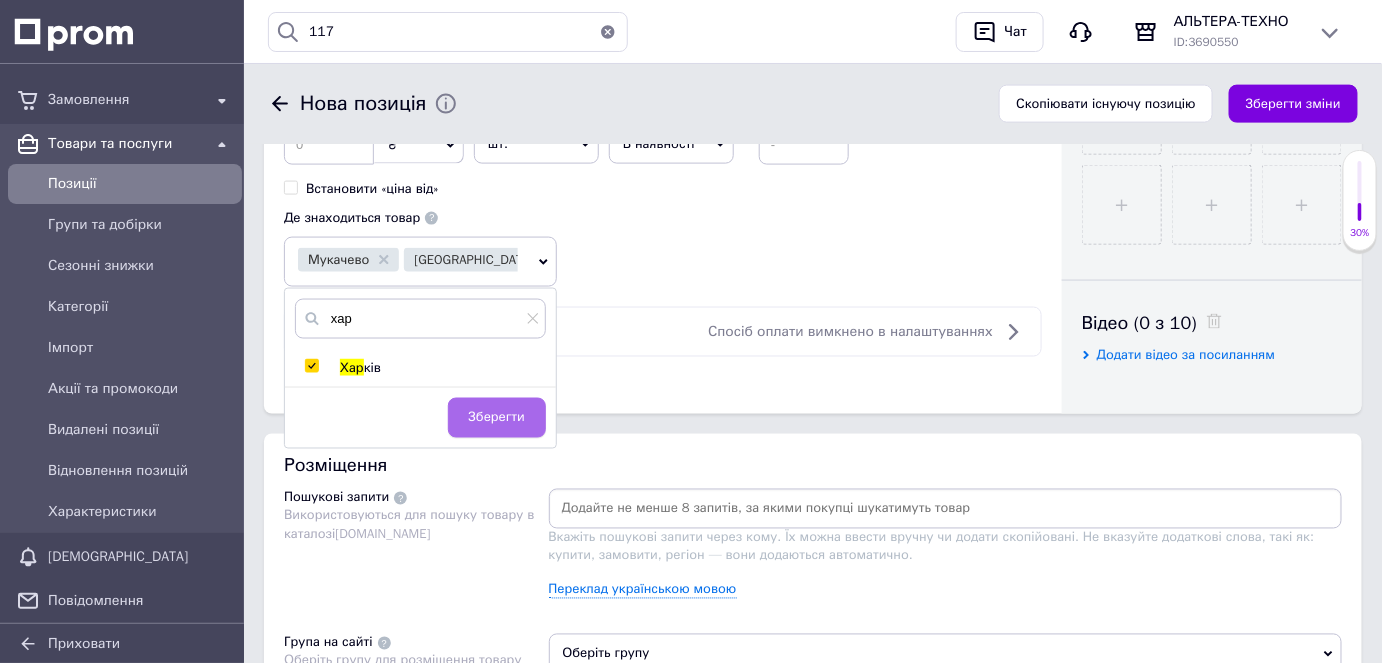 click on "Зберегти" at bounding box center (497, 418) 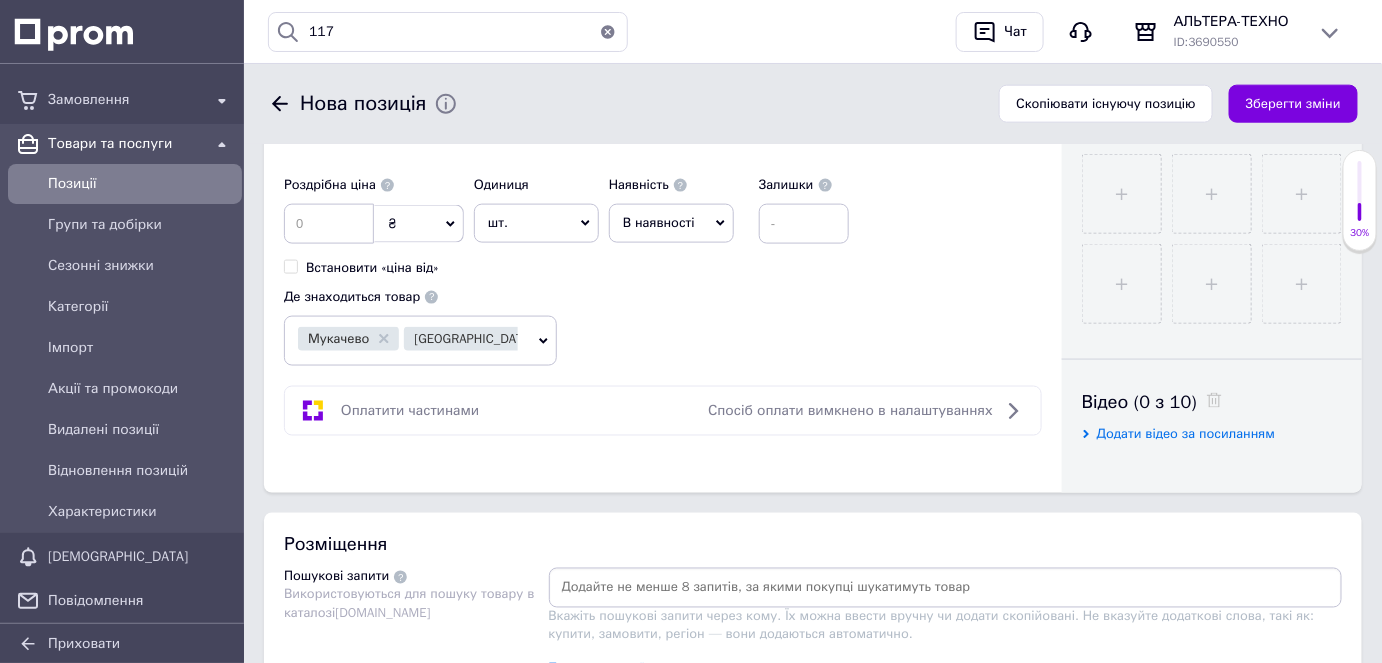 scroll, scrollTop: 594, scrollLeft: 0, axis: vertical 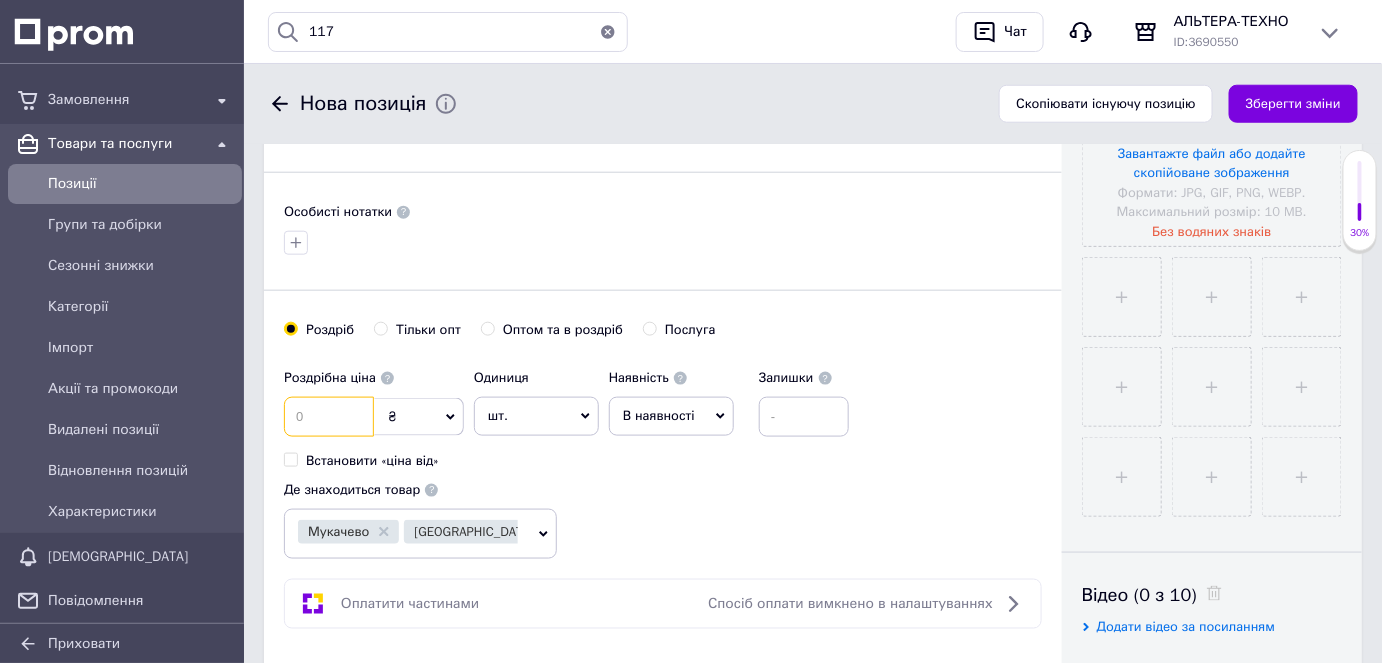 click at bounding box center (329, 417) 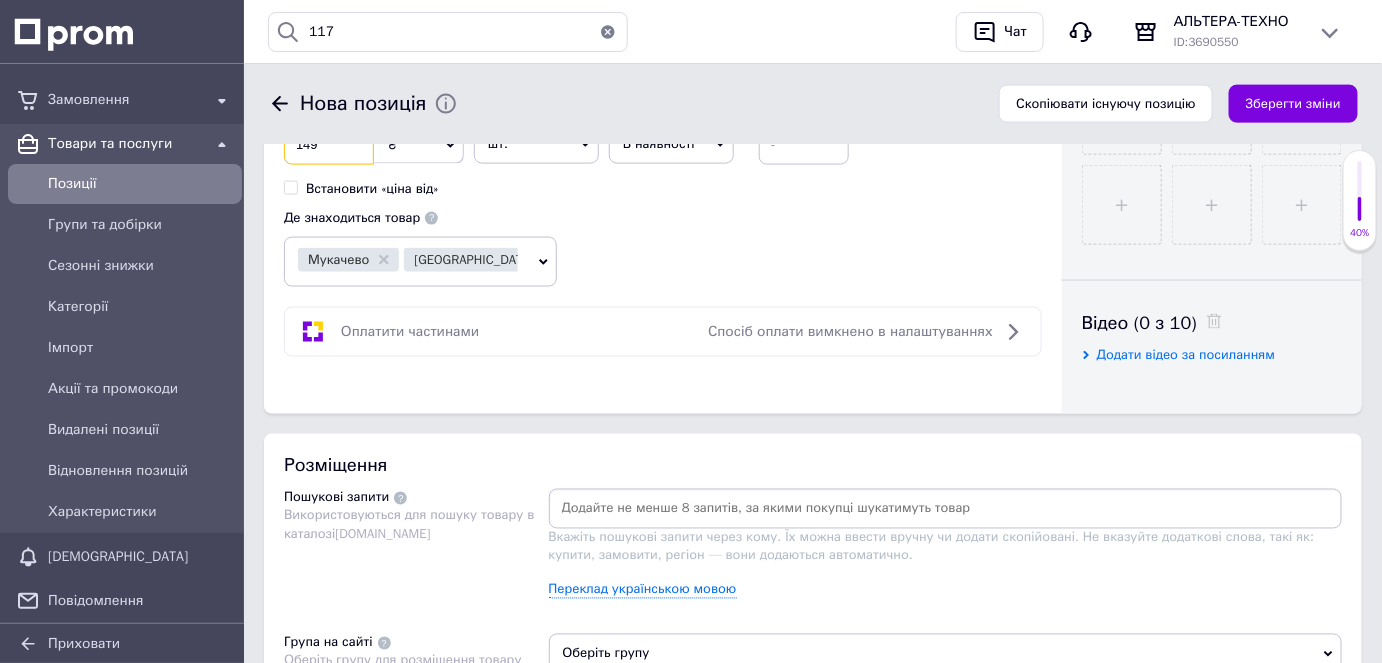 scroll, scrollTop: 957, scrollLeft: 0, axis: vertical 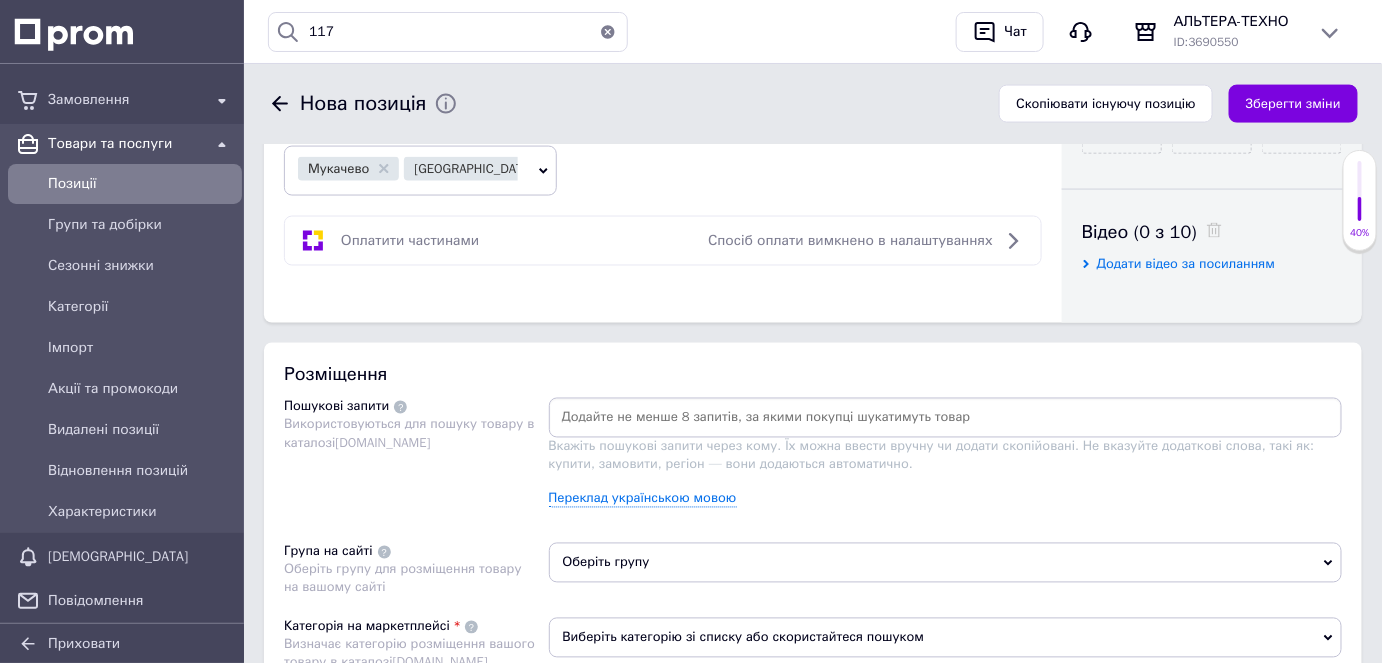 type on "149" 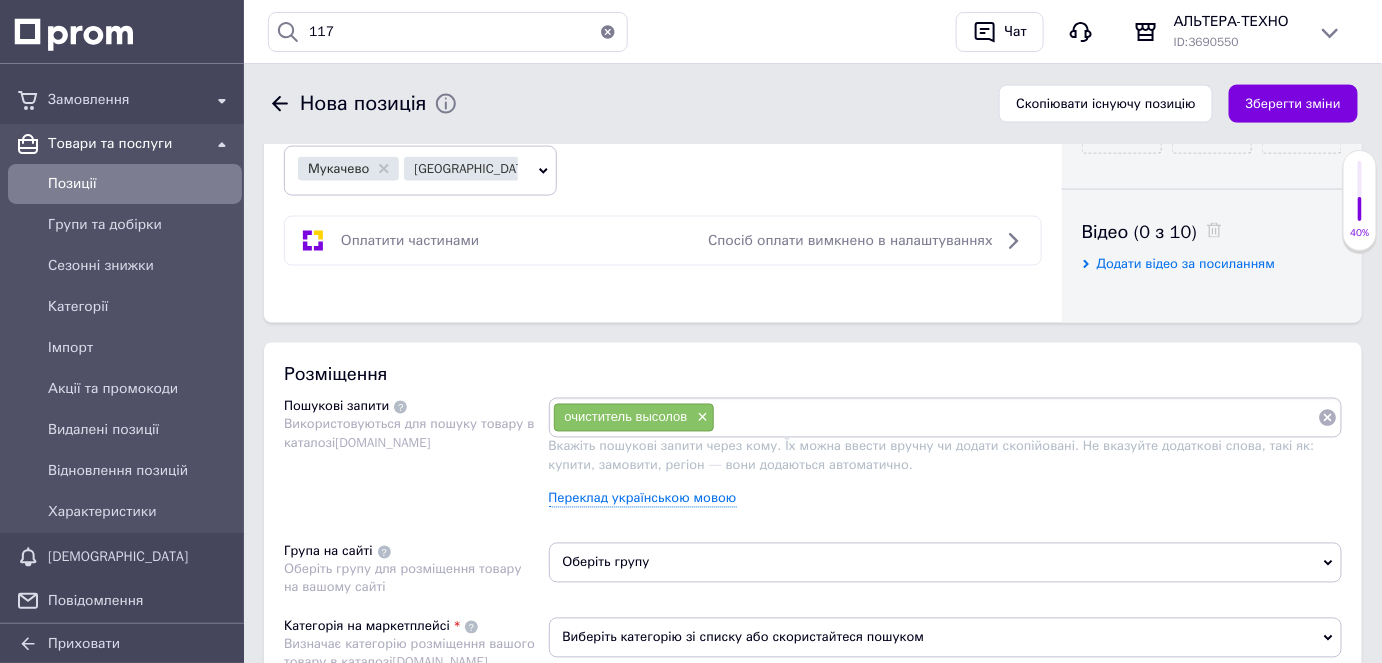 paste on "средство от высолов на кирпиче" 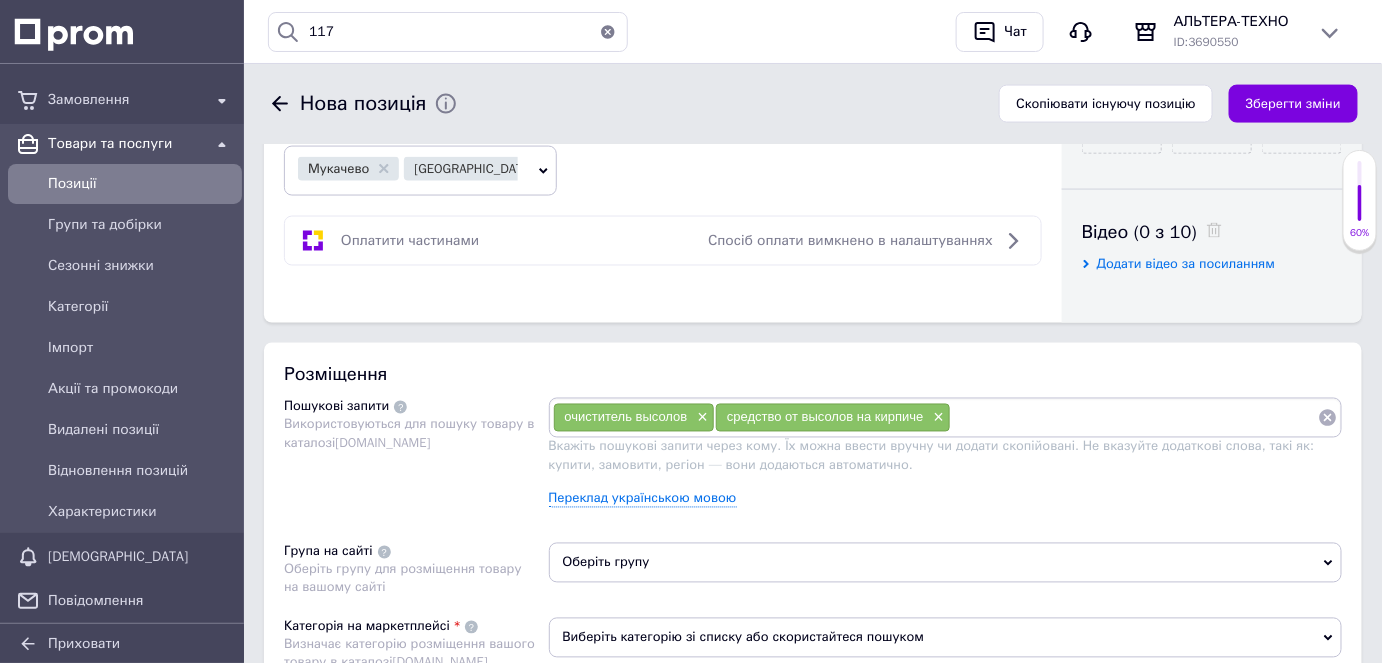click at bounding box center (1134, 418) 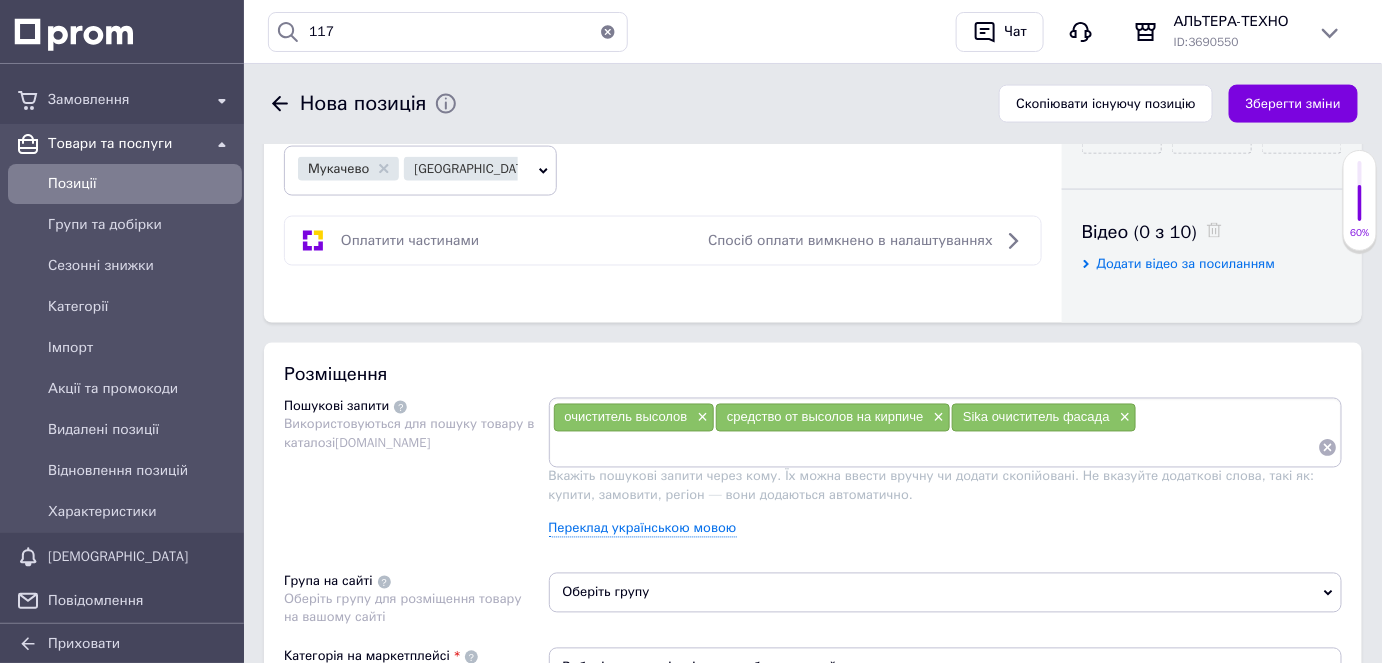 paste on "кислотный очиститель для камня" 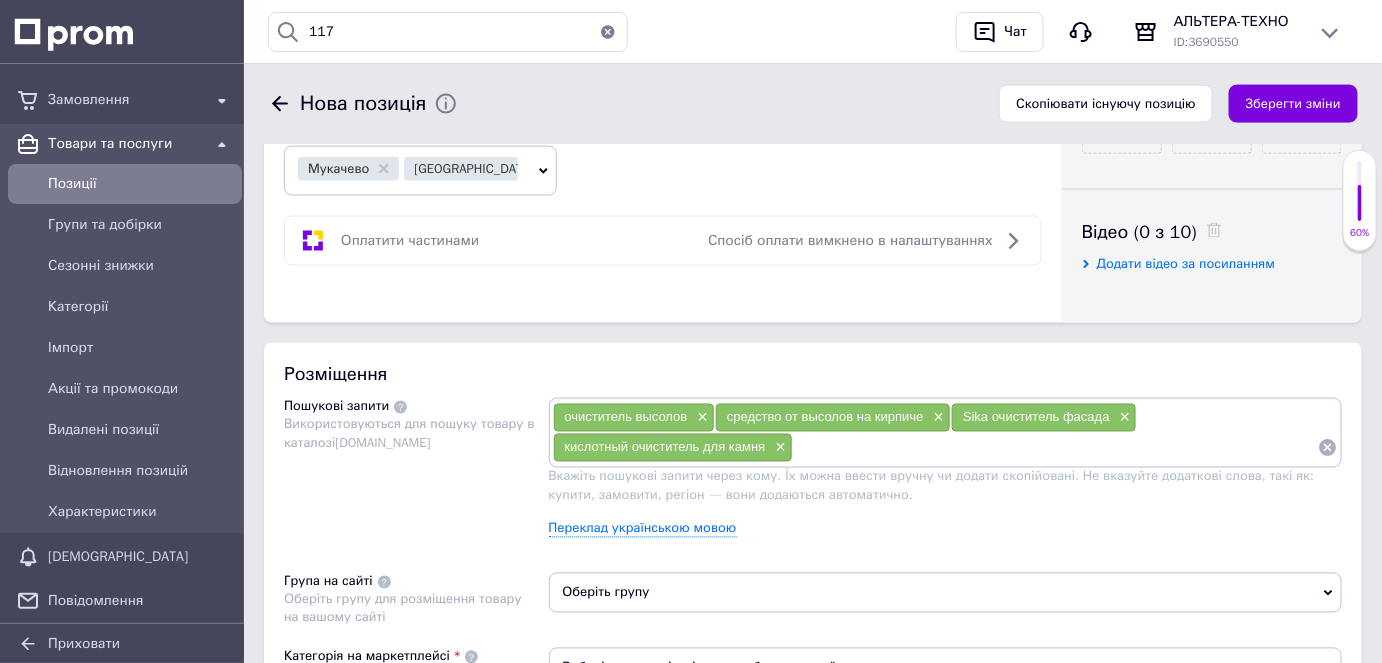paste on "удаление высолов" 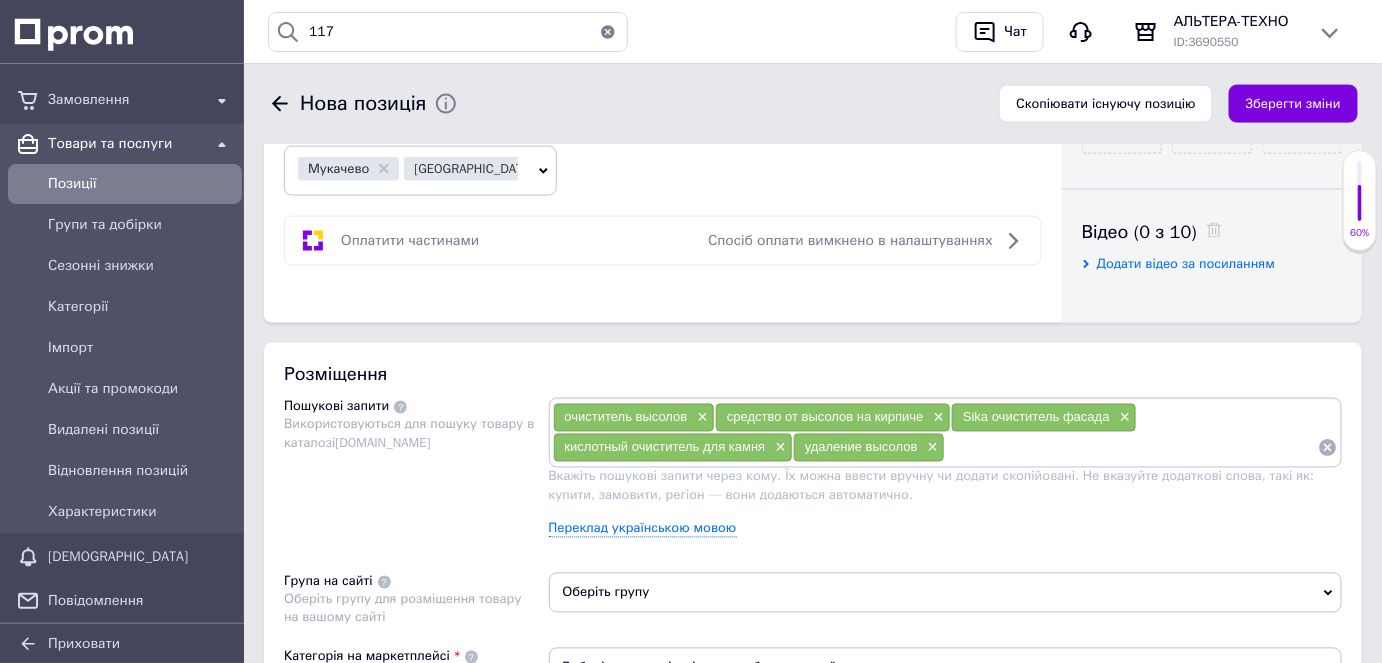 paste on "очиститель брусчатки" 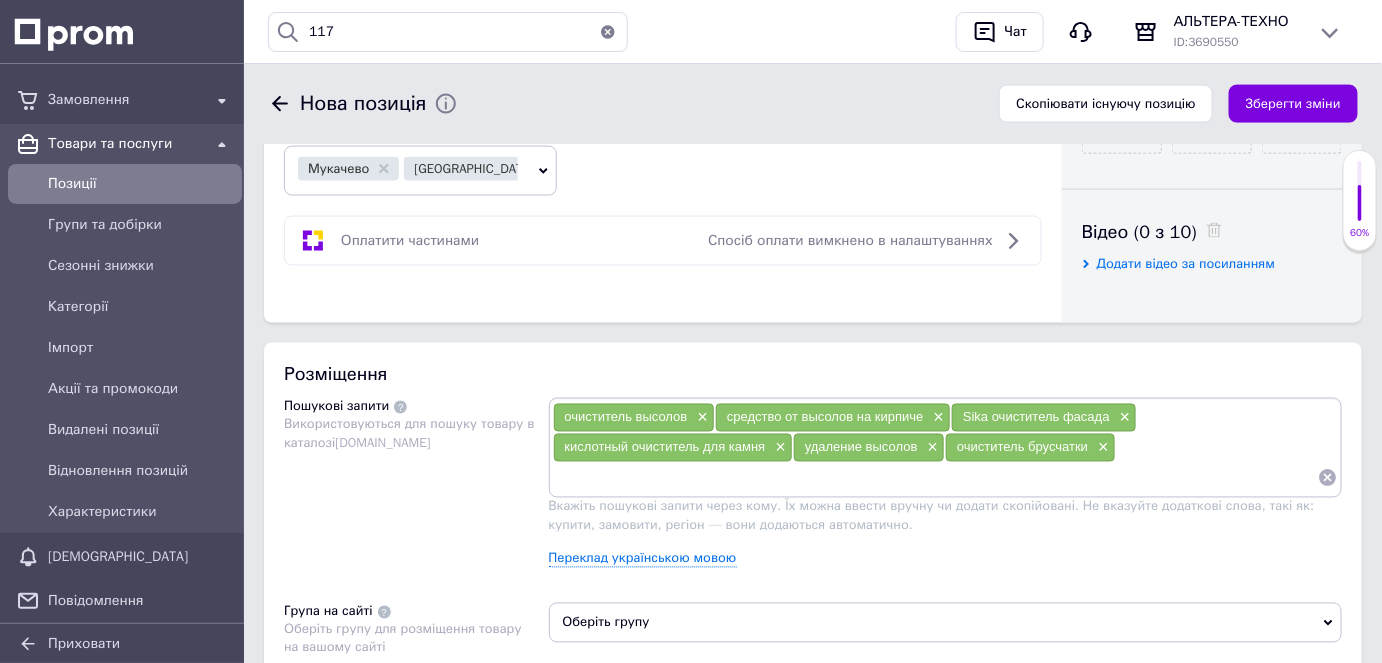 paste on "средство для чистки кирпича" 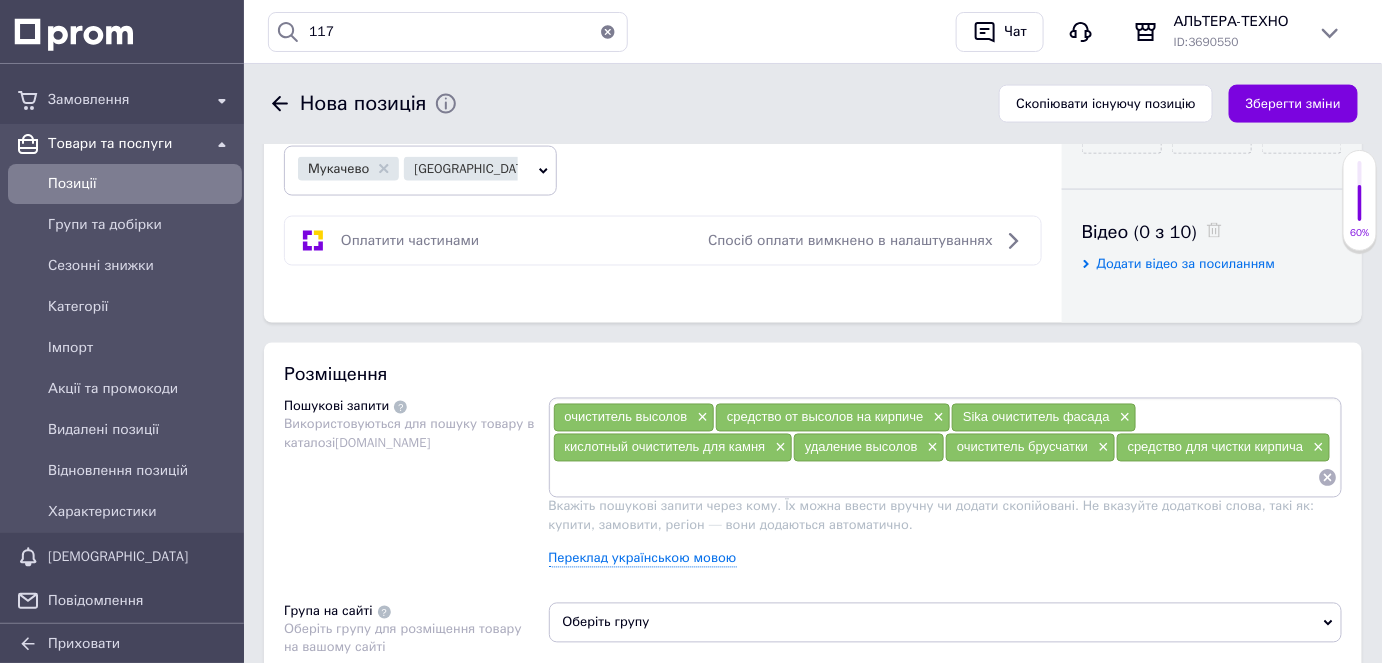 paste on "очиститель бетона" 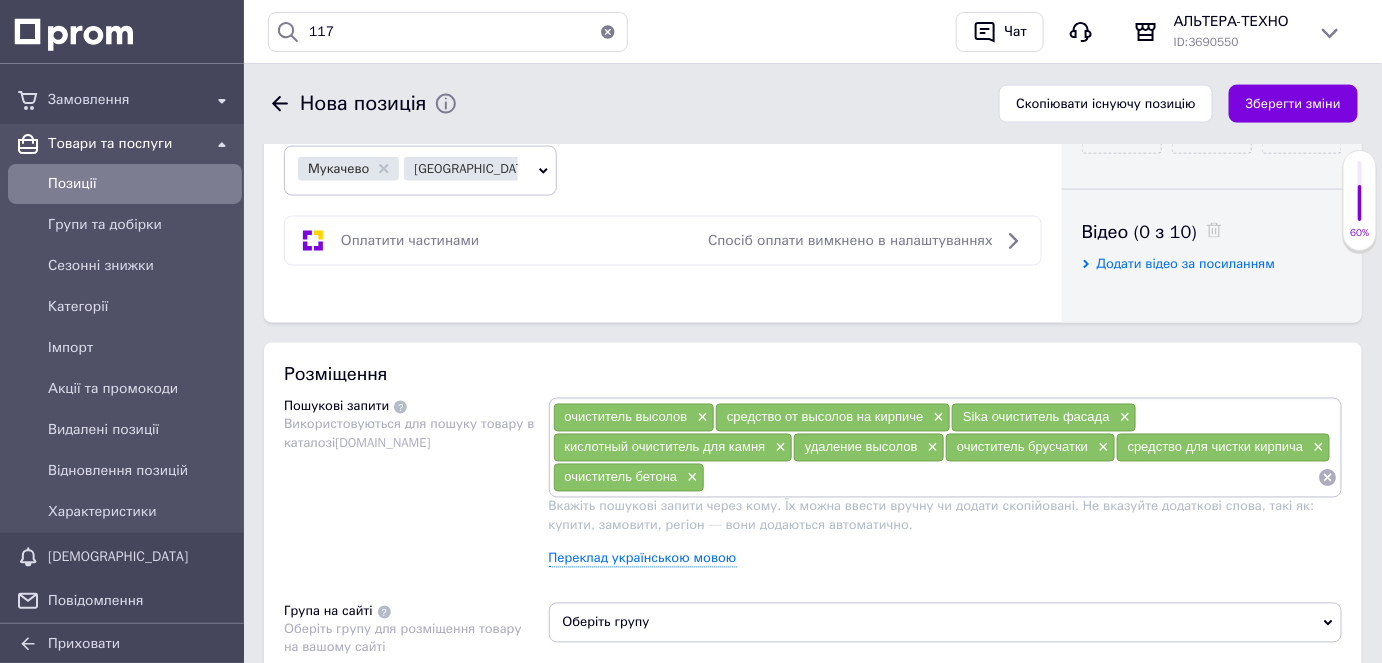 paste on "удаление цементных пятен" 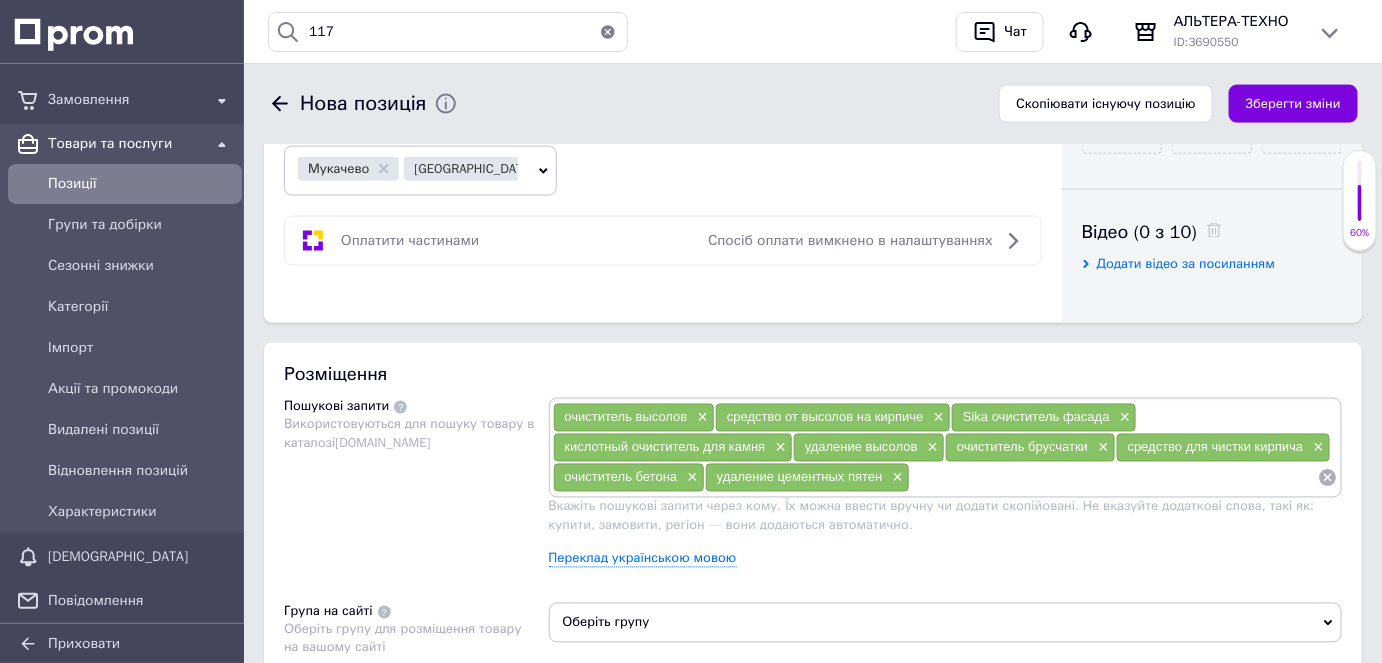 click at bounding box center (1114, 478) 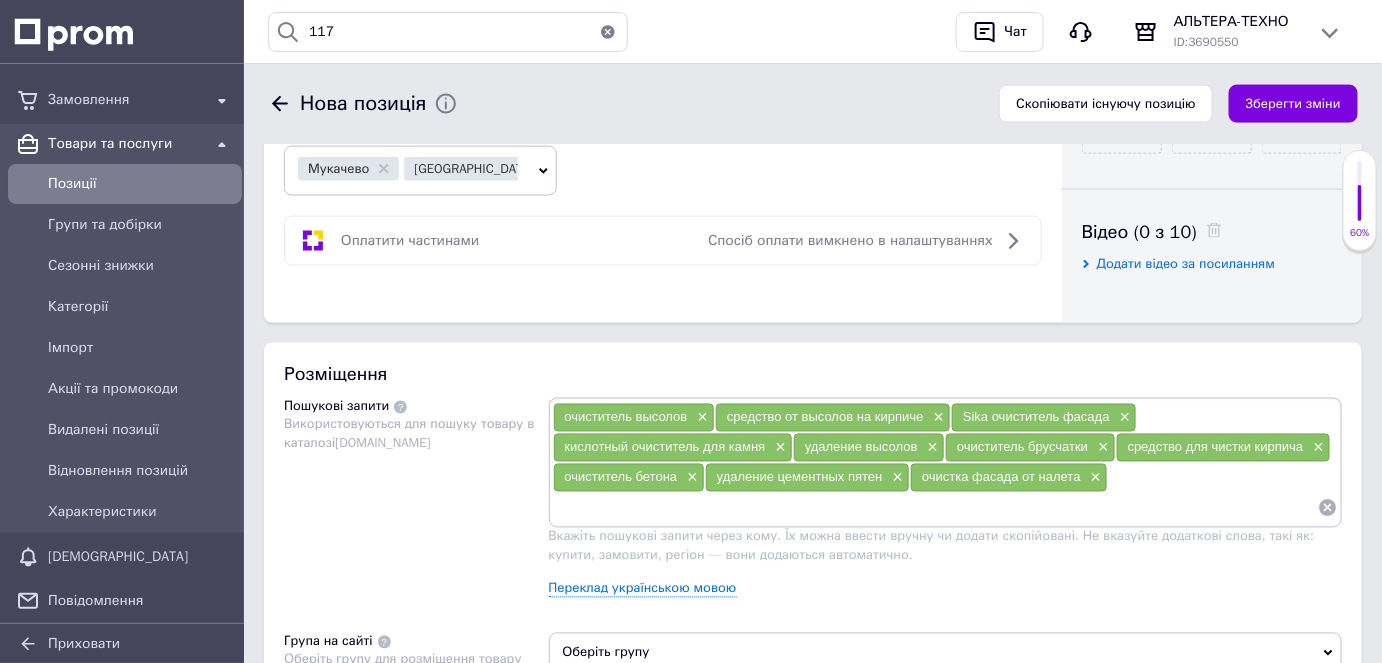 paste on "Sikagard-S цена" 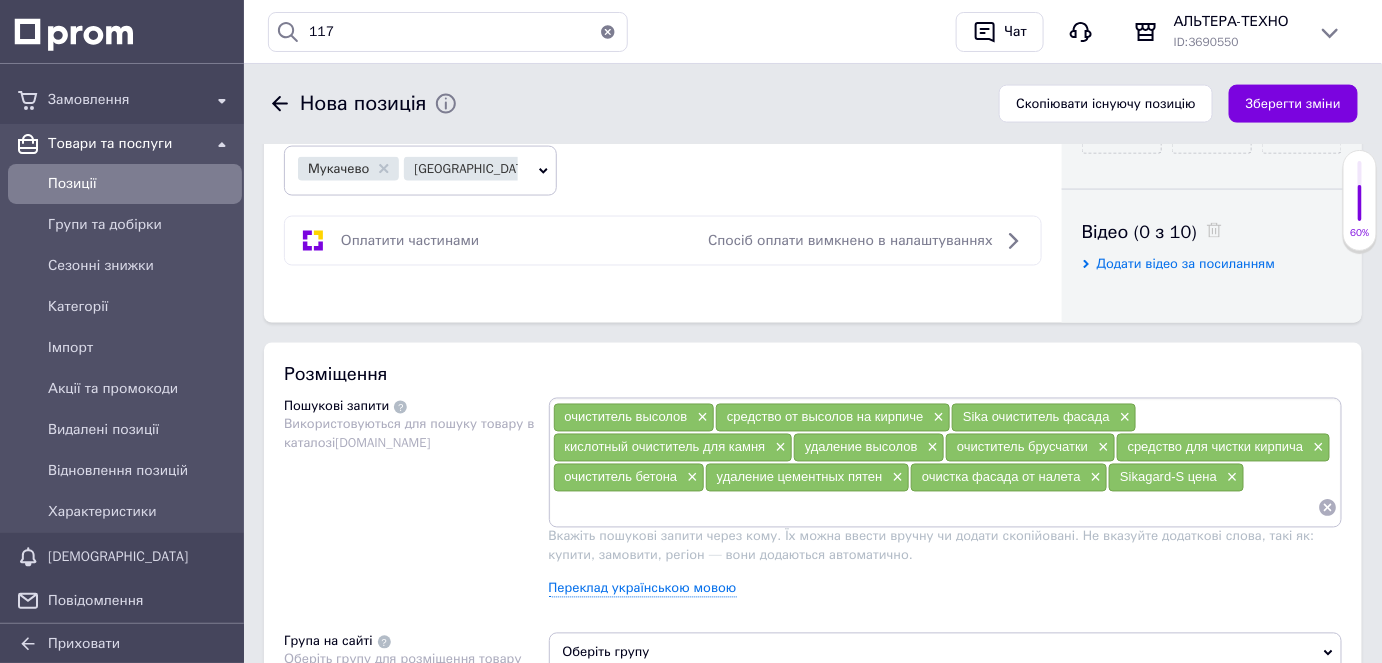 paste on "Sikagard-S цена" 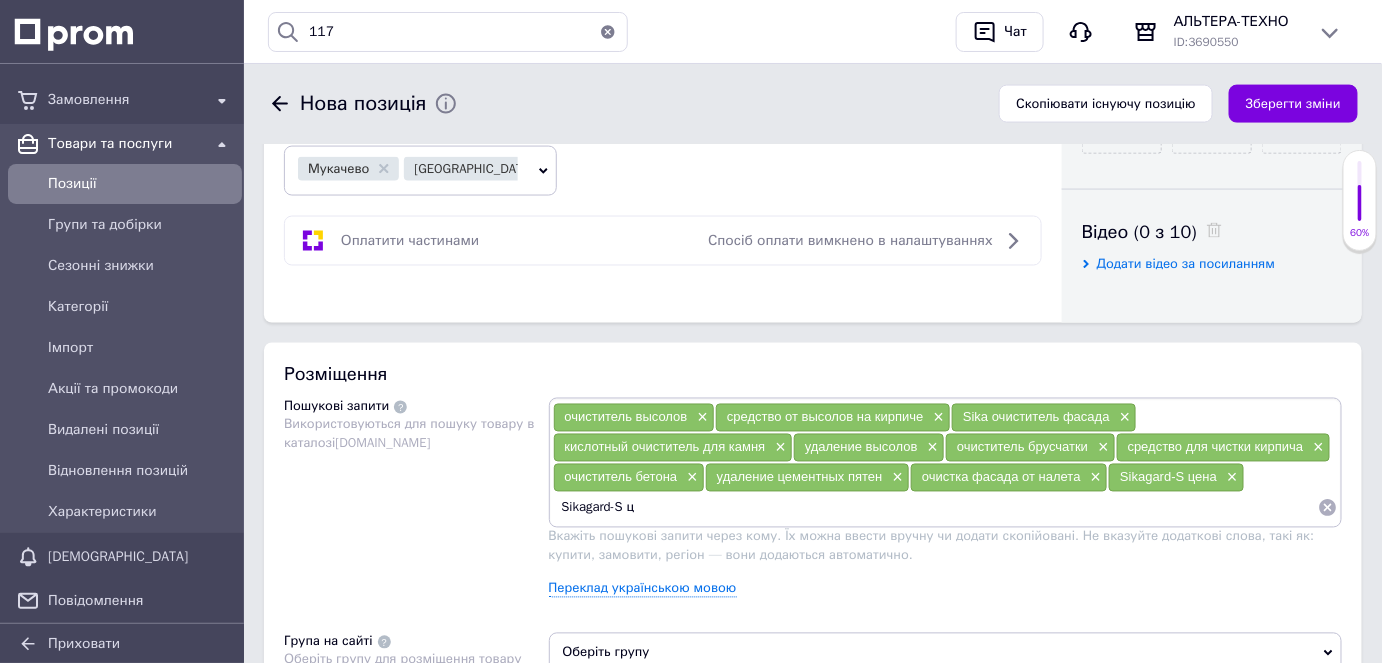 type on "Sikagard-S" 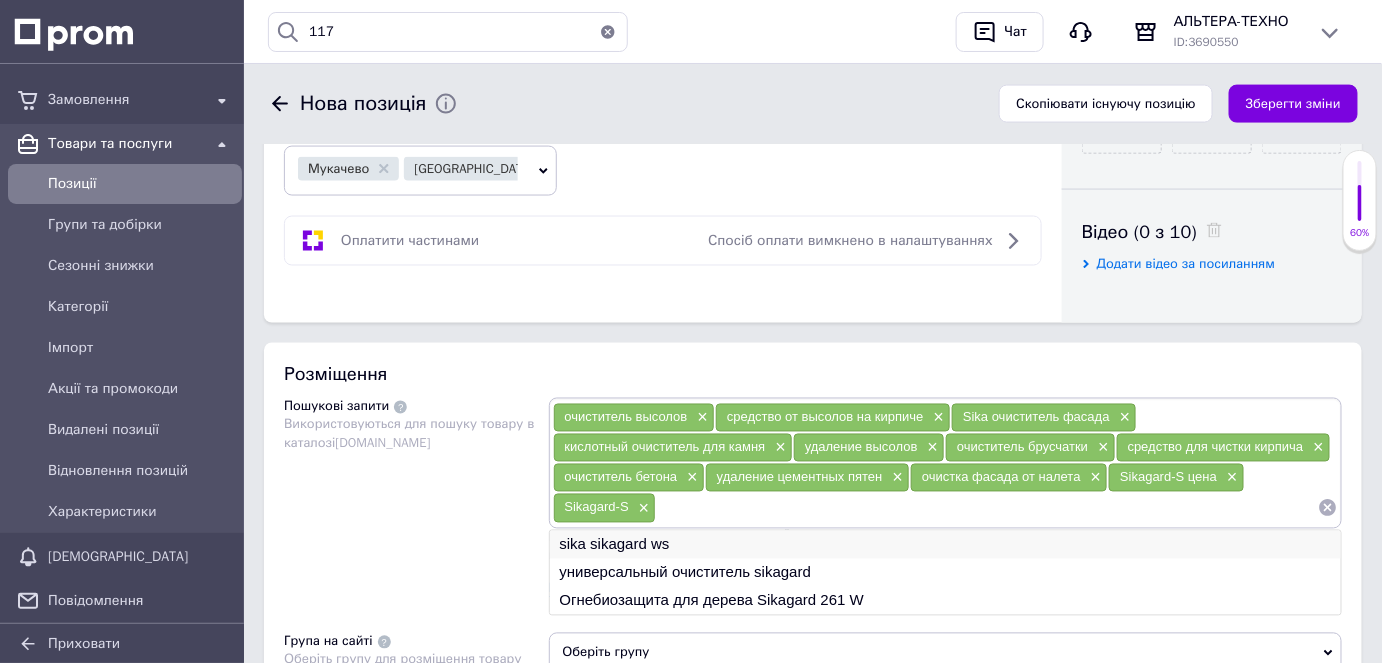 paste on "очиститель строительных загрязнений" 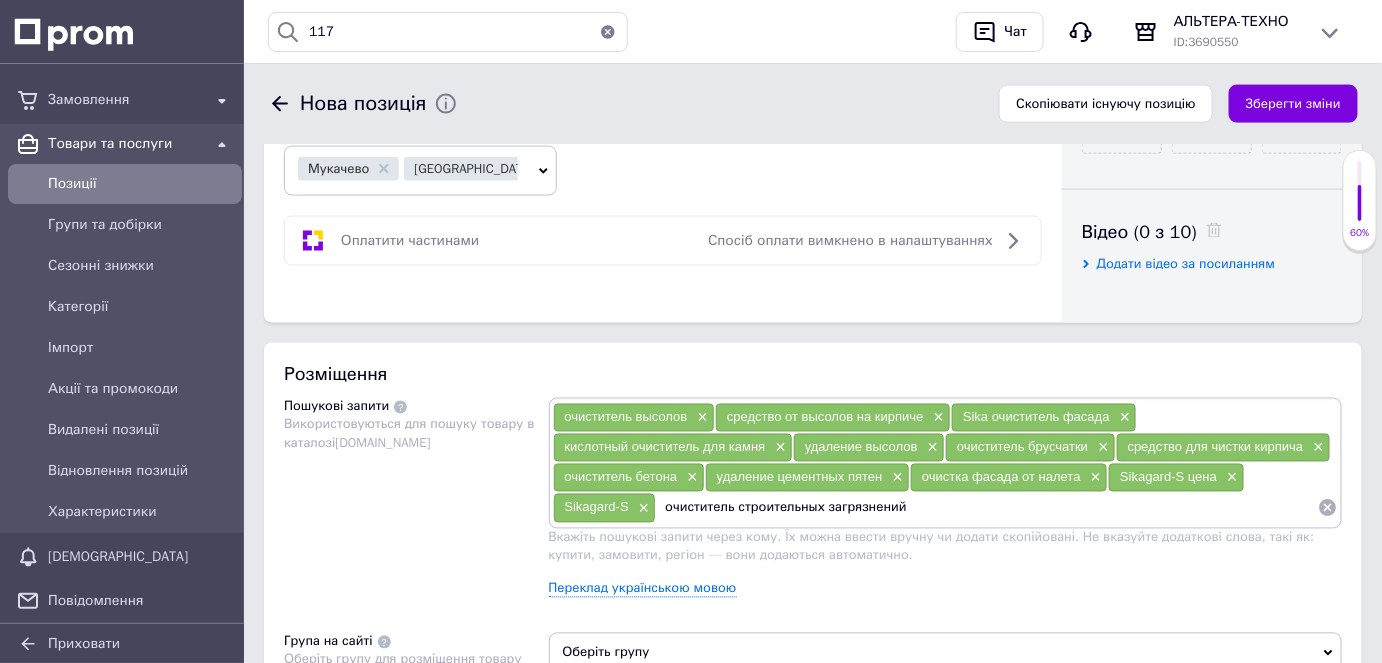 type 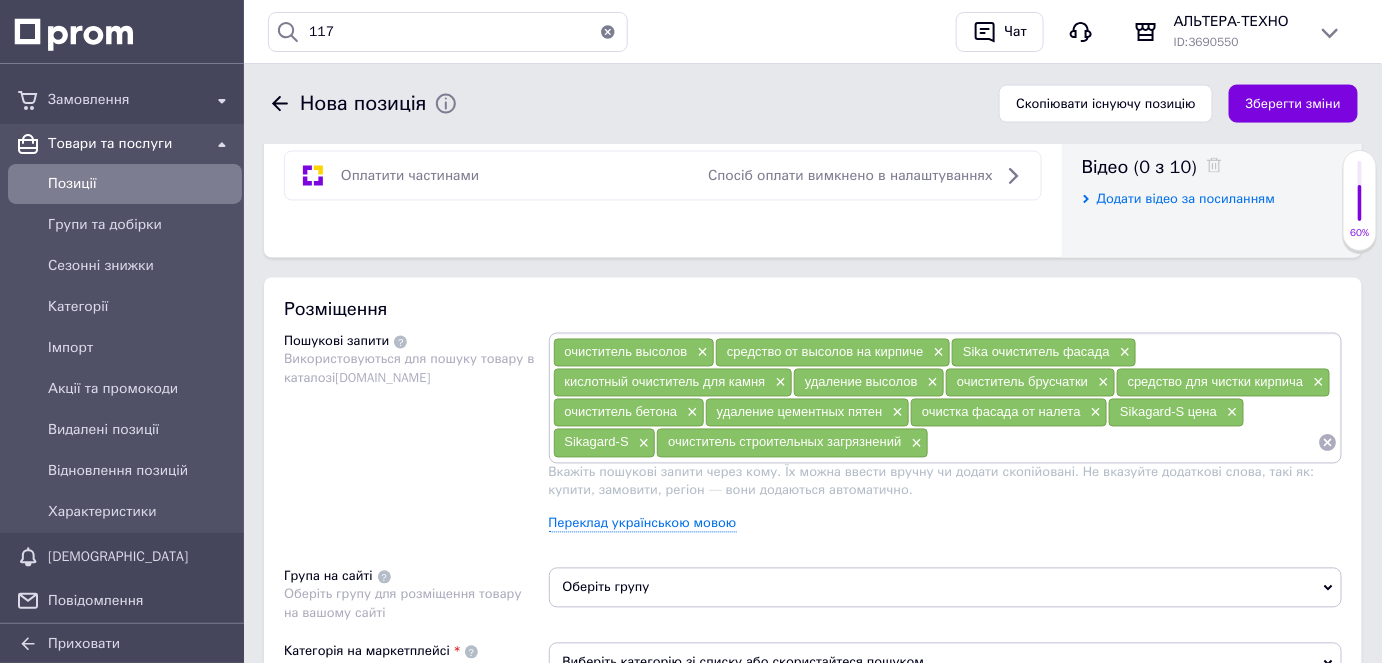 scroll, scrollTop: 1048, scrollLeft: 0, axis: vertical 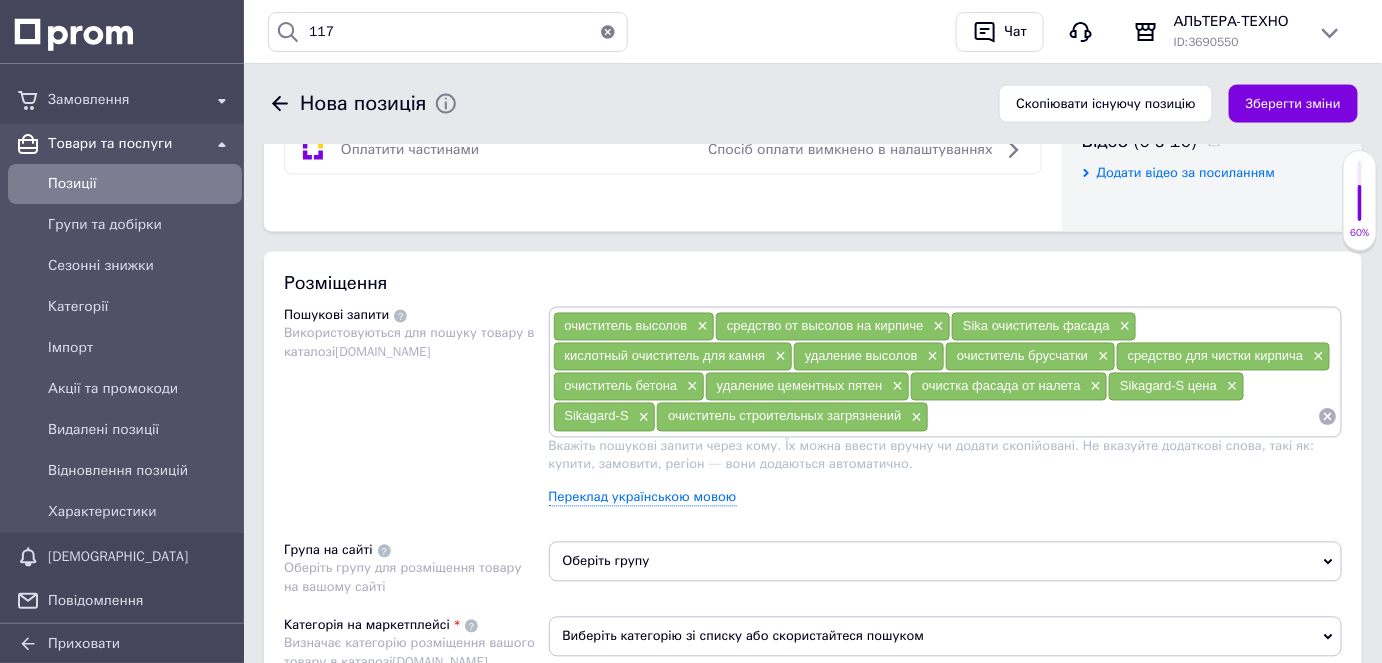 click on "Оберіть групу" at bounding box center [946, 562] 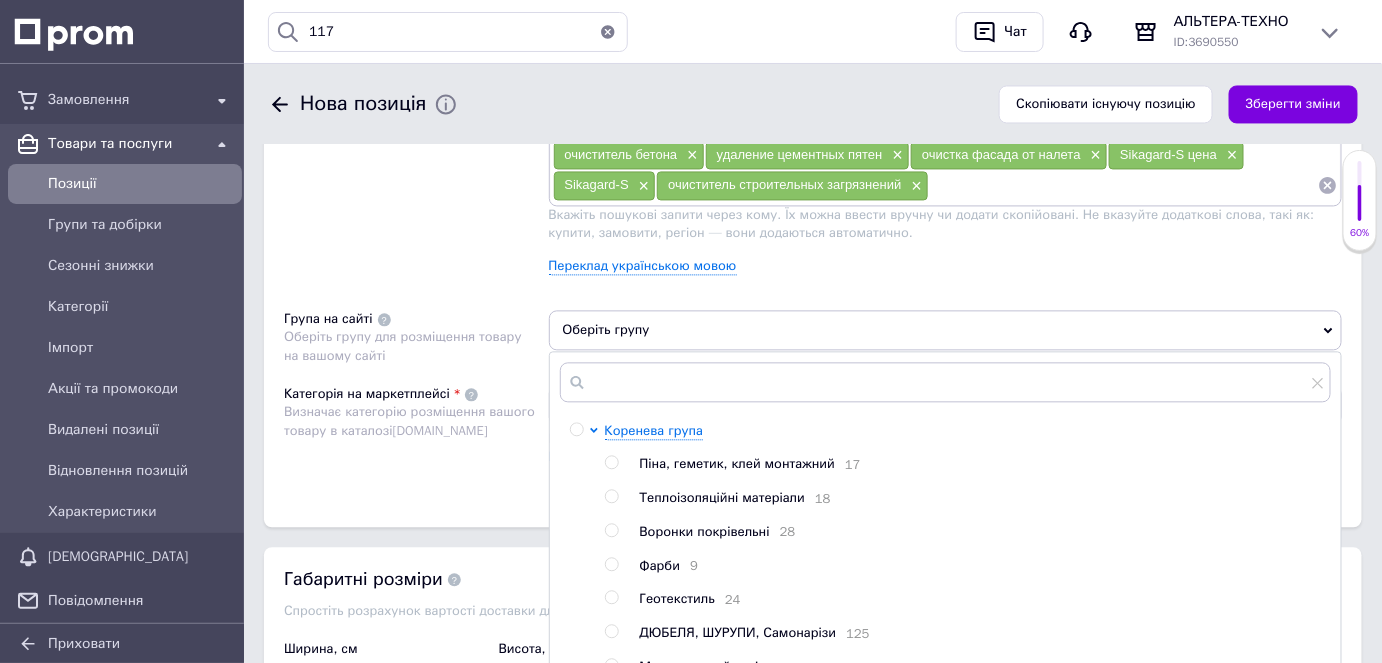 scroll, scrollTop: 1321, scrollLeft: 0, axis: vertical 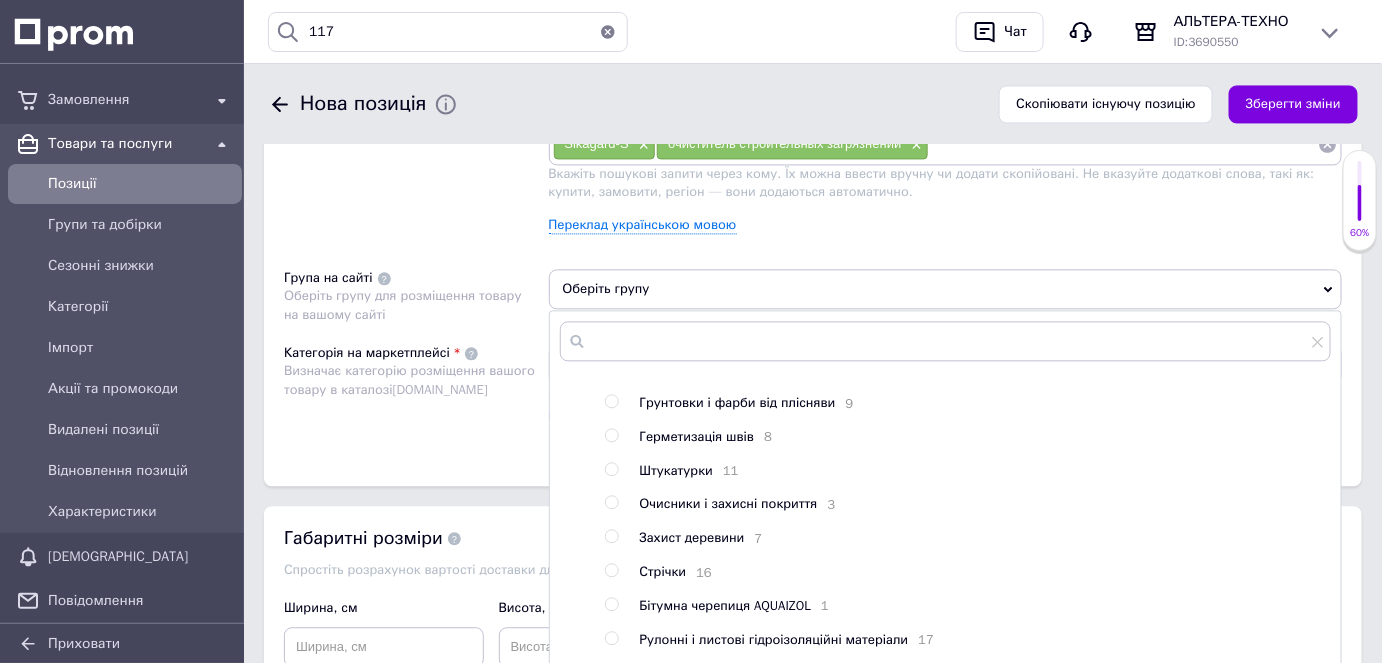 click on "Очисники і захисні покриття" at bounding box center [729, 503] 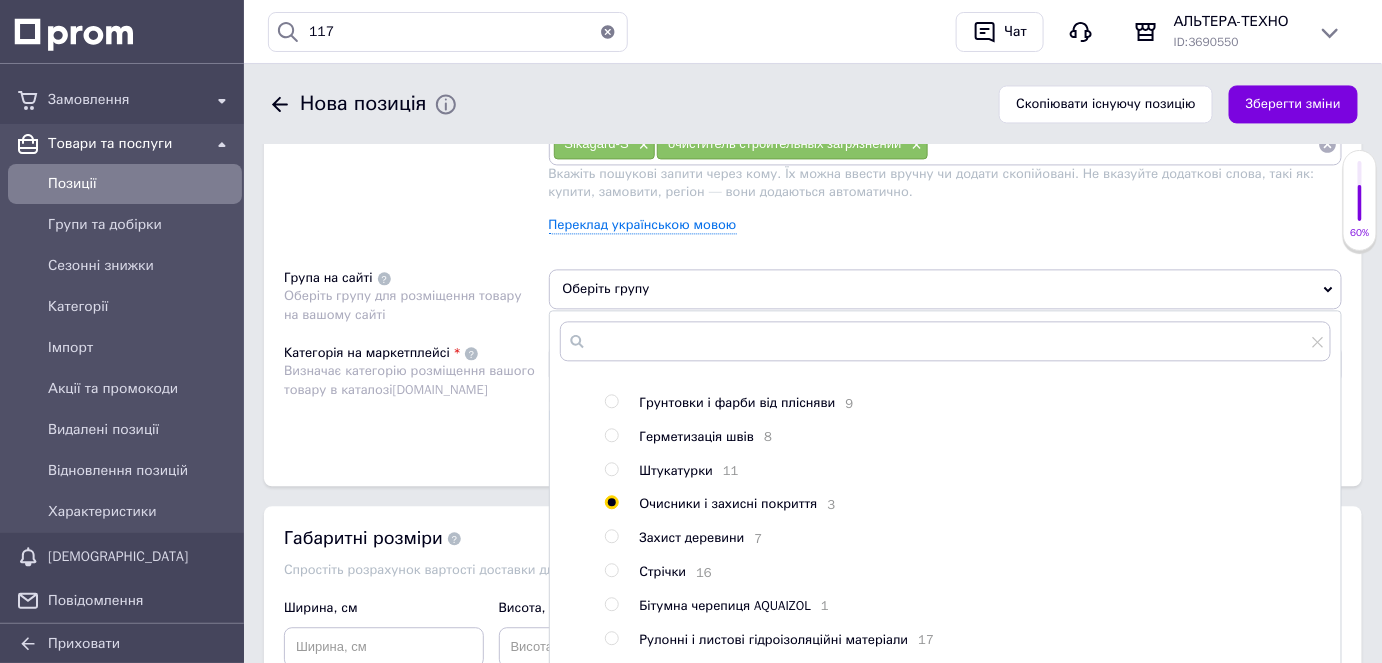 radio on "true" 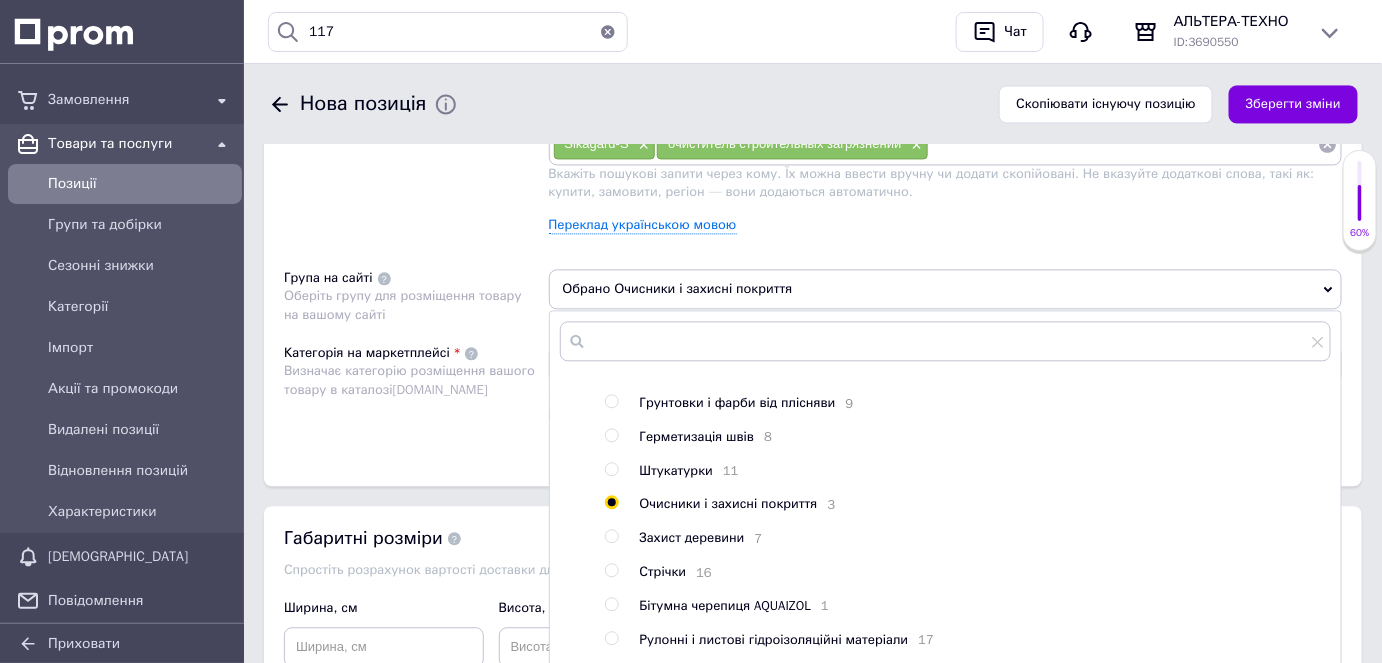 scroll, scrollTop: 568, scrollLeft: 0, axis: vertical 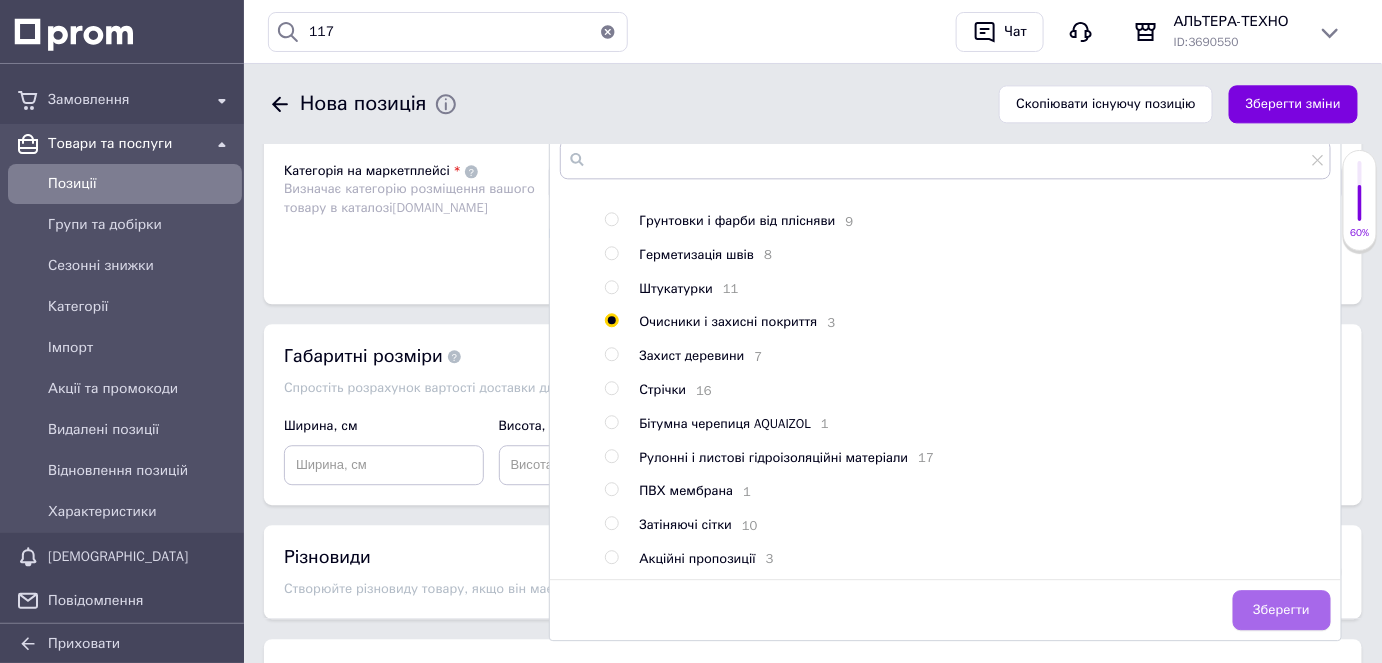 click on "Зберегти" at bounding box center (1282, 610) 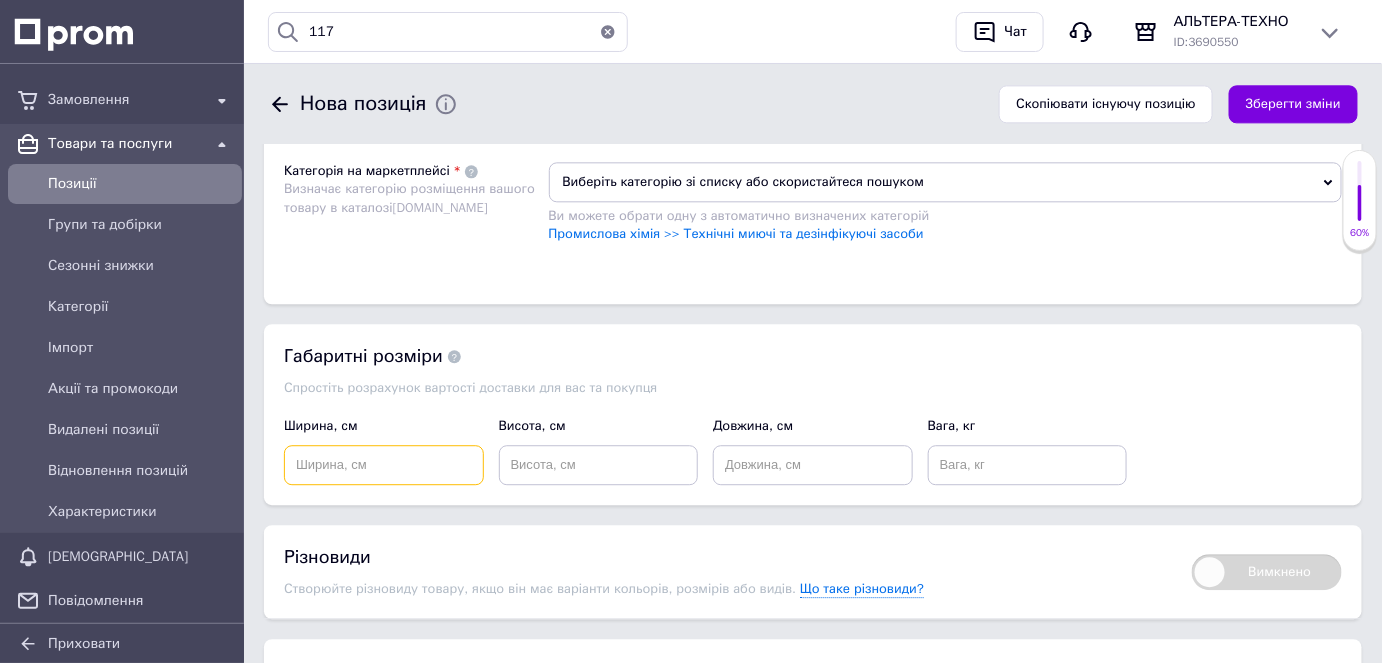 click at bounding box center (384, 465) 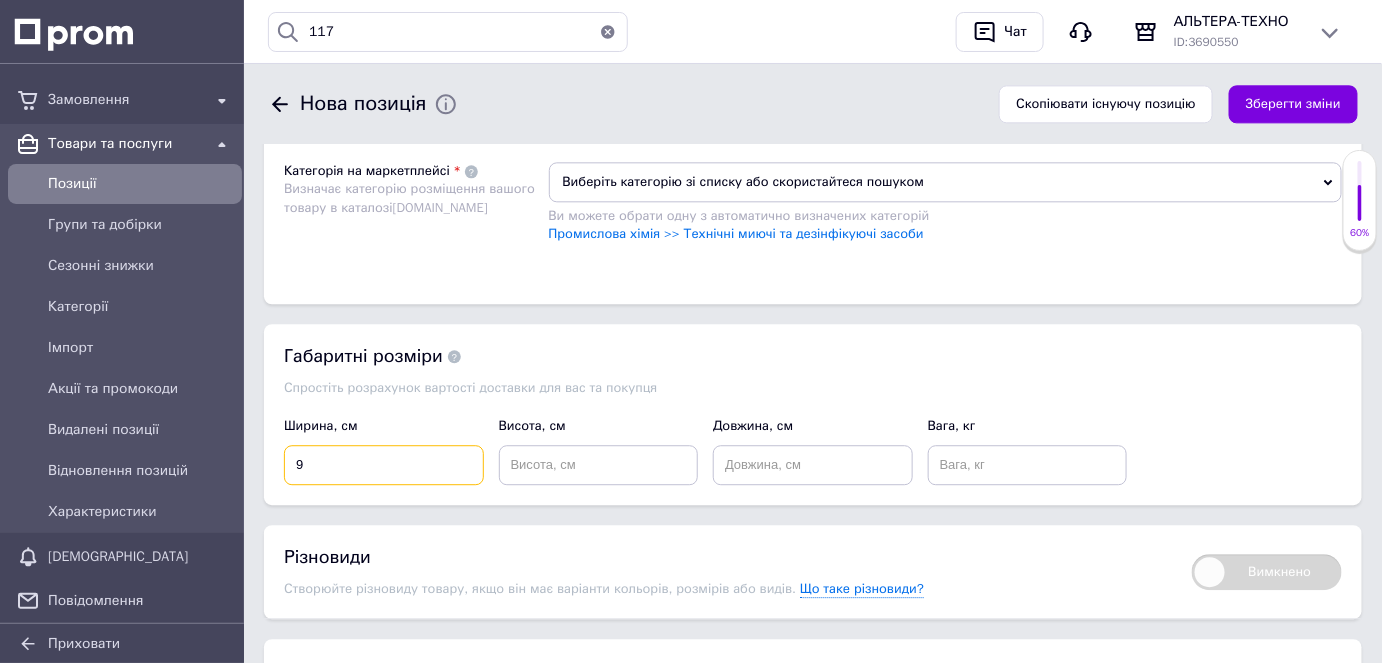 type on "9" 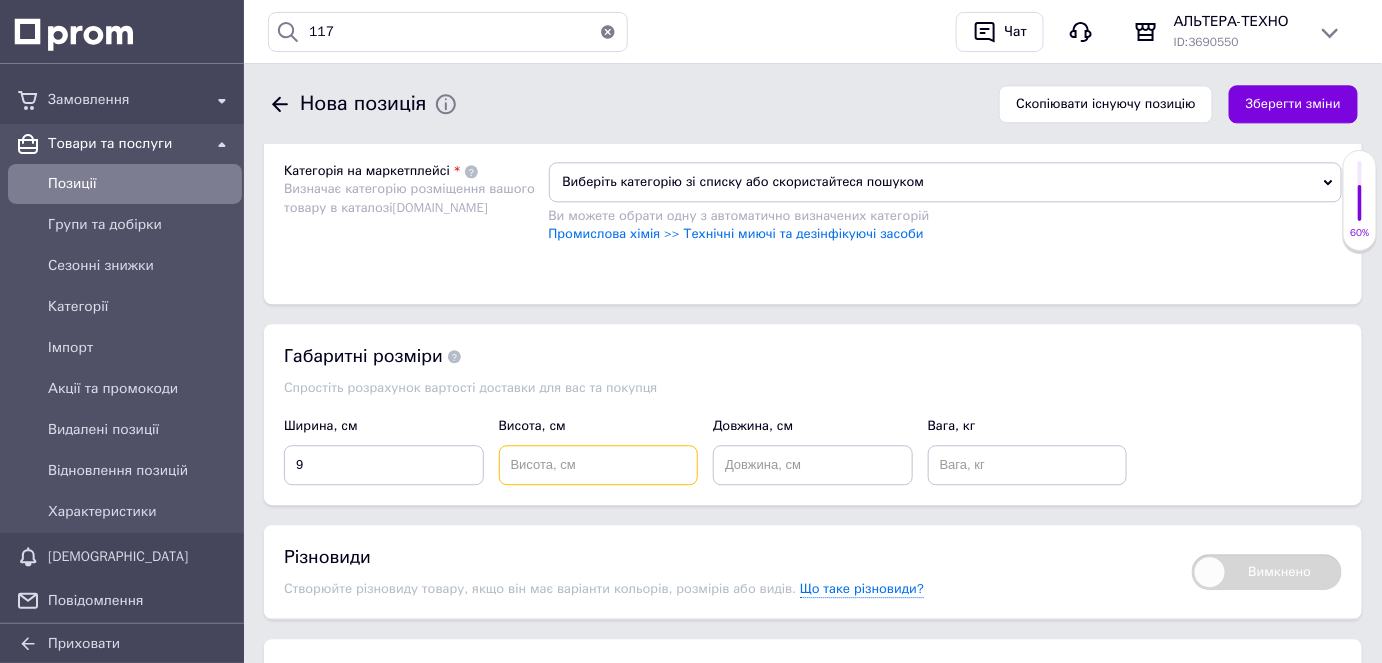 click at bounding box center [599, 465] 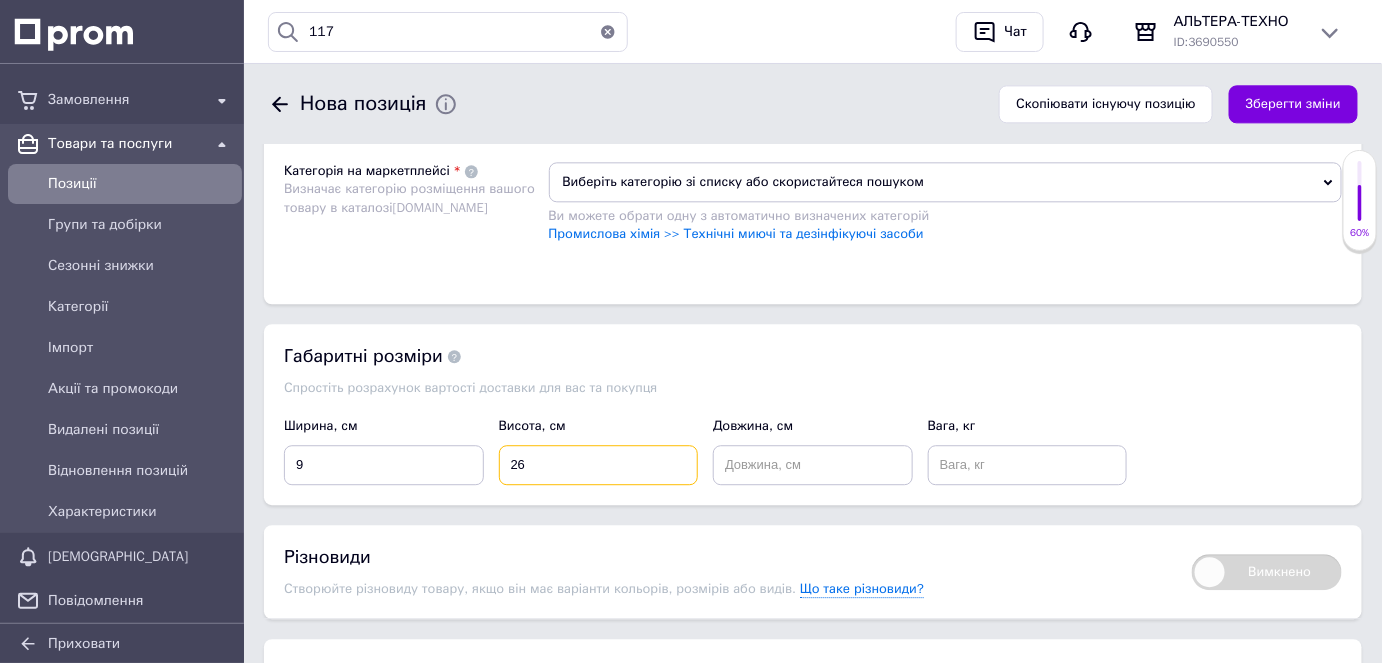 type on "26" 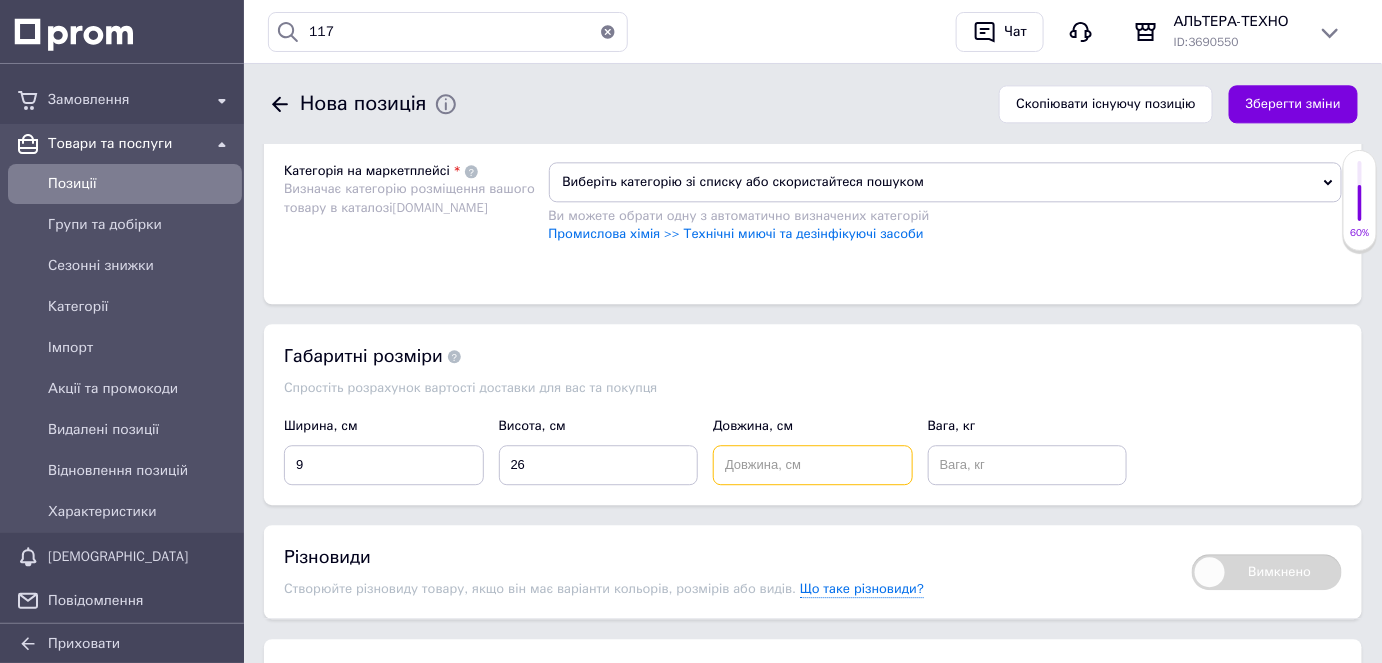 click at bounding box center (813, 465) 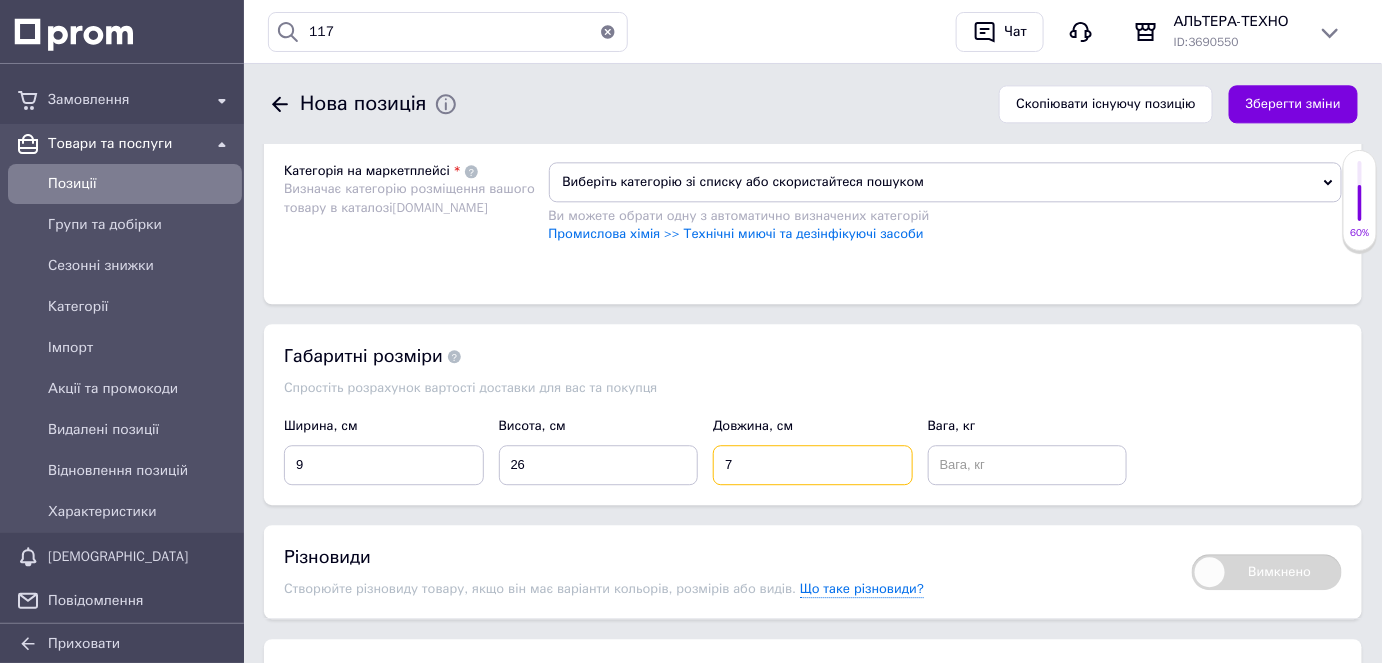 type on "7" 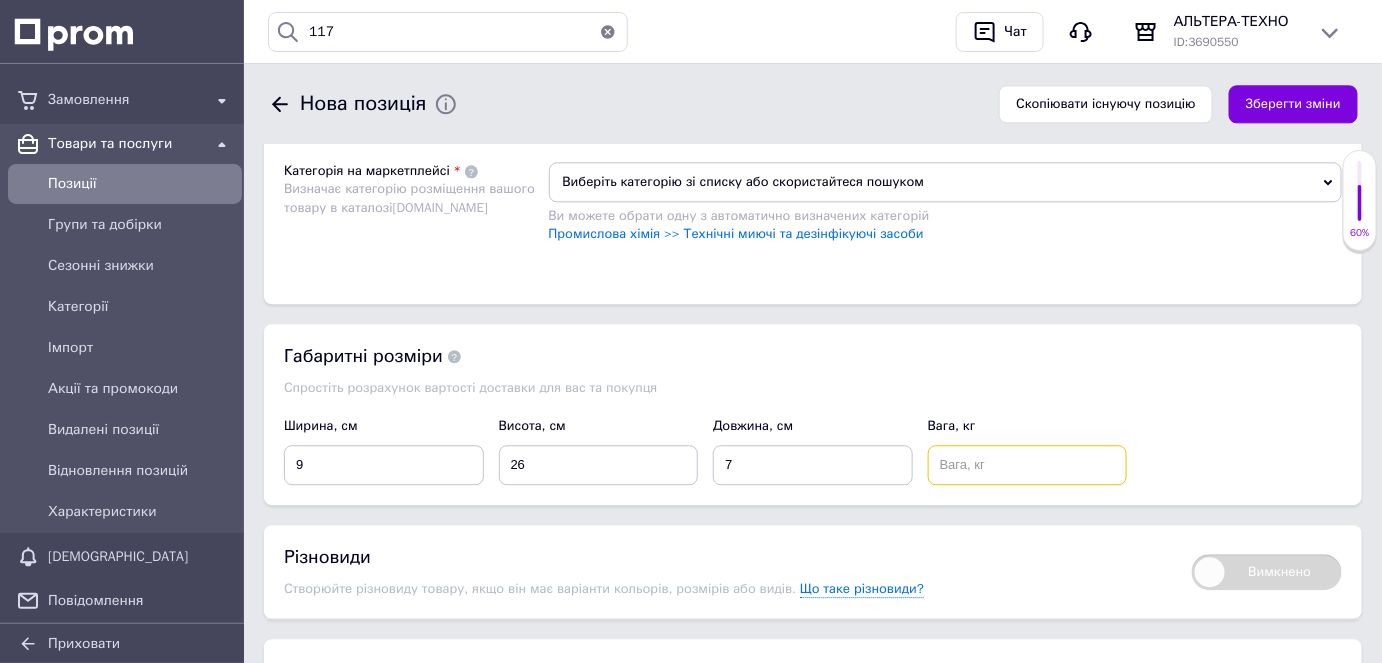 click at bounding box center [1028, 465] 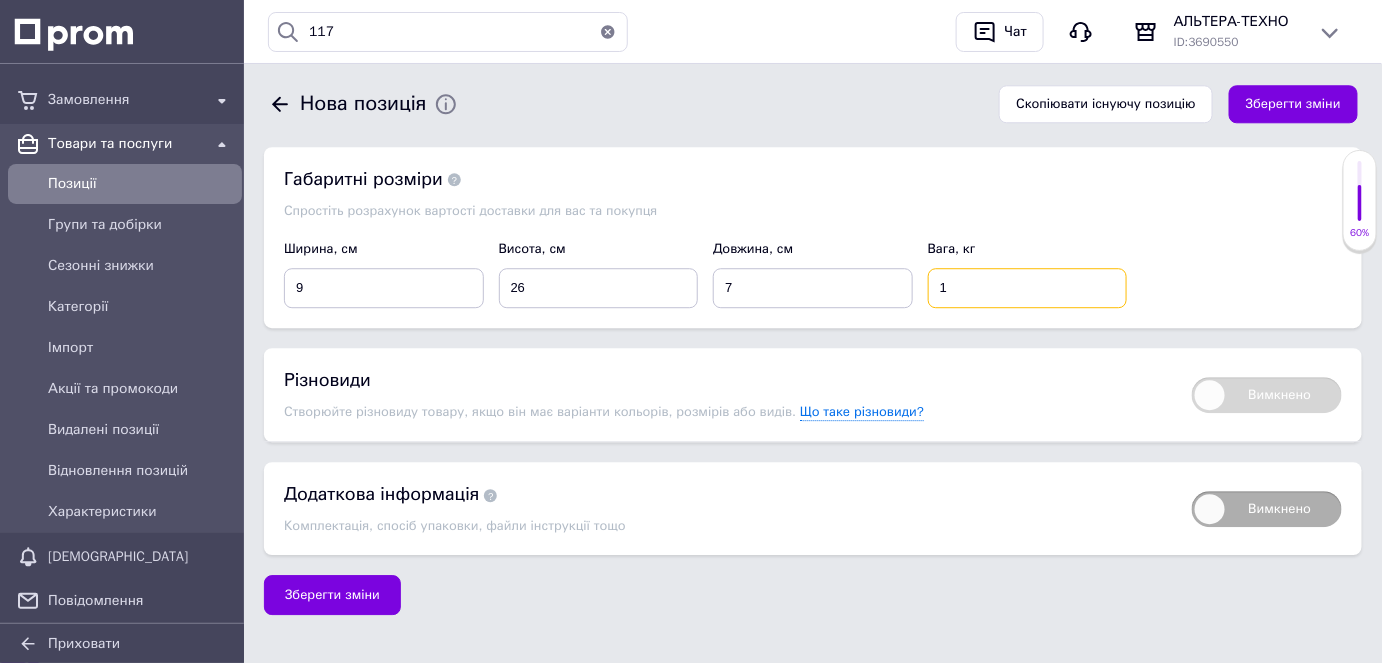 scroll, scrollTop: 1680, scrollLeft: 0, axis: vertical 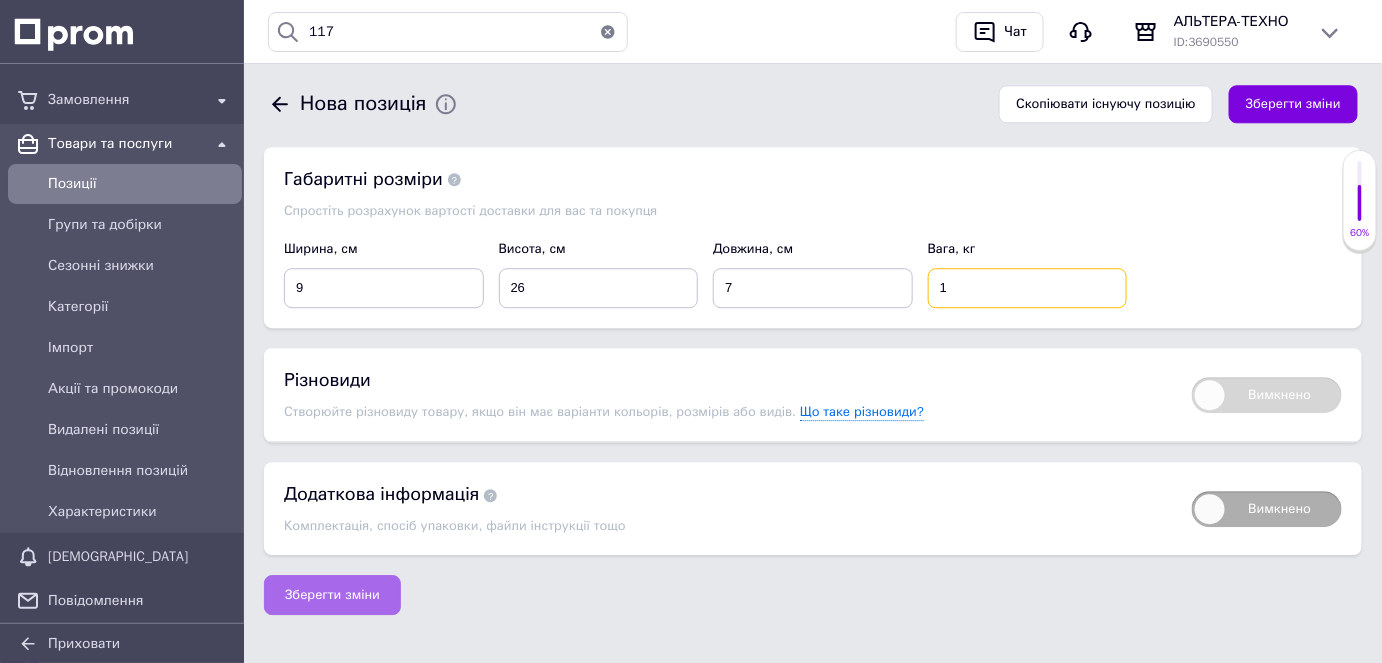 type on "1" 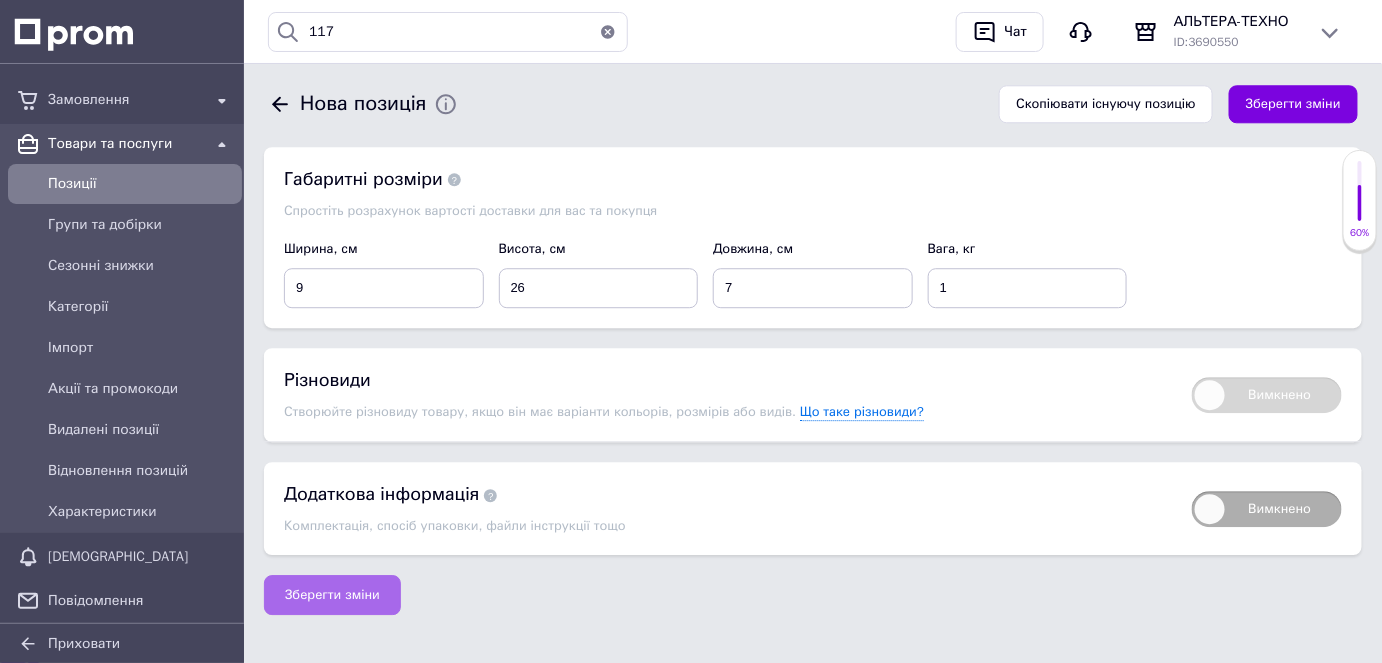 click on "Зберегти зміни" at bounding box center (332, 595) 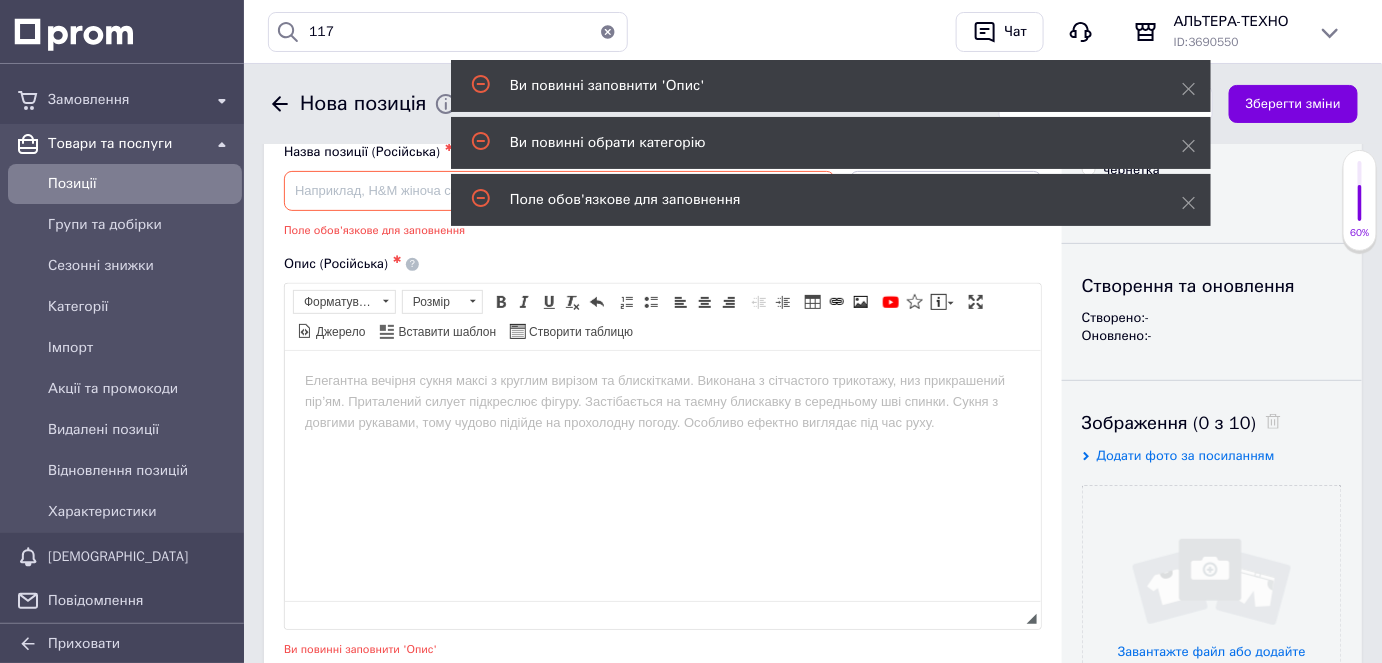 scroll, scrollTop: 0, scrollLeft: 0, axis: both 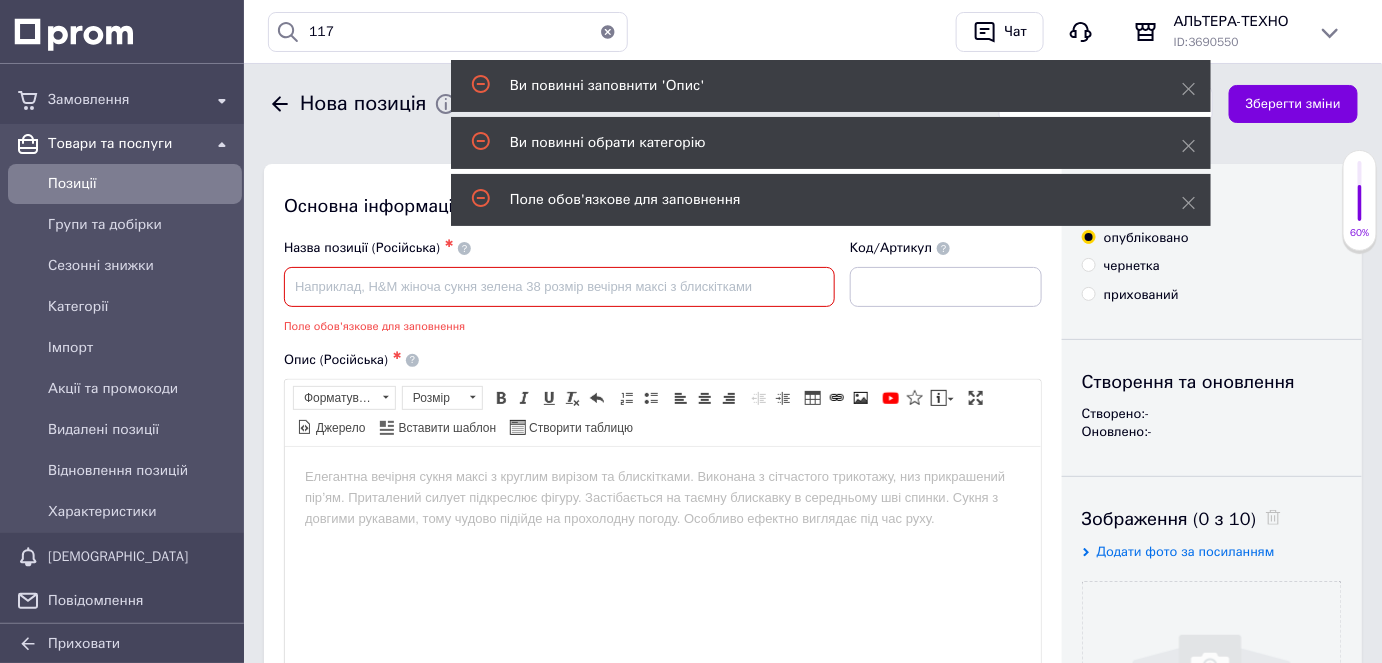 click at bounding box center [559, 287] 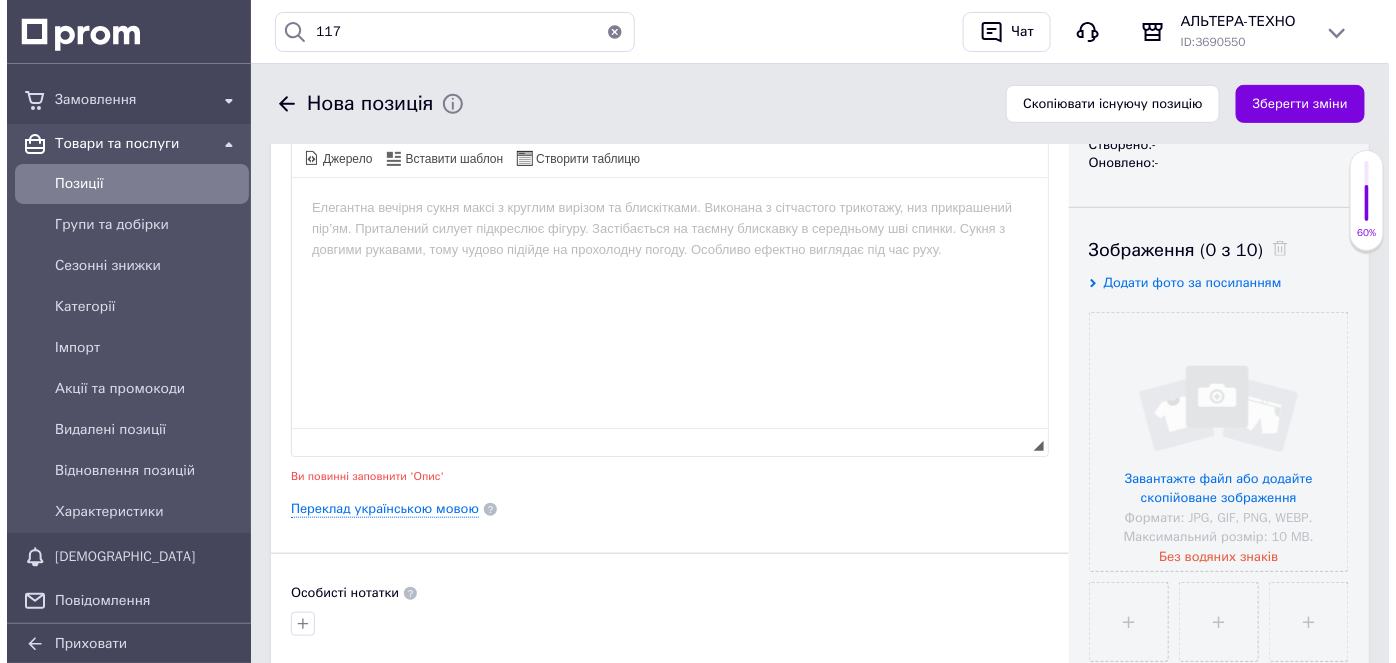 scroll, scrollTop: 272, scrollLeft: 0, axis: vertical 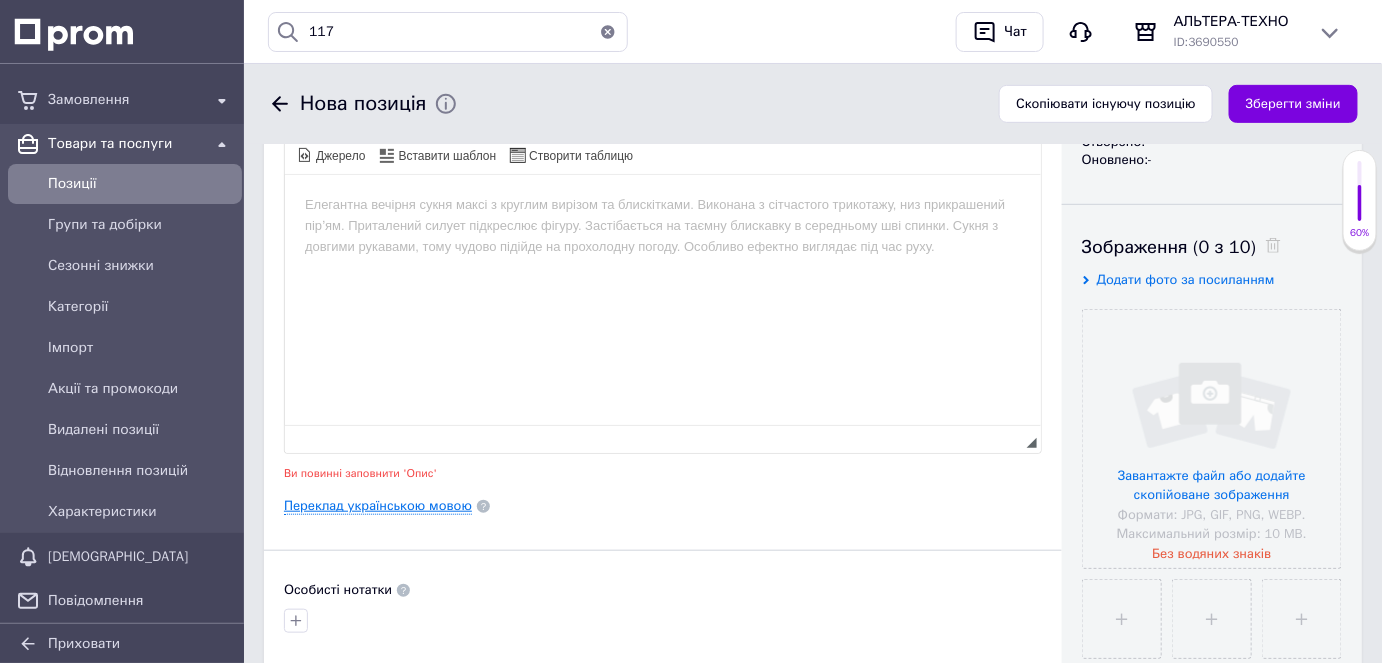 click on "Переклад українською мовою" at bounding box center [378, 506] 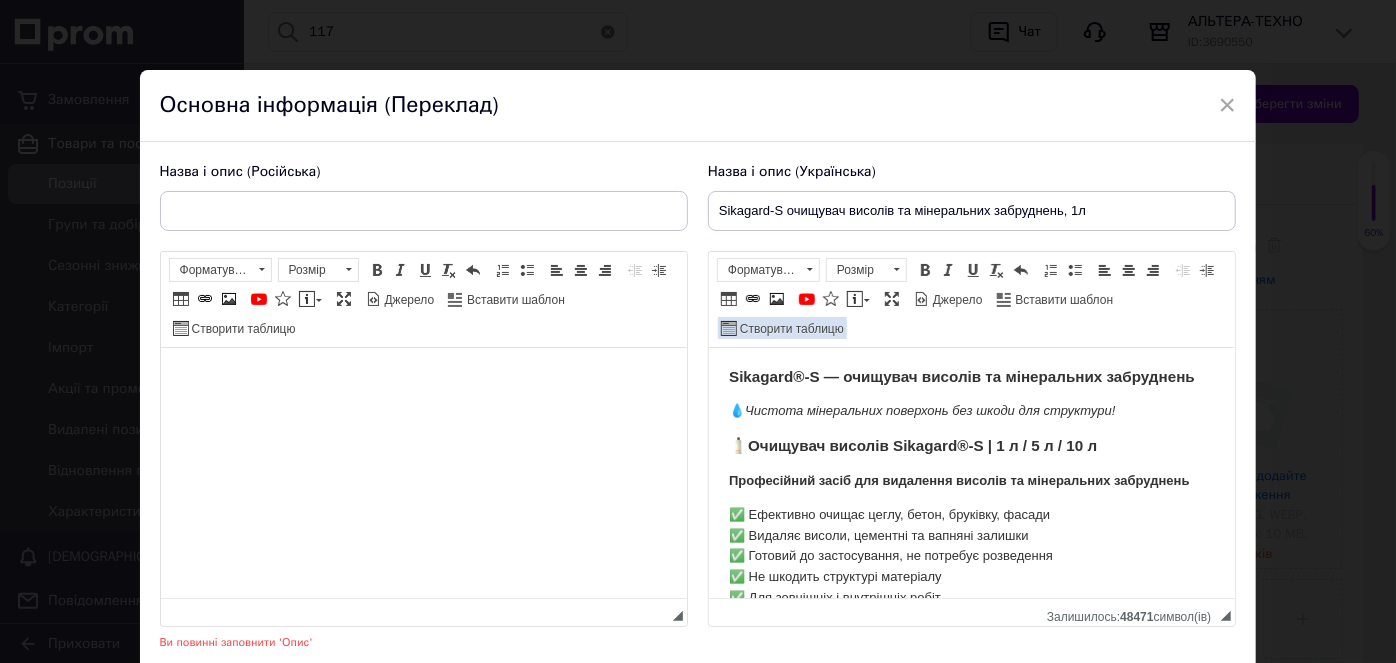 scroll, scrollTop: 0, scrollLeft: 0, axis: both 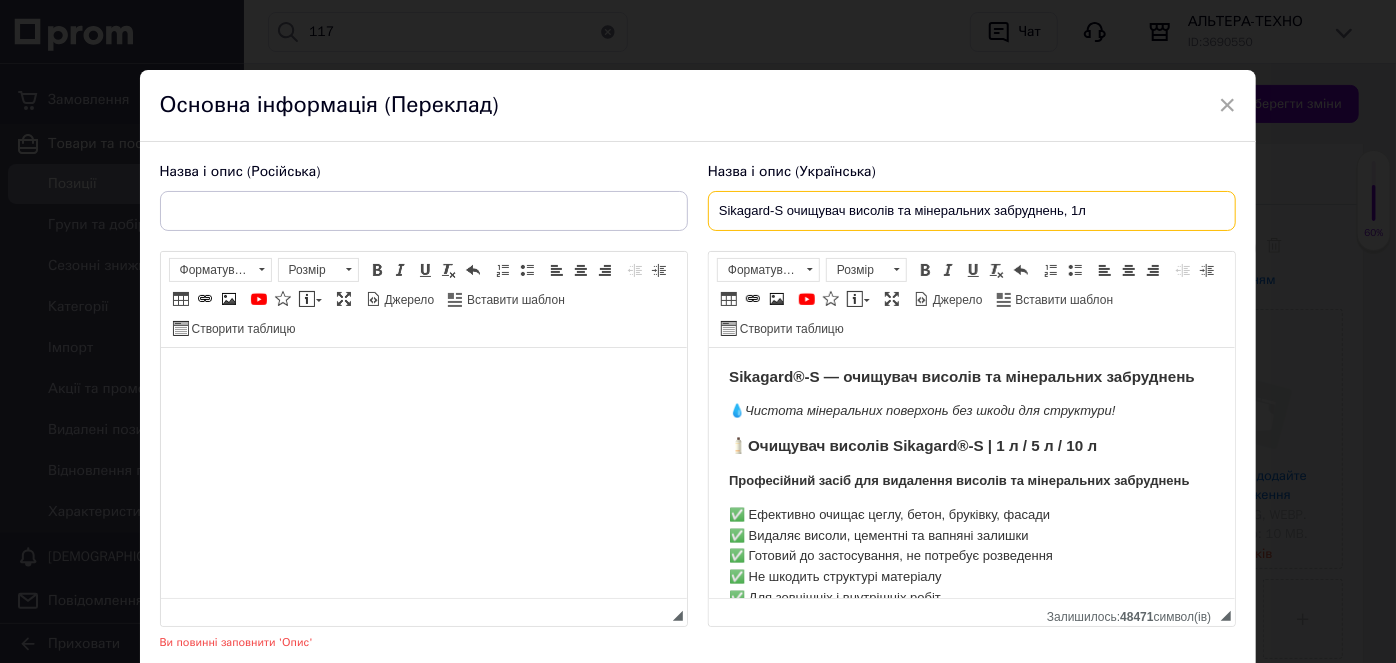 drag, startPoint x: 1102, startPoint y: 208, endPoint x: 714, endPoint y: 181, distance: 388.9383 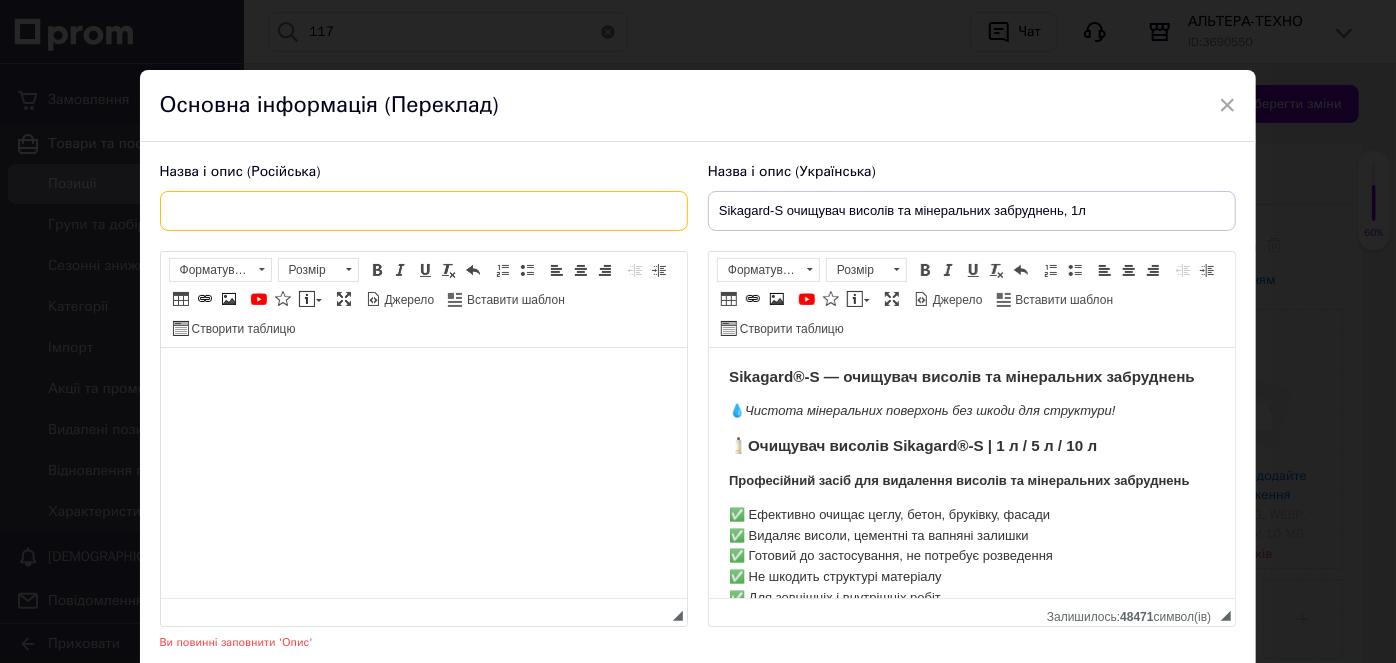 click at bounding box center (424, 211) 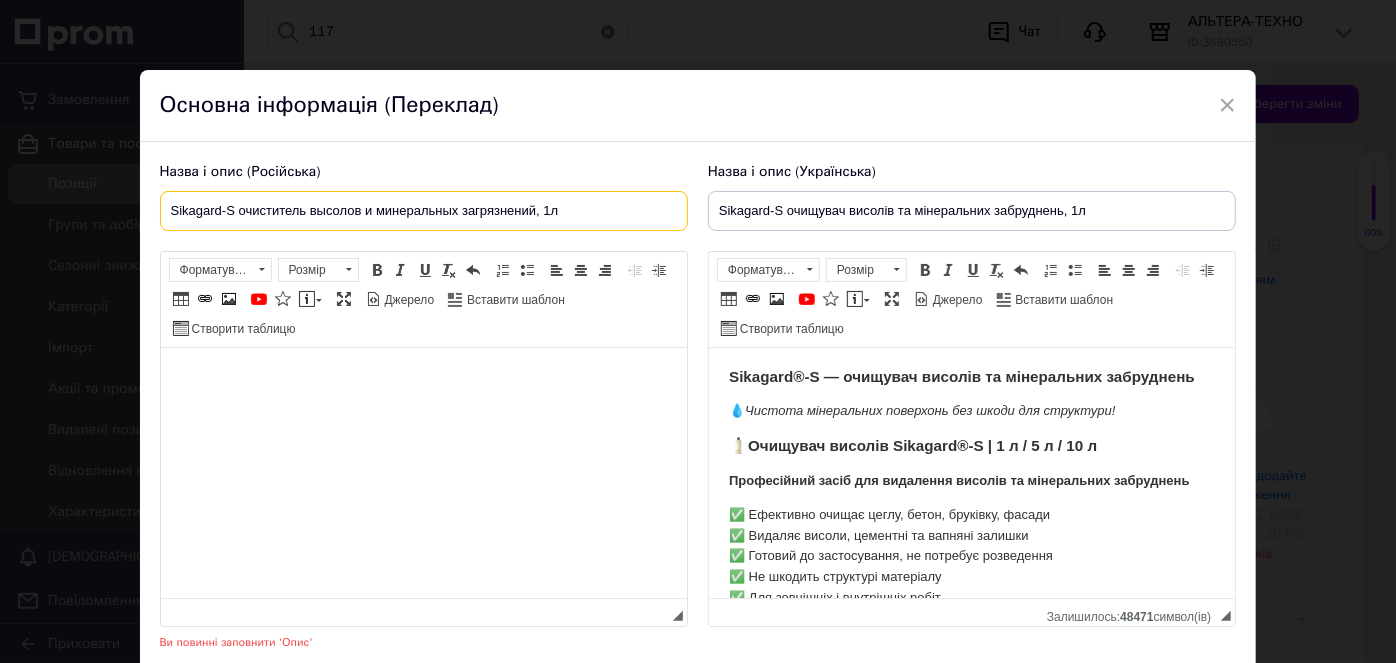 type on "Sikagard-S очиститель высолов и минеральных загрязнений, 1л" 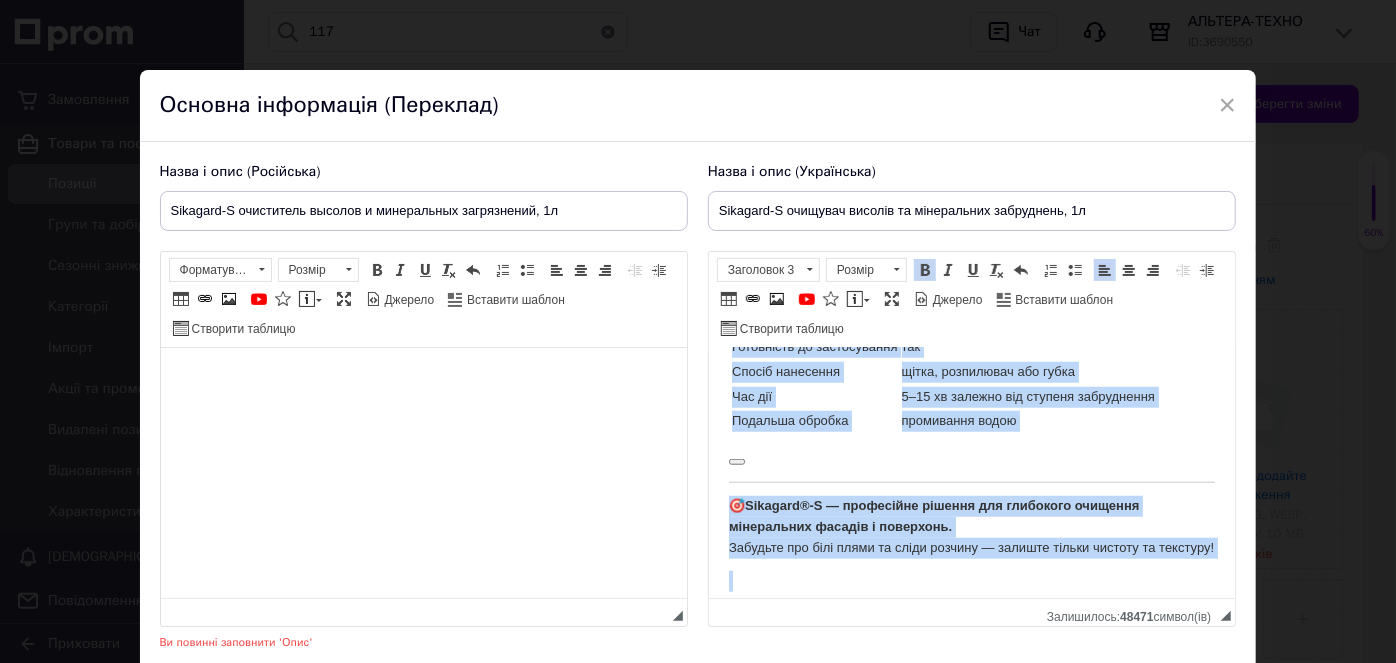 scroll, scrollTop: 1037, scrollLeft: 0, axis: vertical 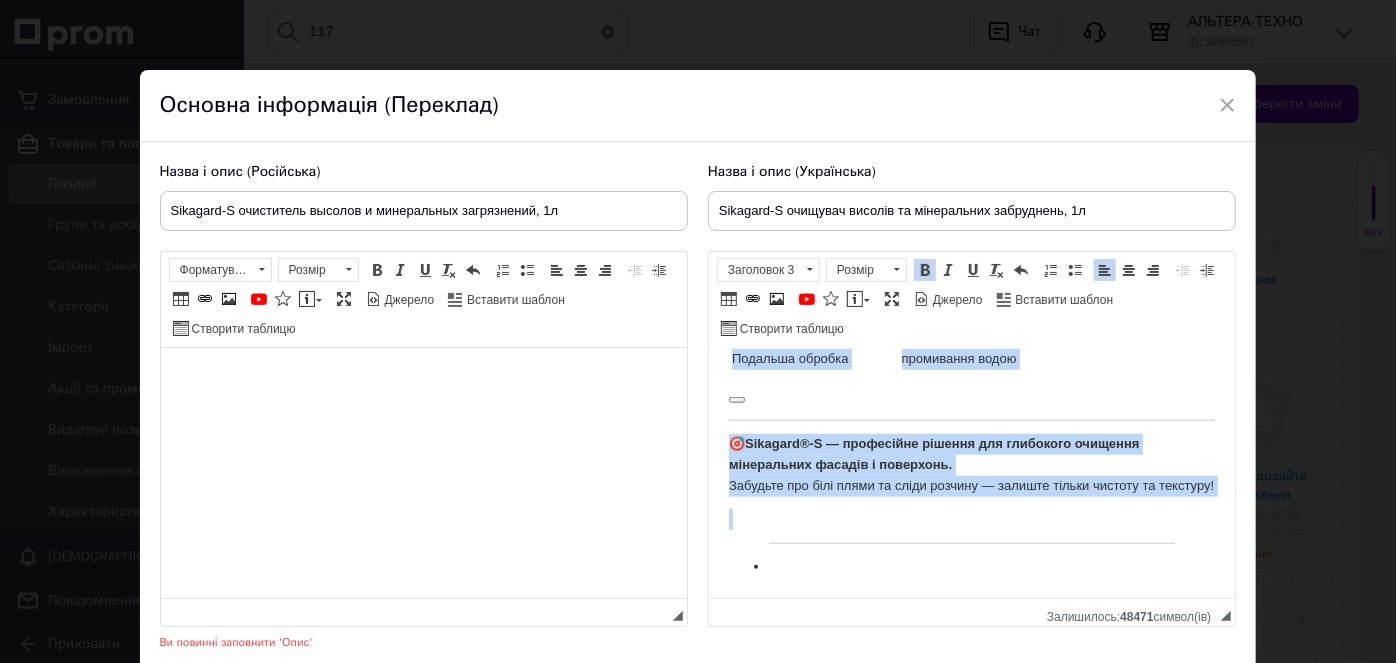drag, startPoint x: 720, startPoint y: 362, endPoint x: 938, endPoint y: 528, distance: 274.0073 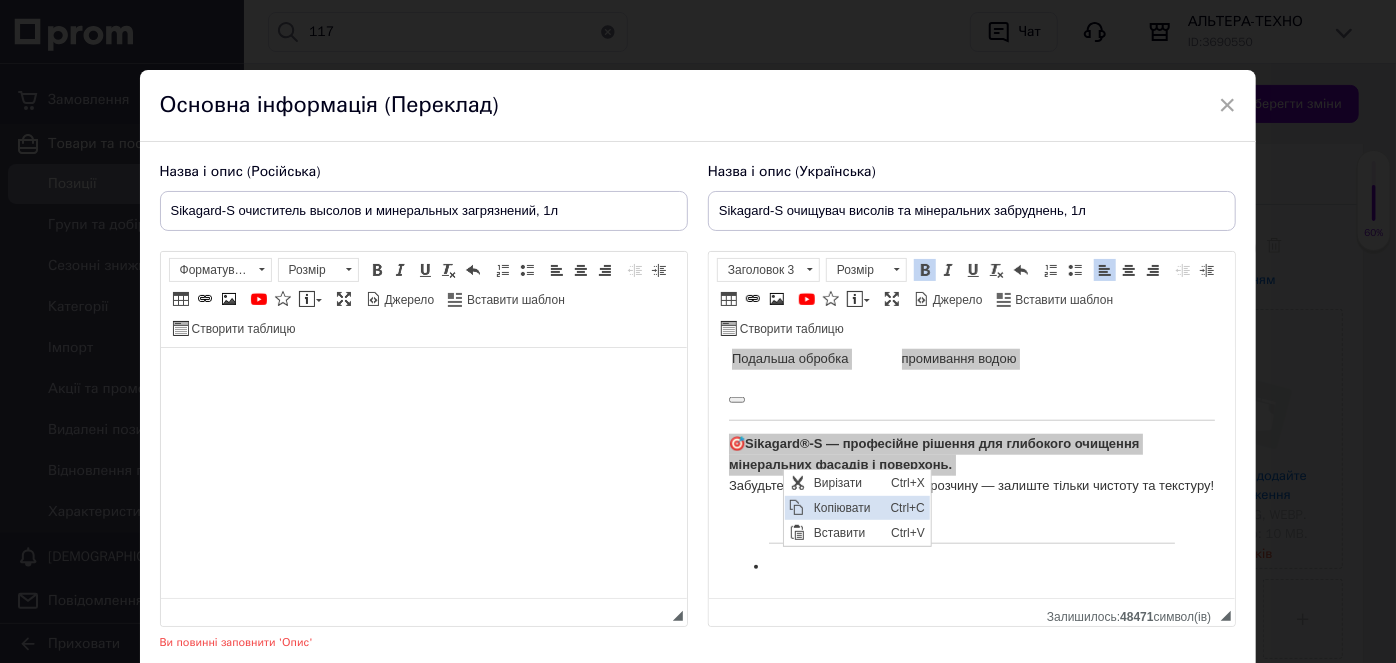 click on "Копіювати" at bounding box center (846, 508) 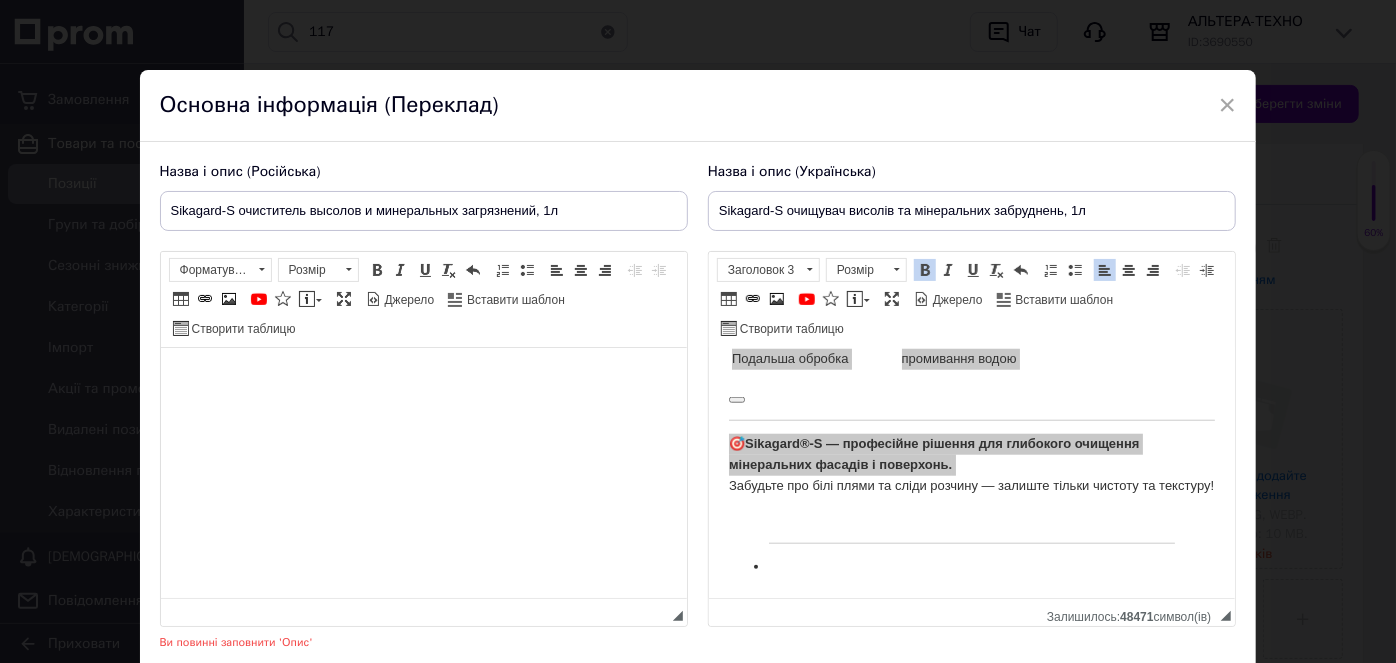 click at bounding box center (423, 378) 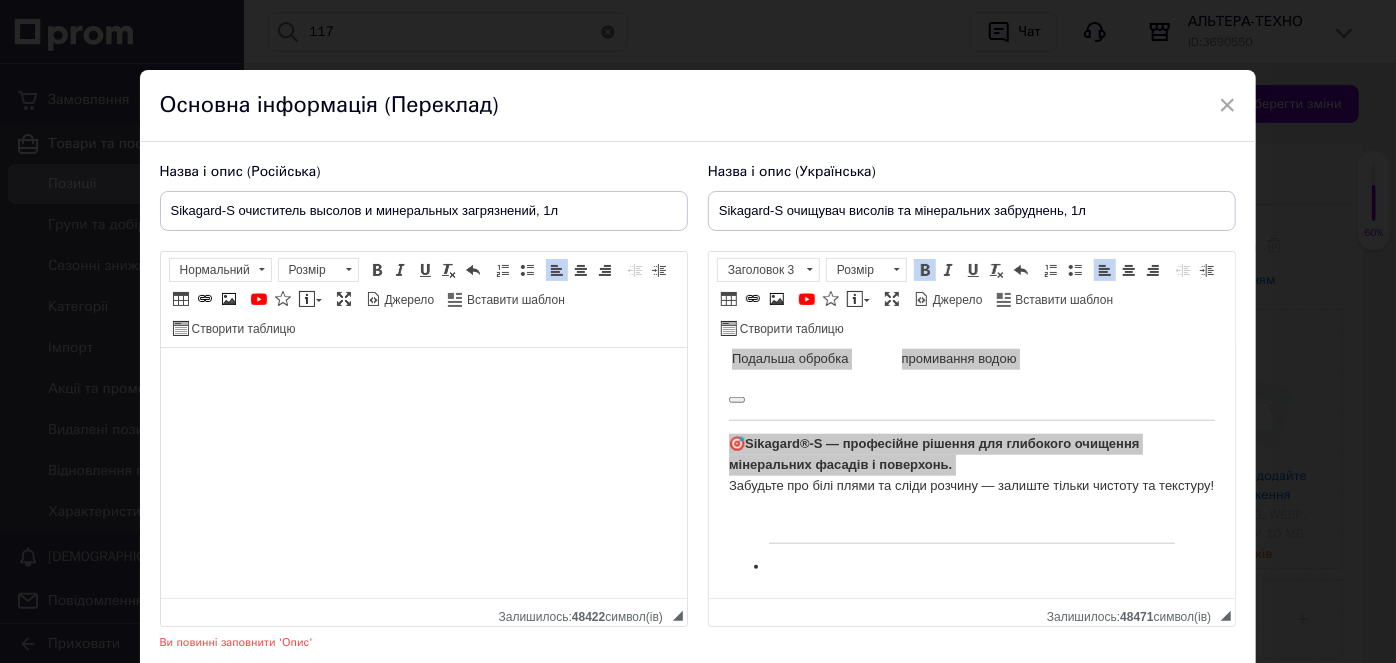 scroll, scrollTop: 819, scrollLeft: 0, axis: vertical 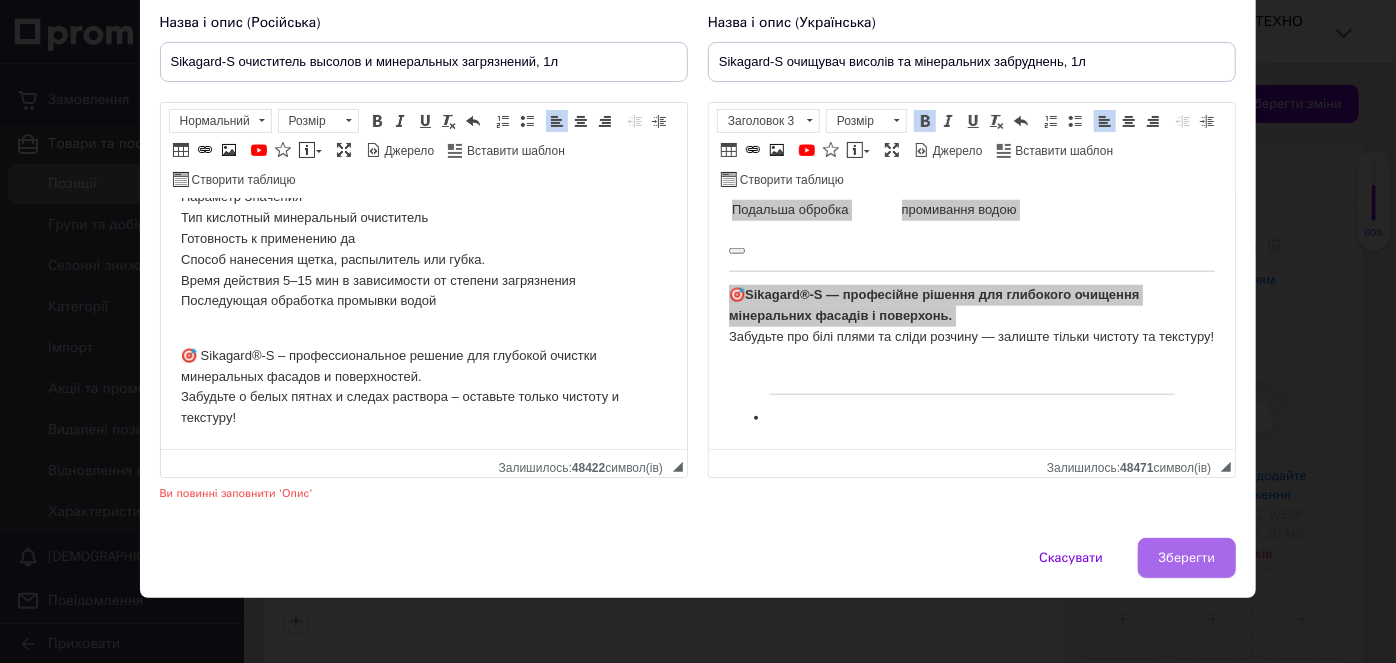 click on "Зберегти" at bounding box center (1187, 558) 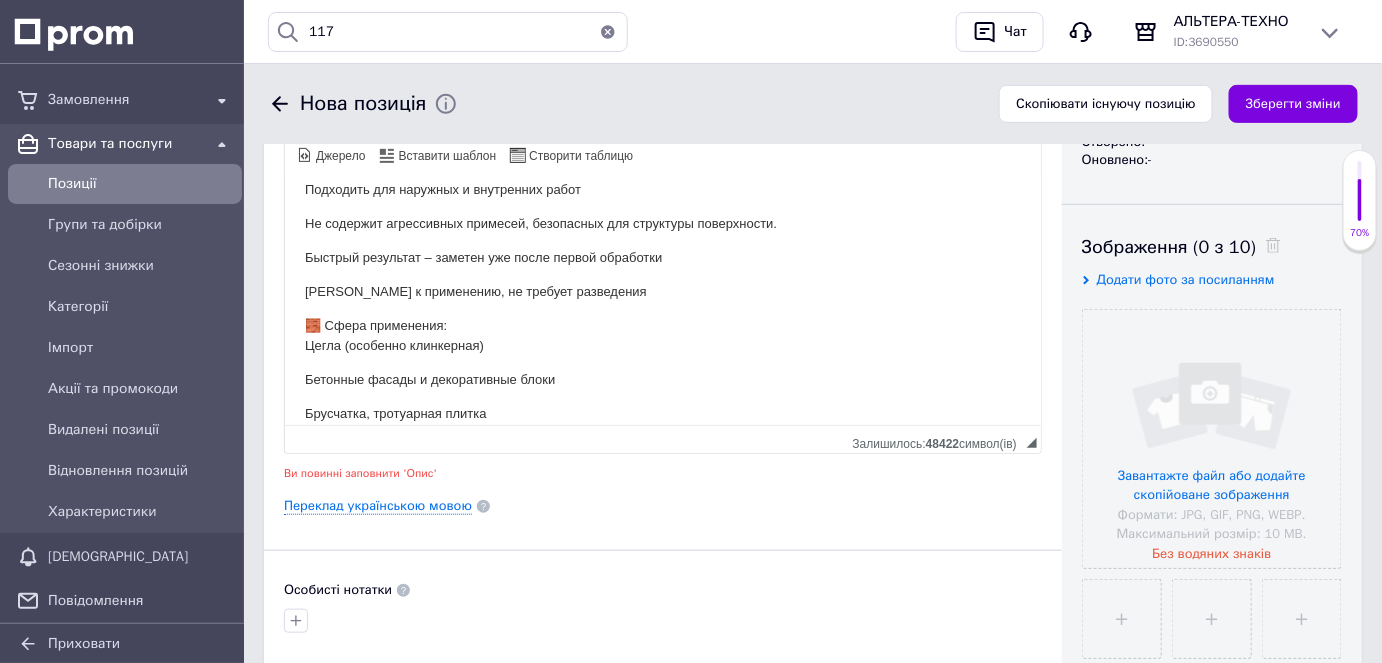 scroll, scrollTop: 454, scrollLeft: 0, axis: vertical 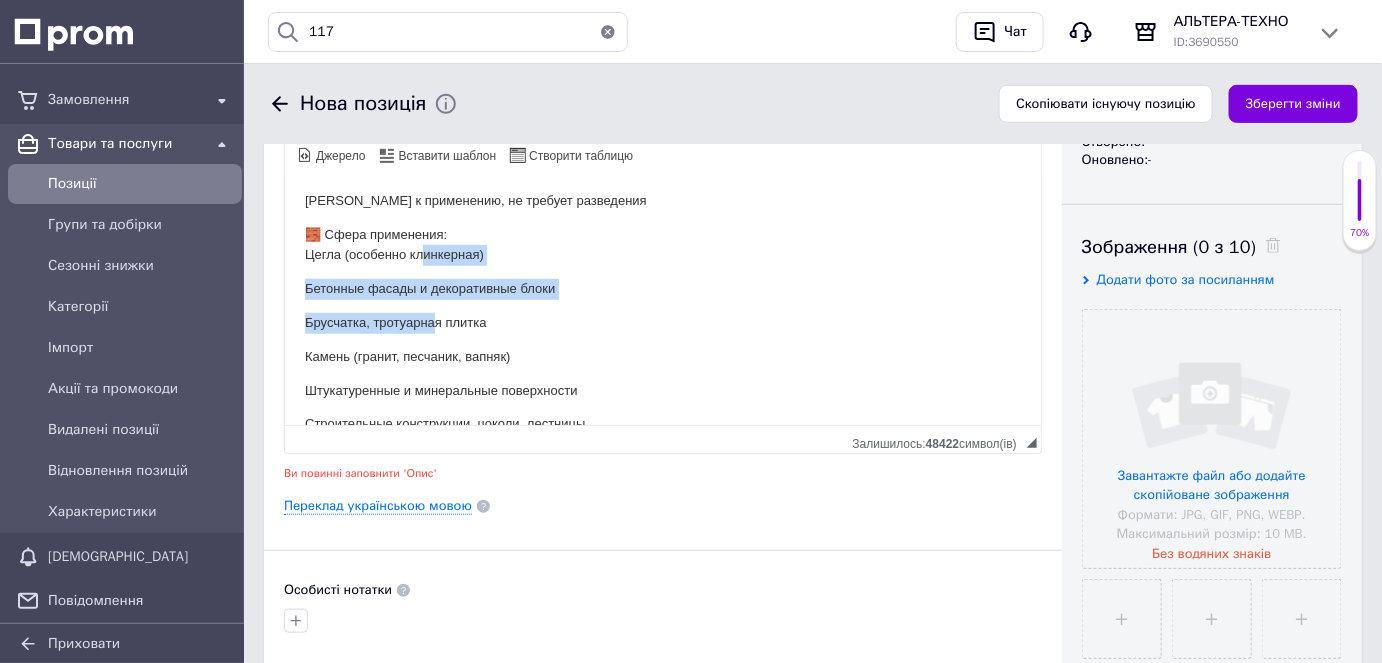 drag, startPoint x: 424, startPoint y: 258, endPoint x: 436, endPoint y: 316, distance: 59.22837 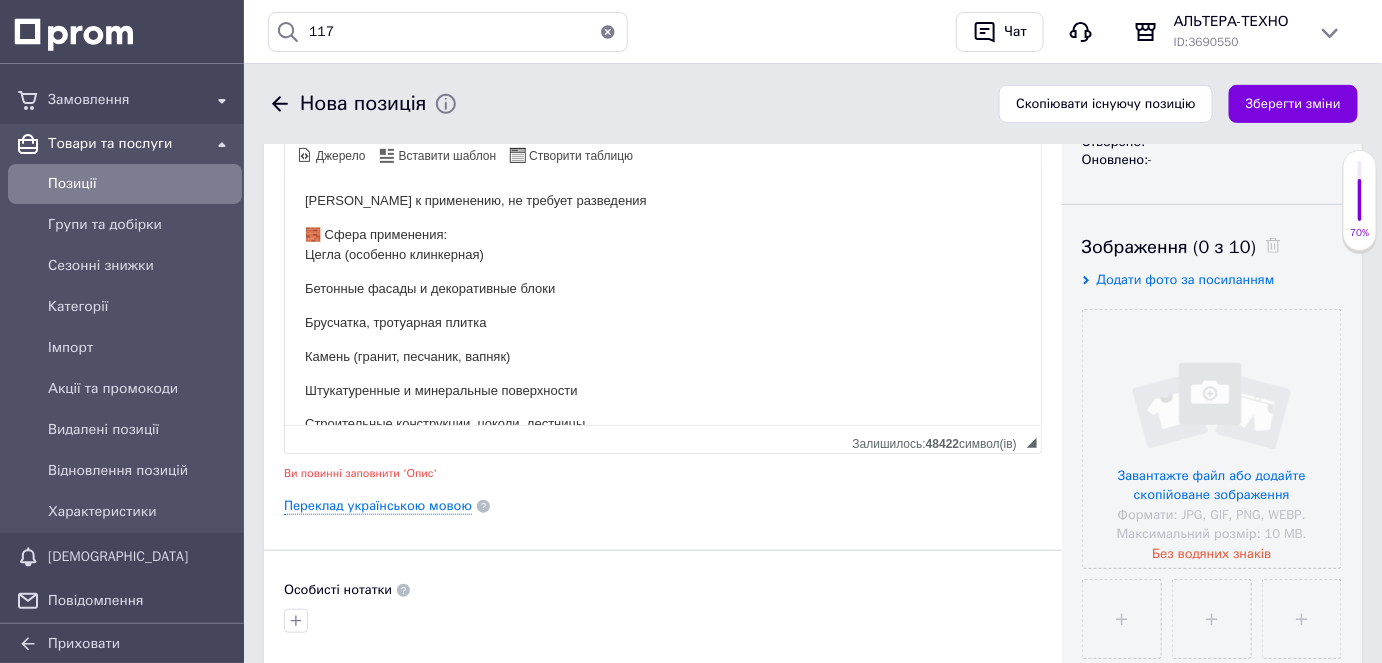 click on "🧱 Сфера применения: Цегла (особенно клинкерная)" at bounding box center (662, 245) 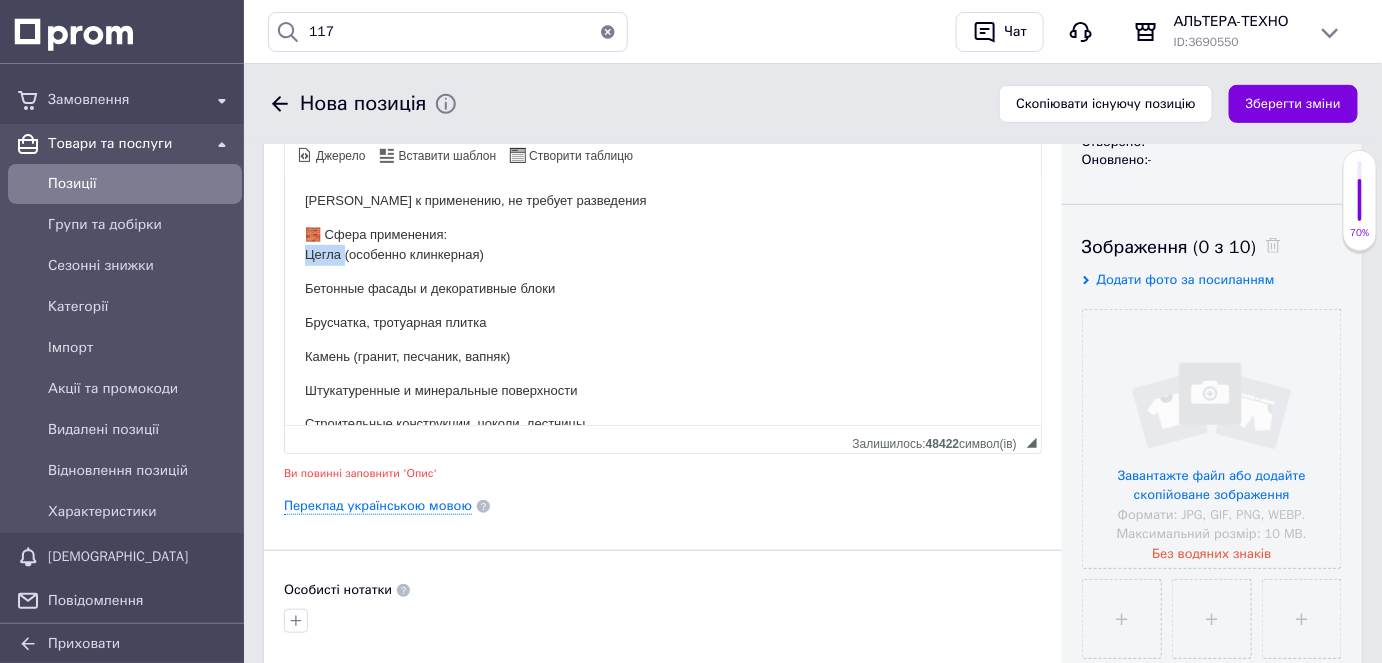 drag, startPoint x: 302, startPoint y: 256, endPoint x: 334, endPoint y: 264, distance: 32.984844 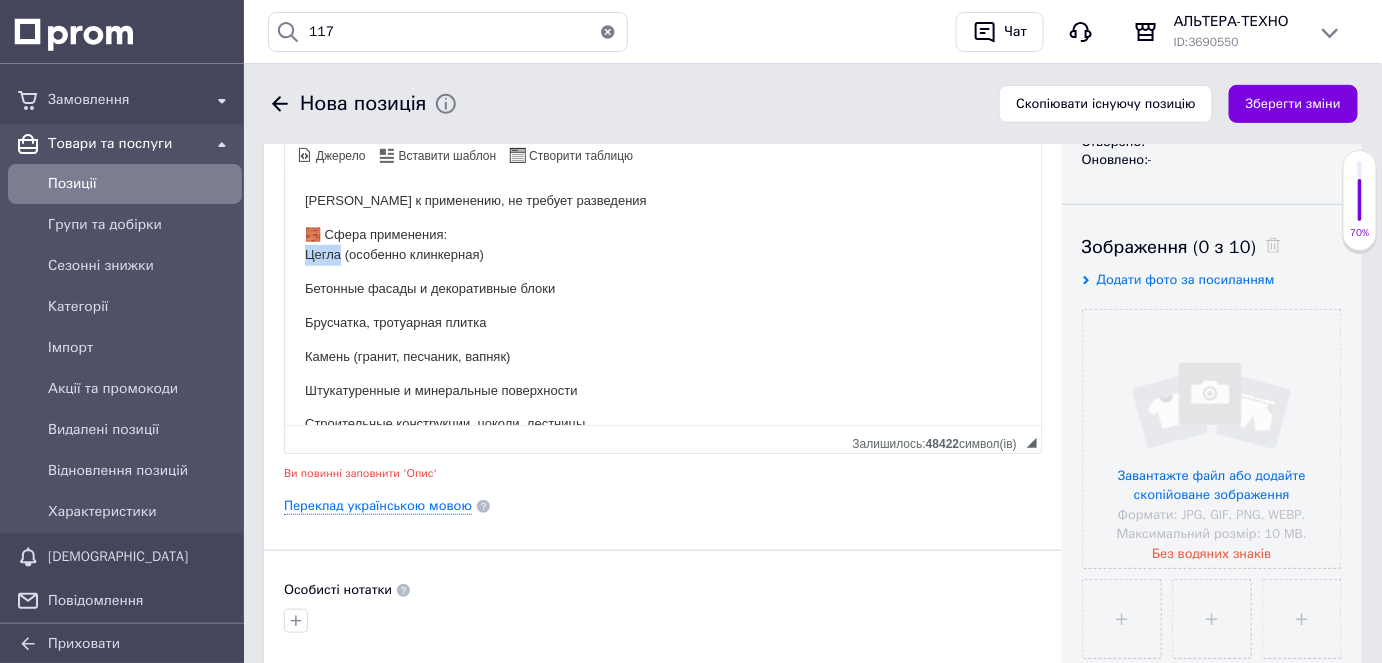 type 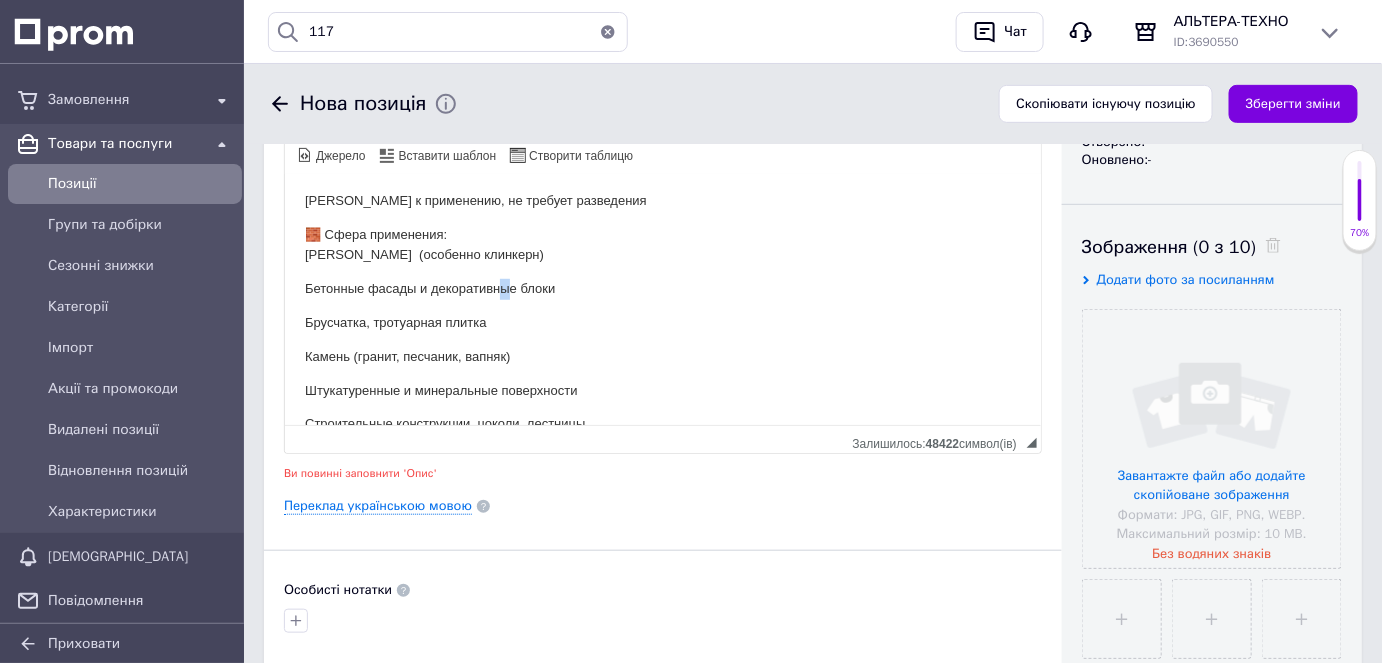 click on "Бетонные фасады и декоративные блоки" at bounding box center [662, 288] 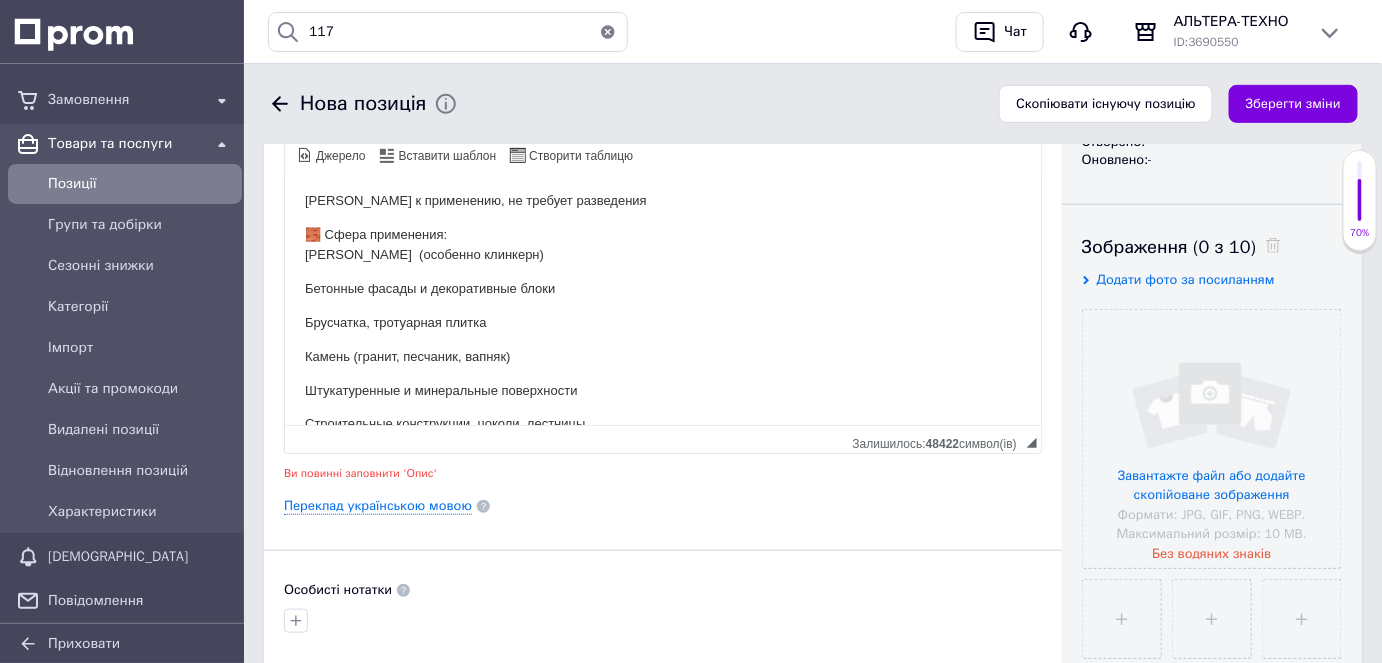 click on "🧱 Сфера применения: Кирпич  (особенно клинкерн)" at bounding box center [662, 245] 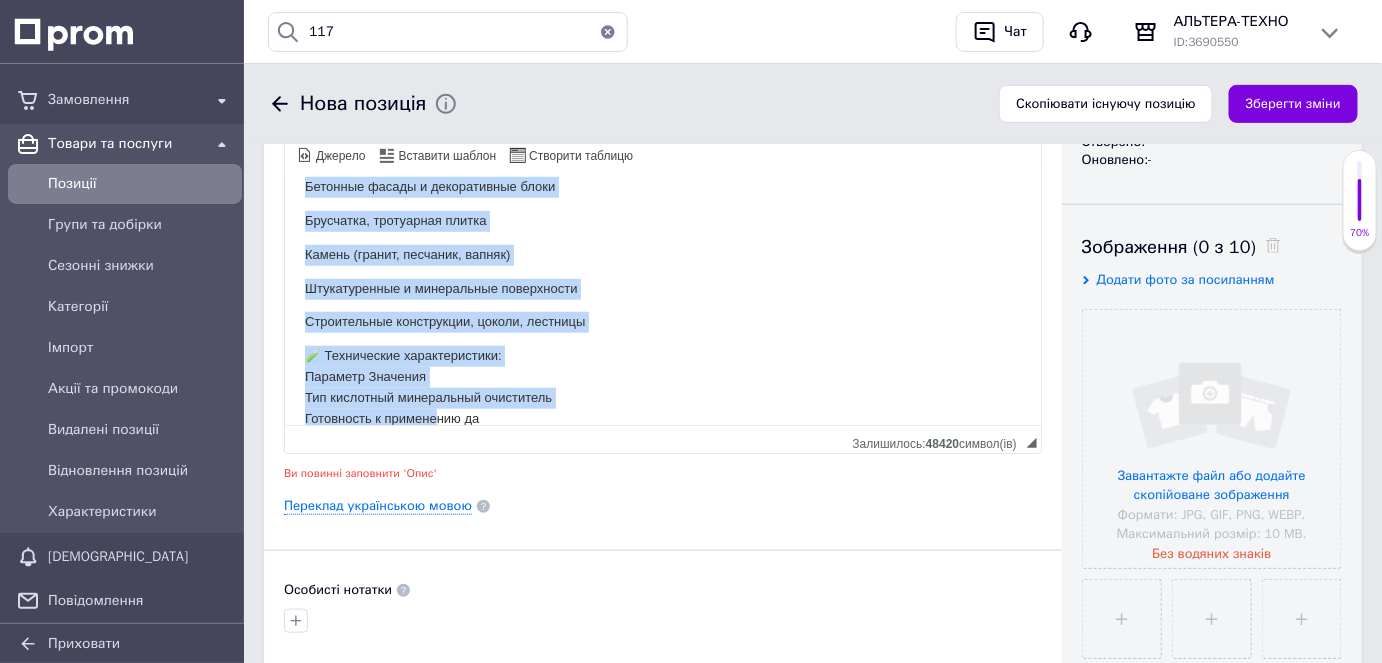 scroll, scrollTop: 566, scrollLeft: 0, axis: vertical 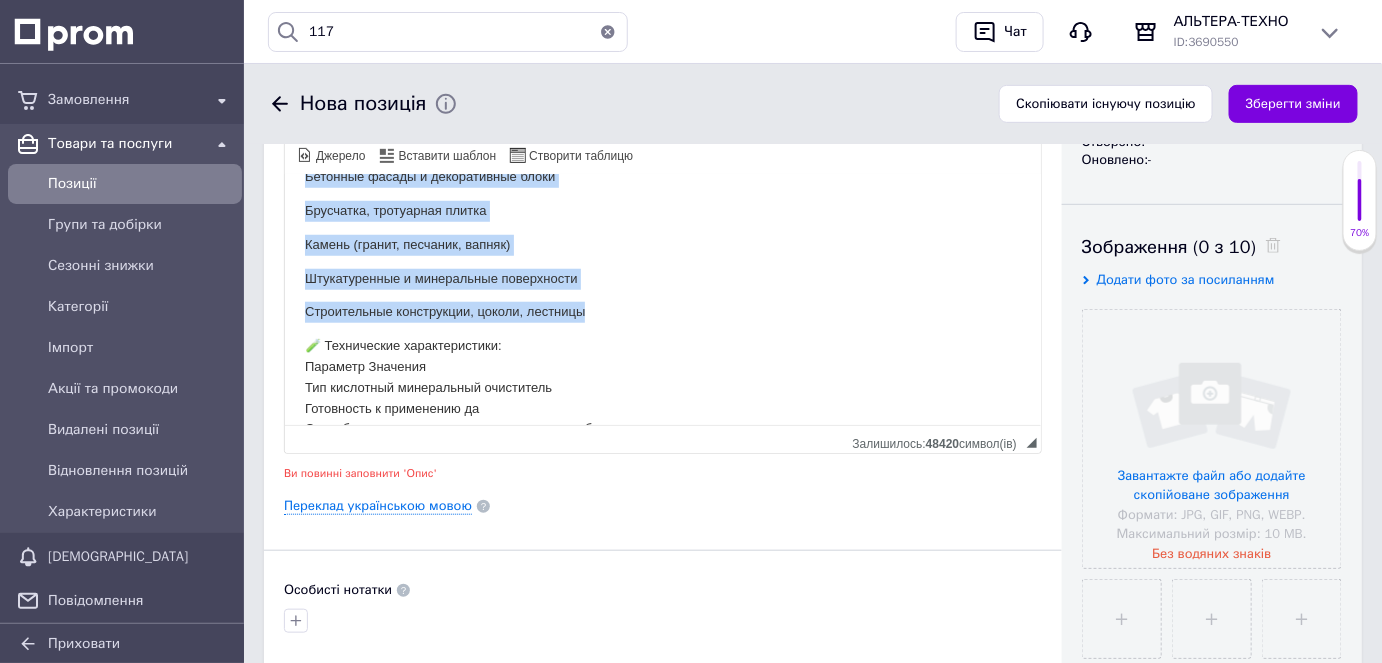 drag, startPoint x: 312, startPoint y: 258, endPoint x: 597, endPoint y: 309, distance: 289.5272 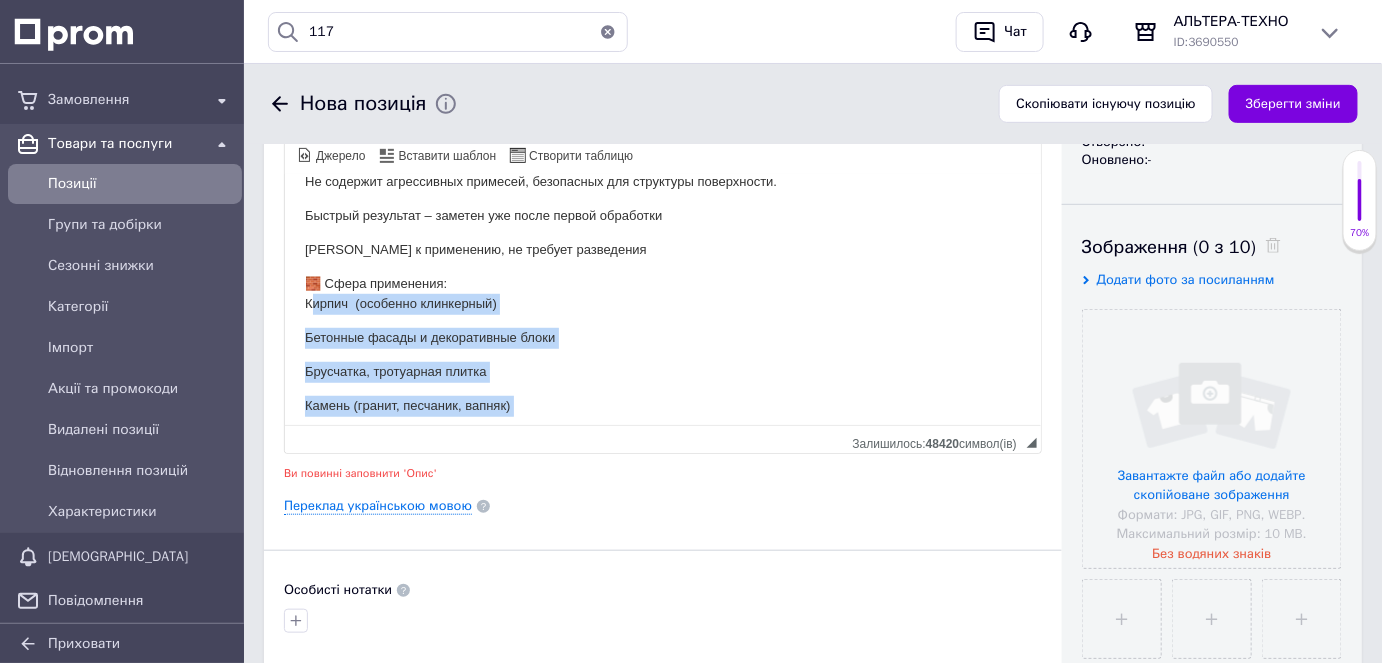 scroll, scrollTop: 384, scrollLeft: 0, axis: vertical 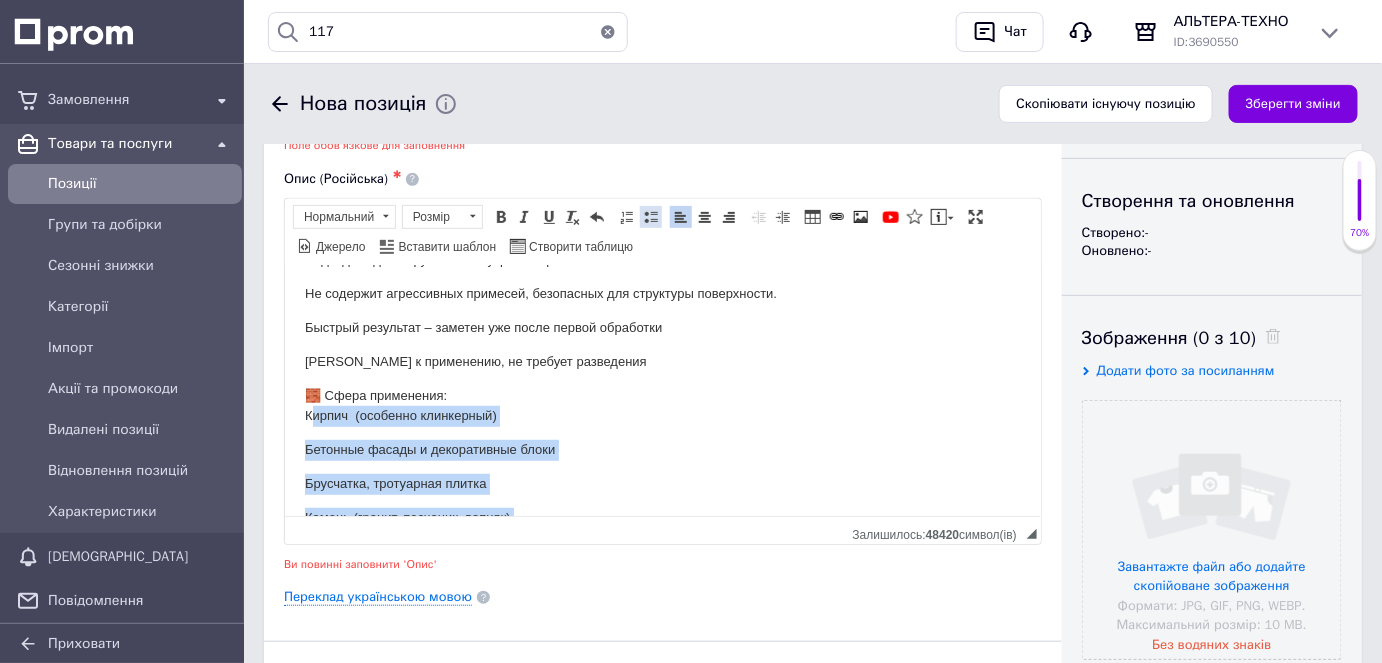 click at bounding box center [651, 217] 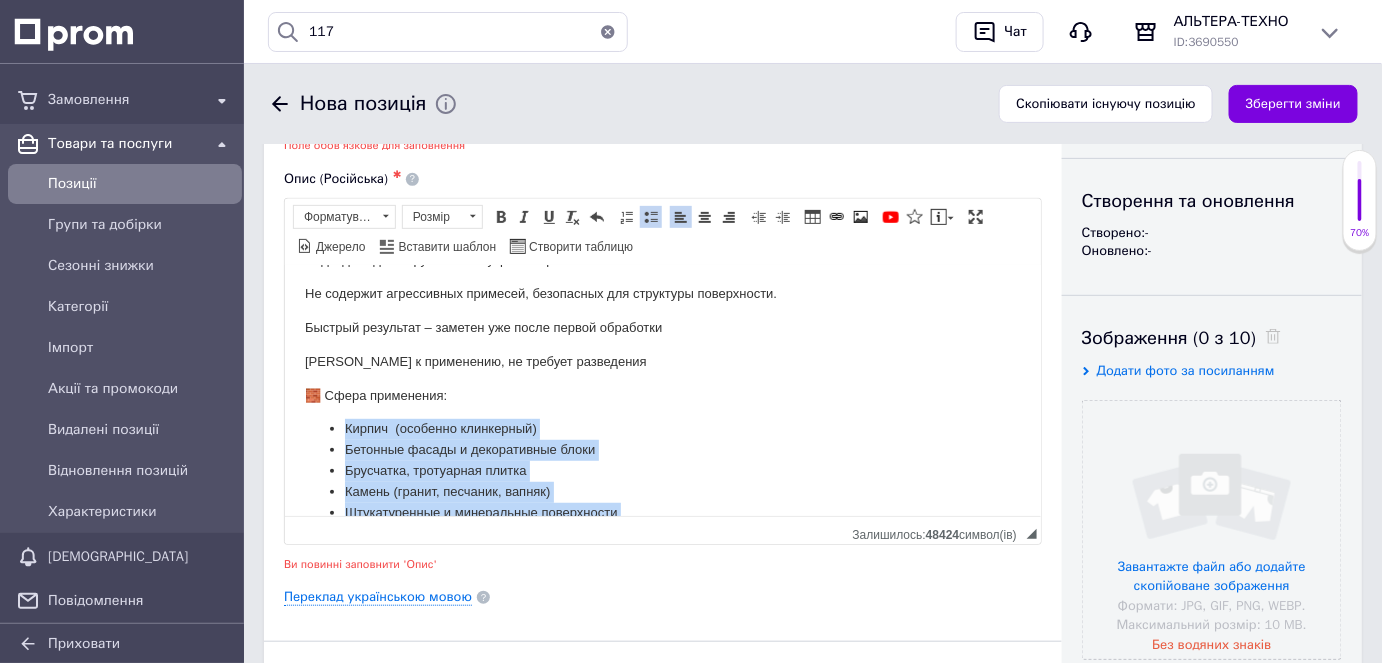 click on "Бетонные фасады и декоративные блоки" at bounding box center [662, 449] 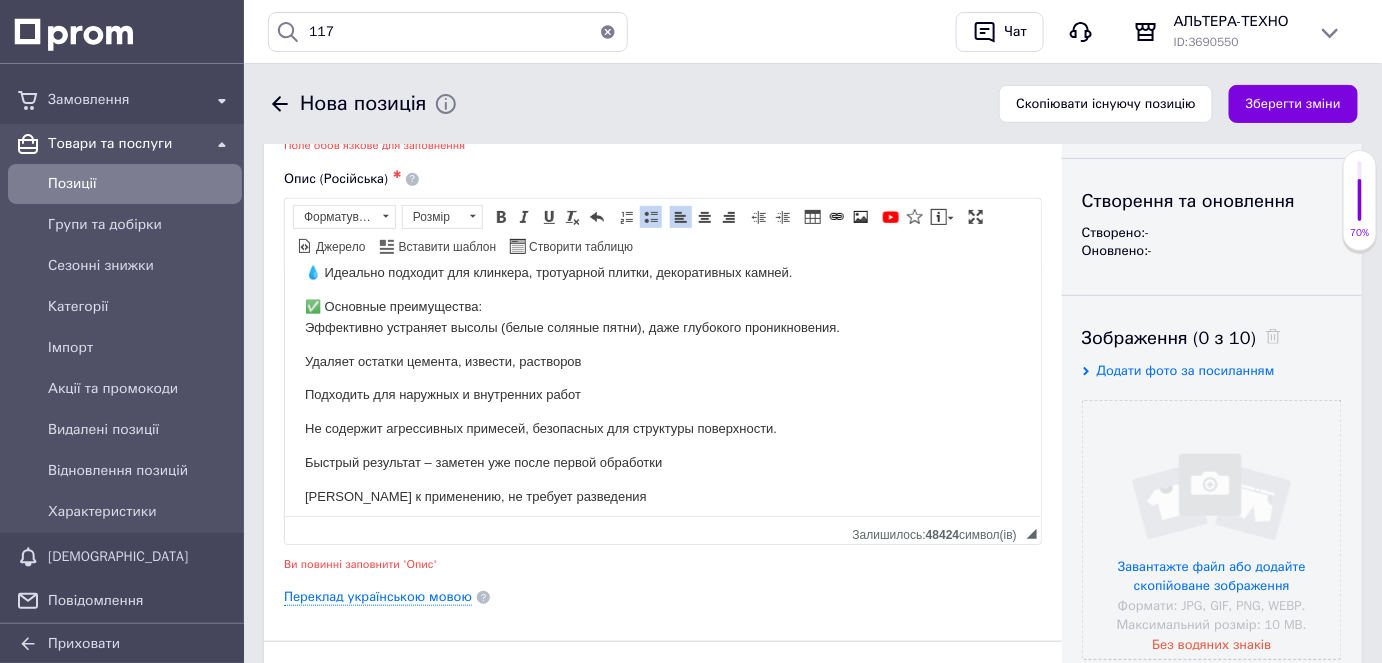scroll, scrollTop: 293, scrollLeft: 0, axis: vertical 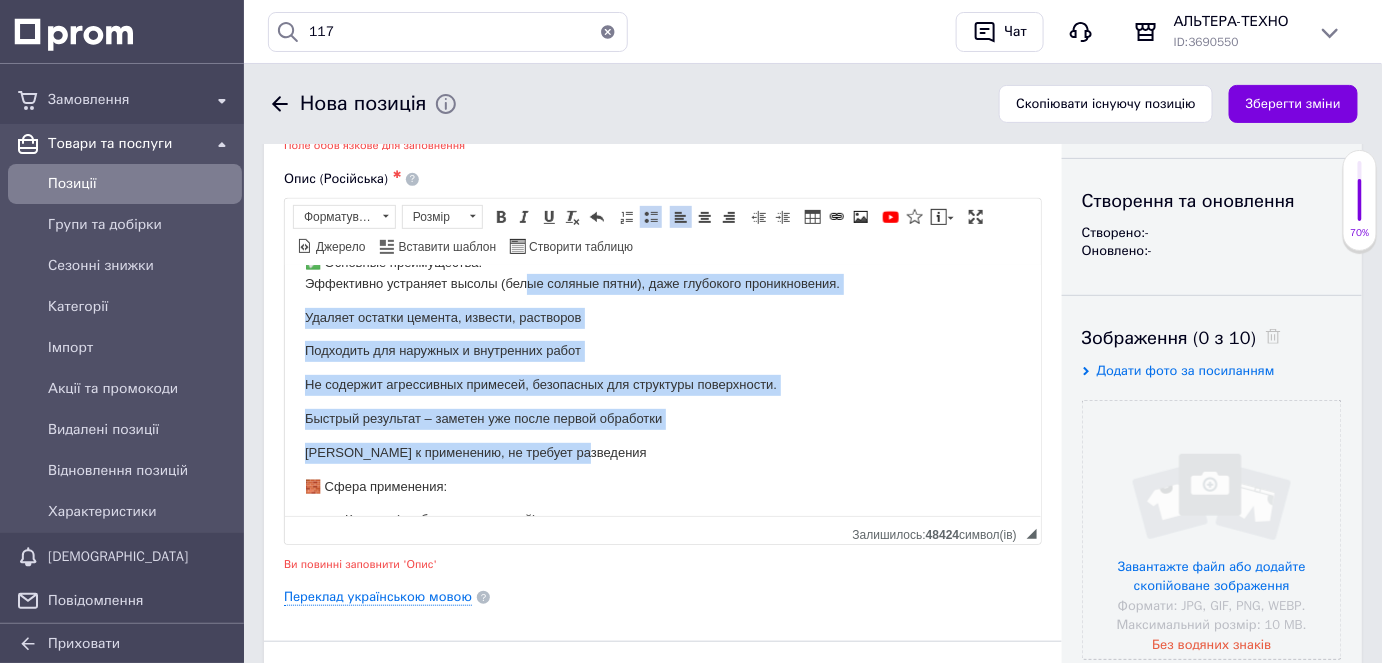 drag, startPoint x: 526, startPoint y: 283, endPoint x: 579, endPoint y: 452, distance: 177.11578 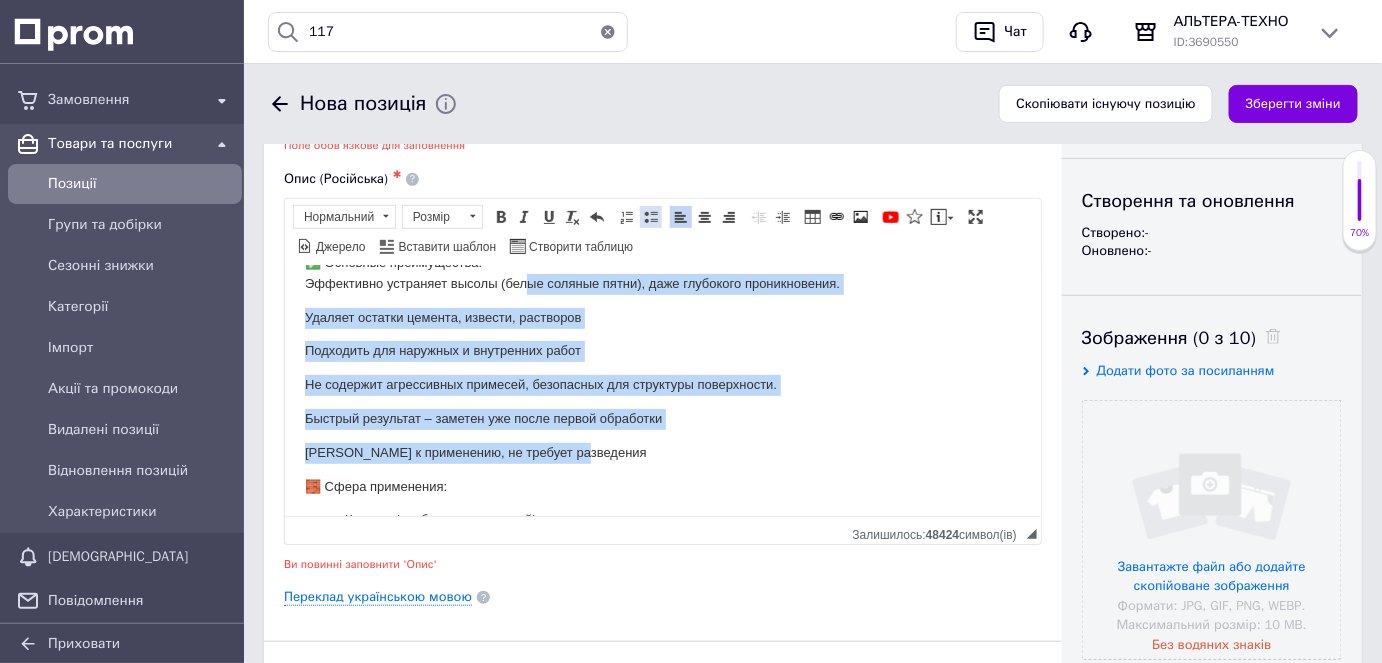 click at bounding box center (651, 217) 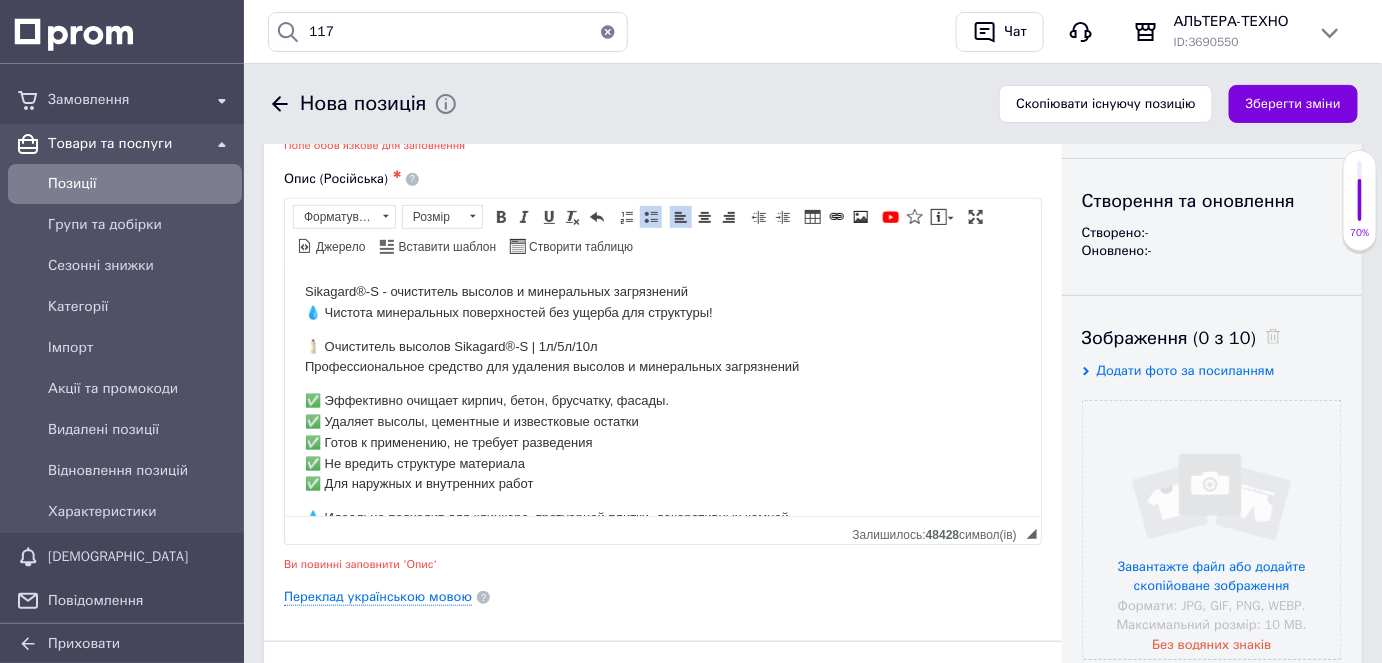 scroll, scrollTop: 0, scrollLeft: 0, axis: both 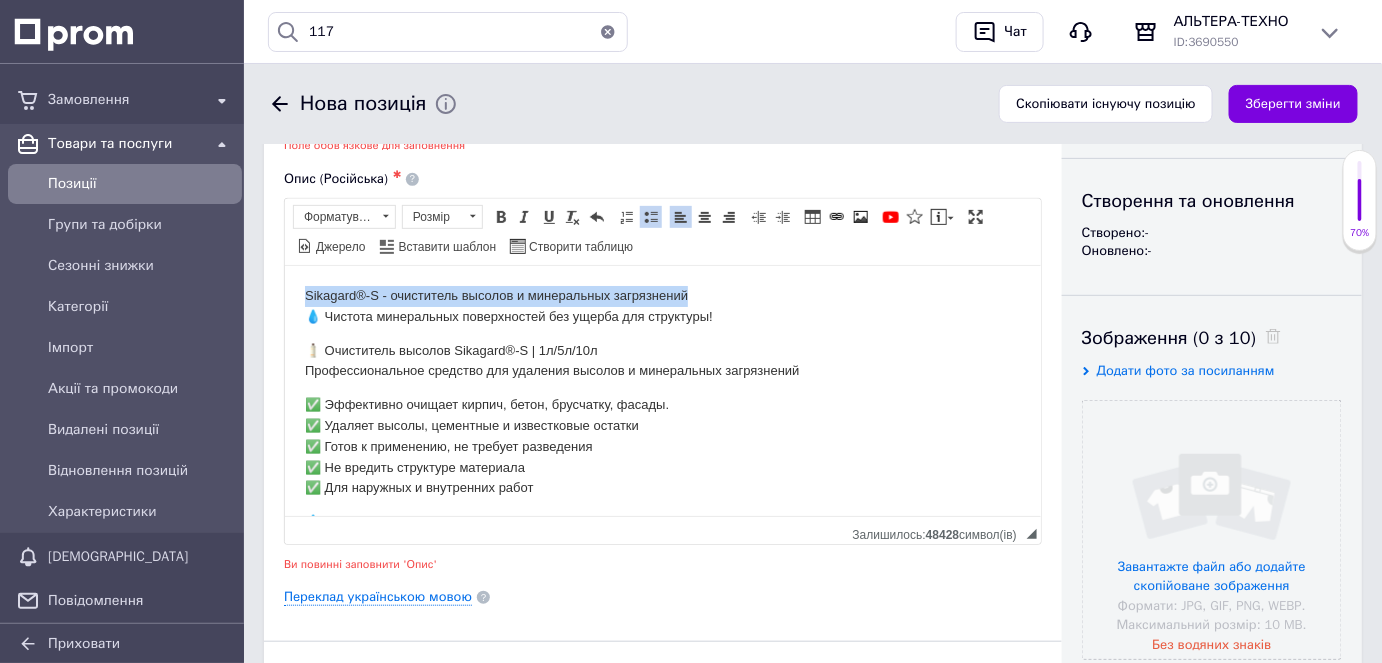 drag, startPoint x: 689, startPoint y: 295, endPoint x: 304, endPoint y: 288, distance: 385.06363 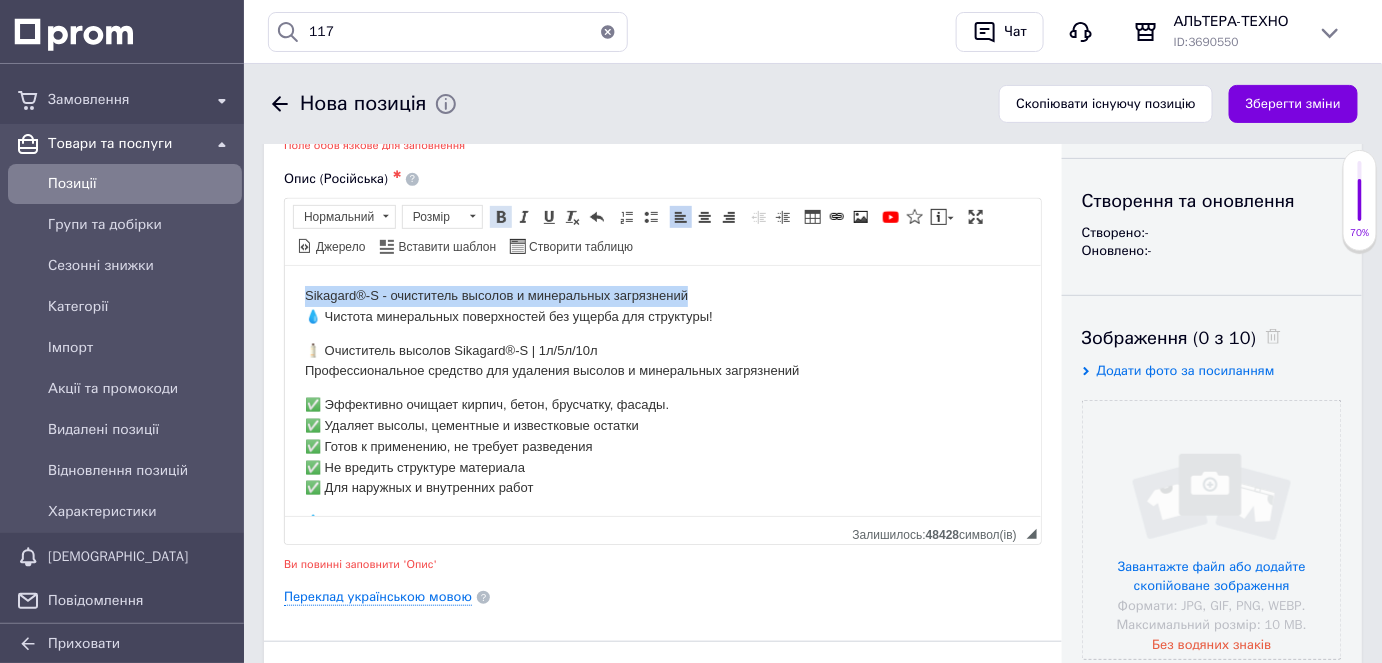 click at bounding box center (501, 217) 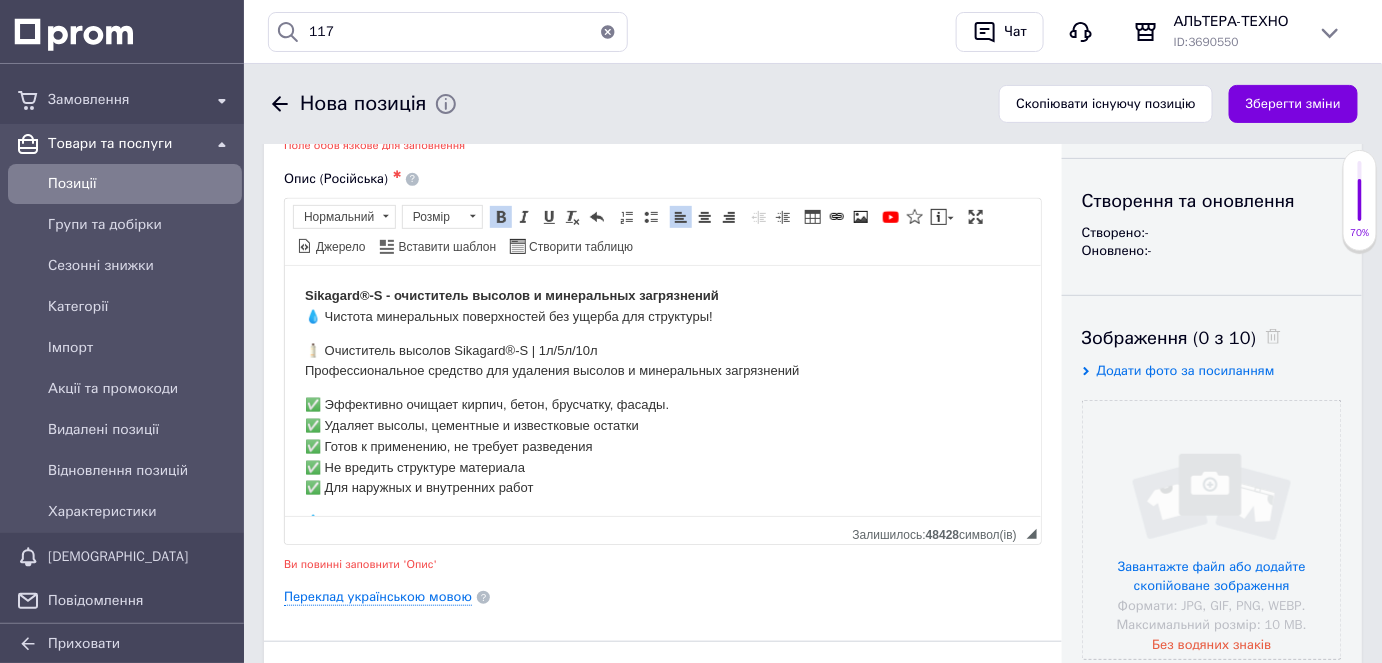 click on "Sikagard®-S - очиститель высолов и минеральных загрязнений 💧 Чистота минеральных поверхностей без ущерба для структуры! 🧴 Очиститель высолов Sikagard®-S | 1л/5л/10л Профессиональное средство для удаления высолов и минеральных загрязнений ✅ Эффективно очищает кирпич, бетон, брусчатку, фасады. ✅ Удаляет высолы, цементные и известковые остатки ✅ Готов к применению, не требует разведения ✅ Не вредить структуре материала ✅ Для наружных и внутренних работ 💧 Идеально подходит для клинкера, тротуарной плитки, декоративных камней. ✅ Основные преимущества: К )" at bounding box center [662, 697] 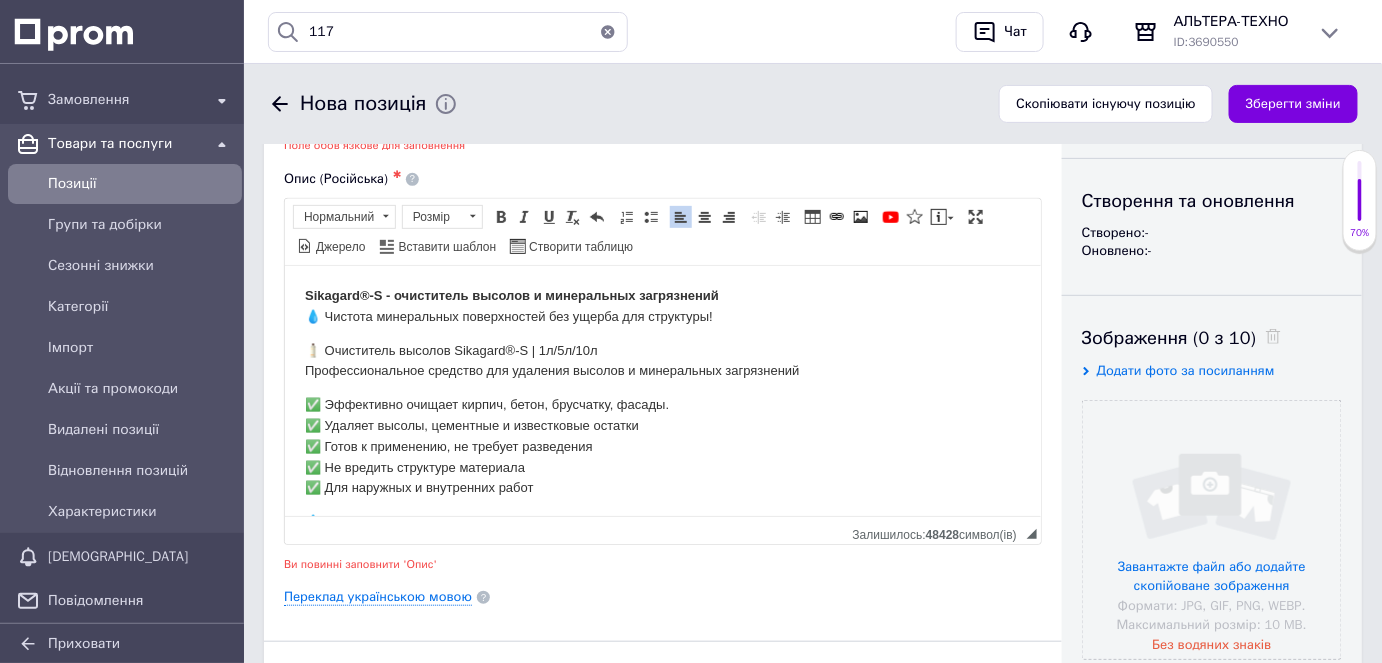 click on "🧴 Очиститель высолов Sikagard®-S | 1л/5л/10л Профессиональное средство для удаления высолов и минеральных загрязнений" at bounding box center (662, 361) 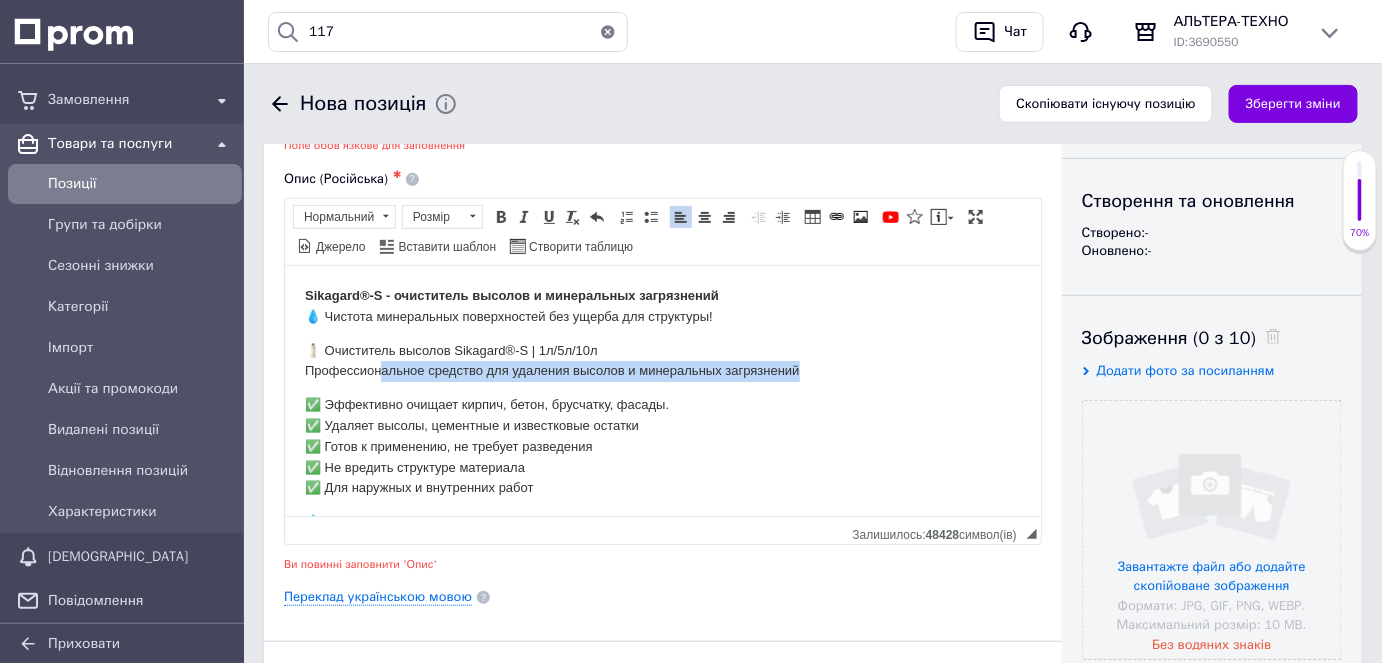 drag, startPoint x: 807, startPoint y: 372, endPoint x: 382, endPoint y: 365, distance: 425.05765 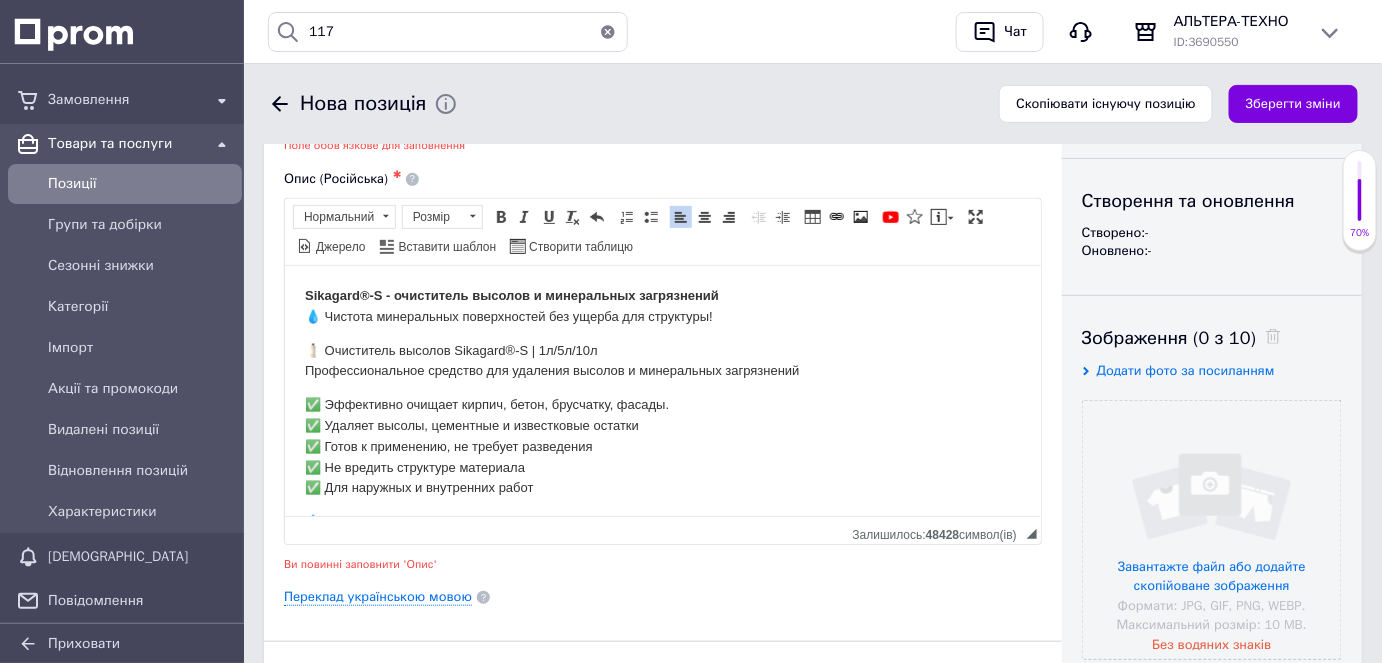 click on "🧴 Очиститель высолов Sikagard®-S | 1л/5л/10л Профессиональное средство для удаления высолов и минеральных загрязнений" at bounding box center (662, 361) 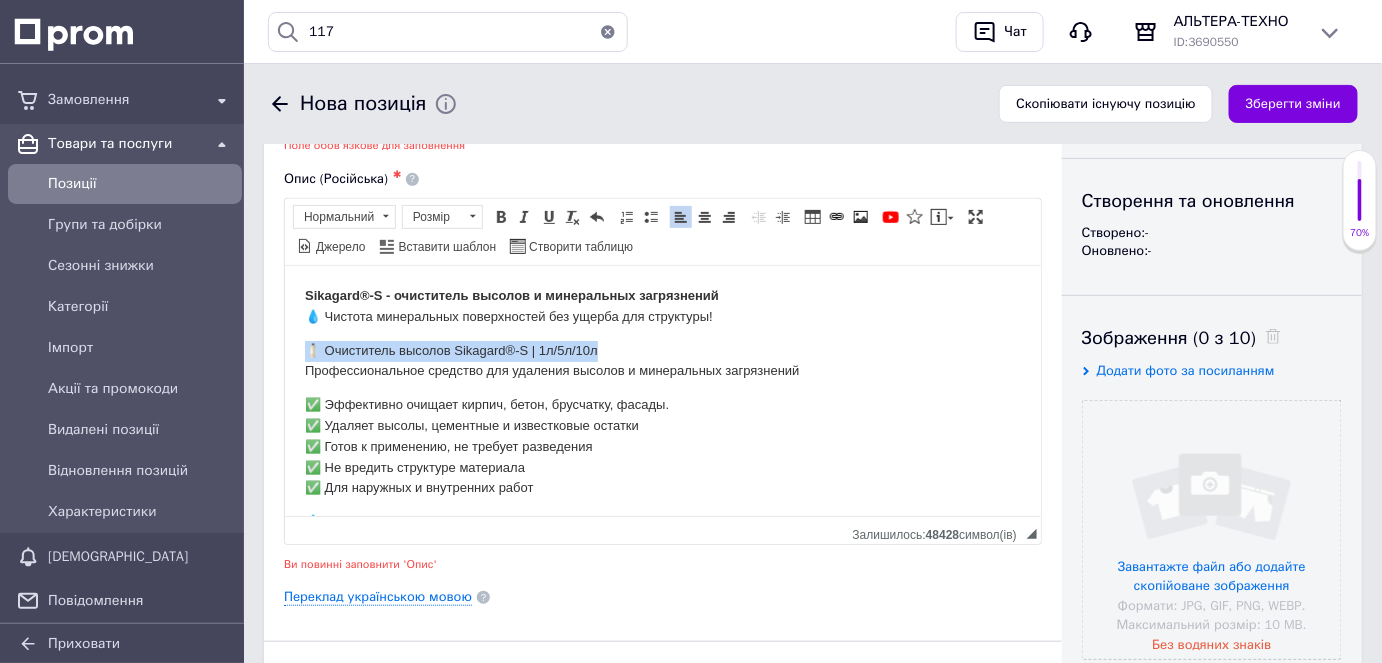 drag, startPoint x: 612, startPoint y: 348, endPoint x: 296, endPoint y: 348, distance: 316 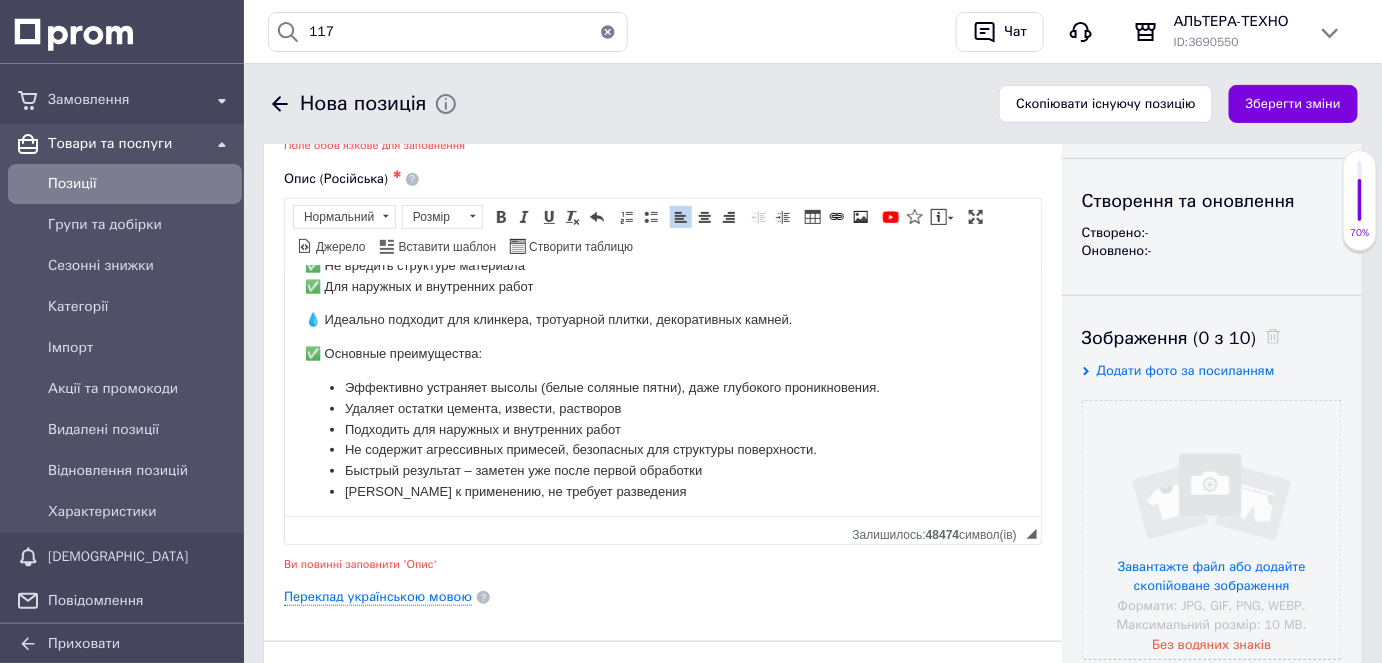 scroll, scrollTop: 272, scrollLeft: 0, axis: vertical 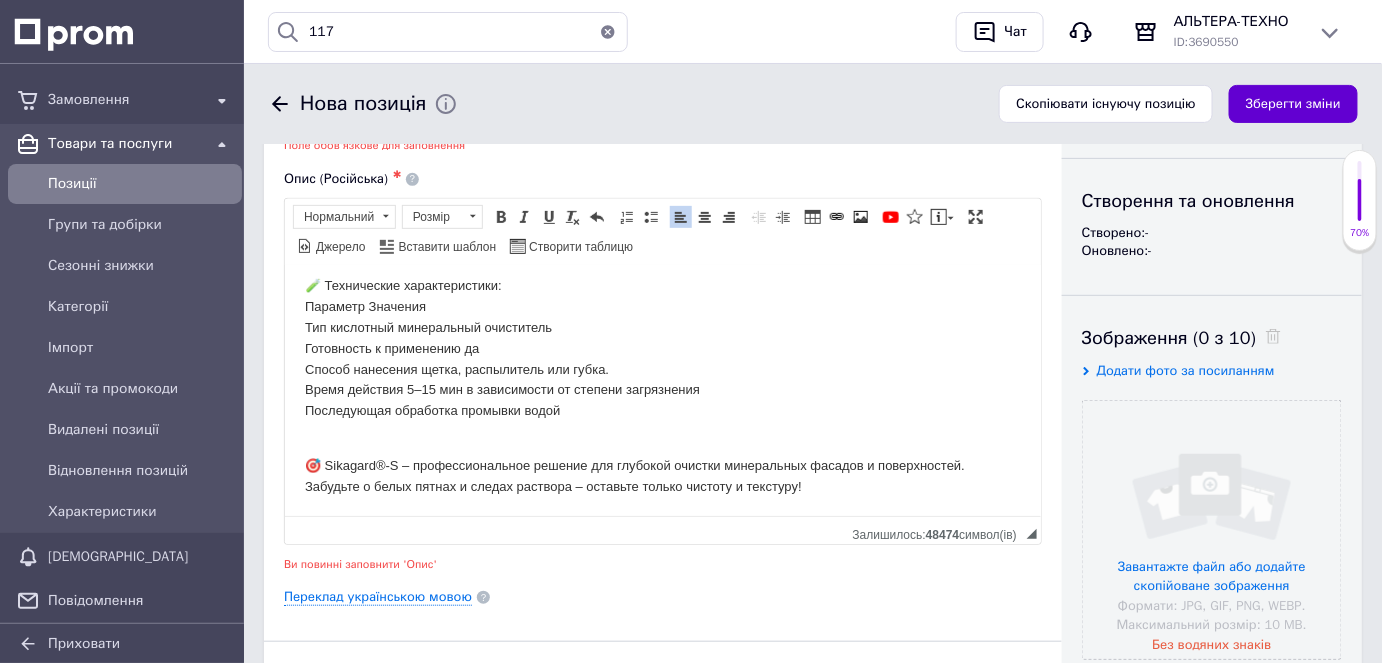 click on "Зберегти зміни" at bounding box center [1293, 104] 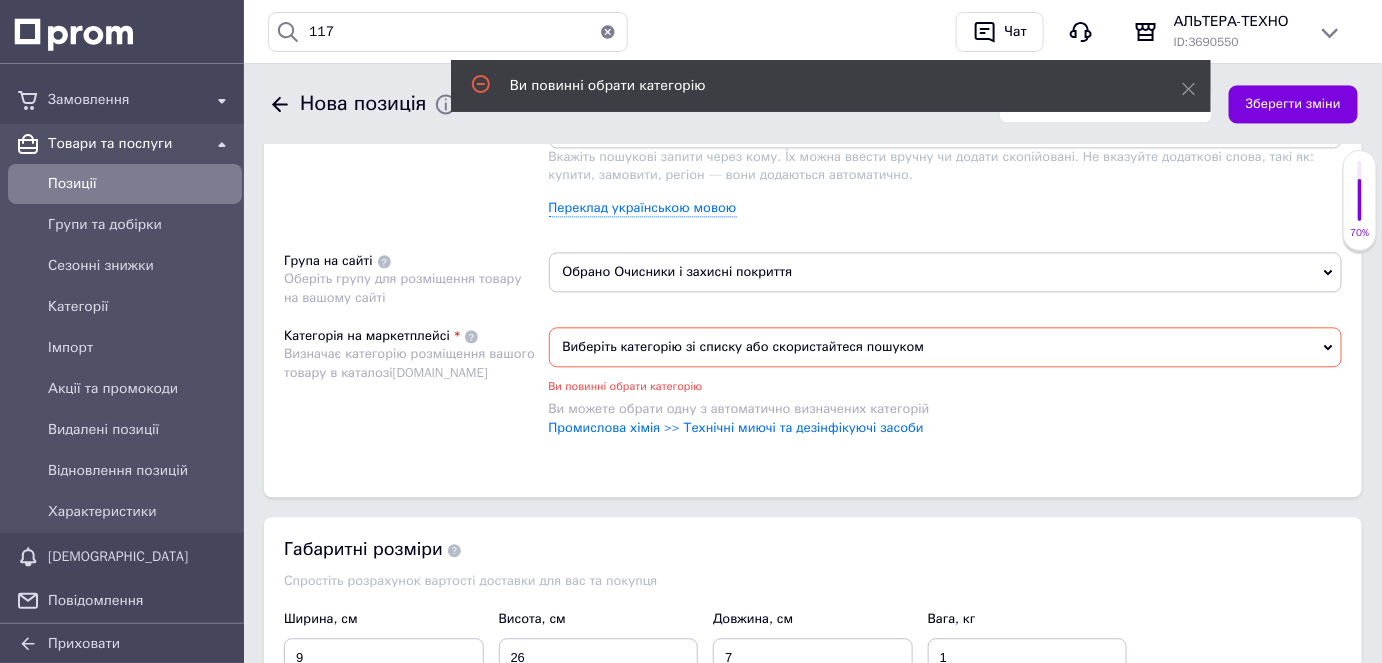 scroll, scrollTop: 1386, scrollLeft: 0, axis: vertical 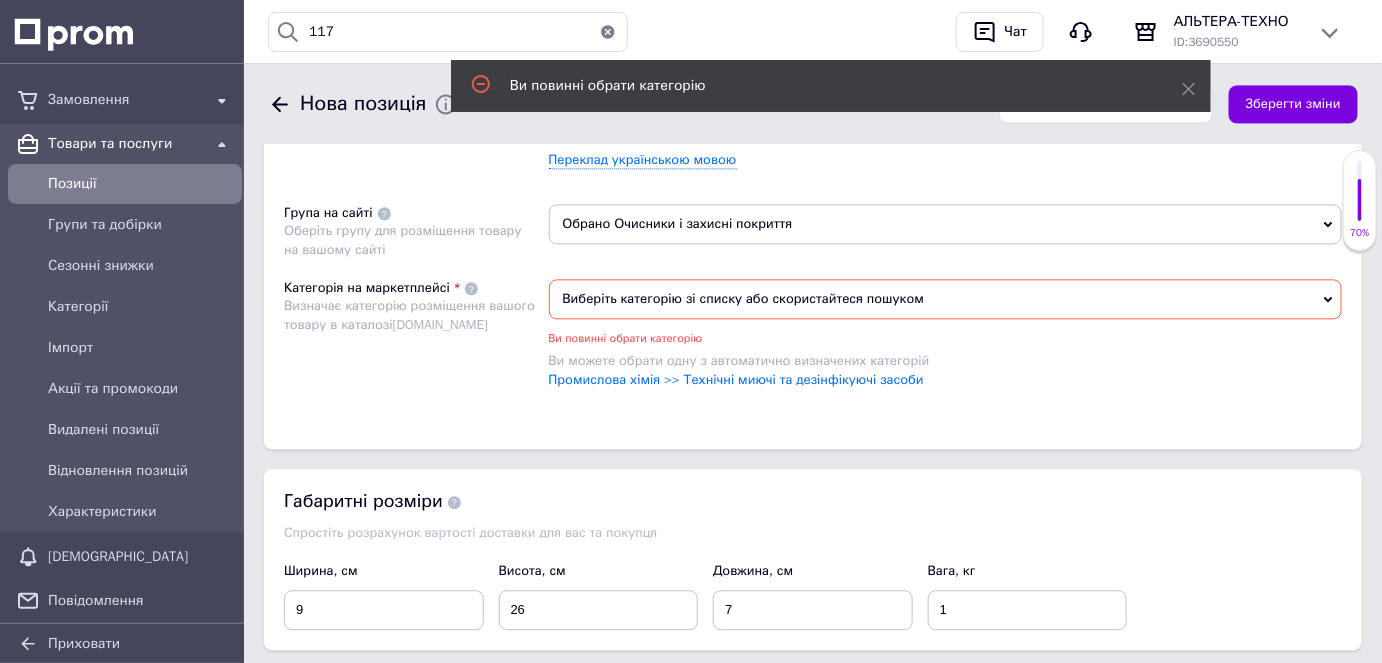 click on "Виберіть категорію зі списку або скористайтеся пошуком" at bounding box center [946, 299] 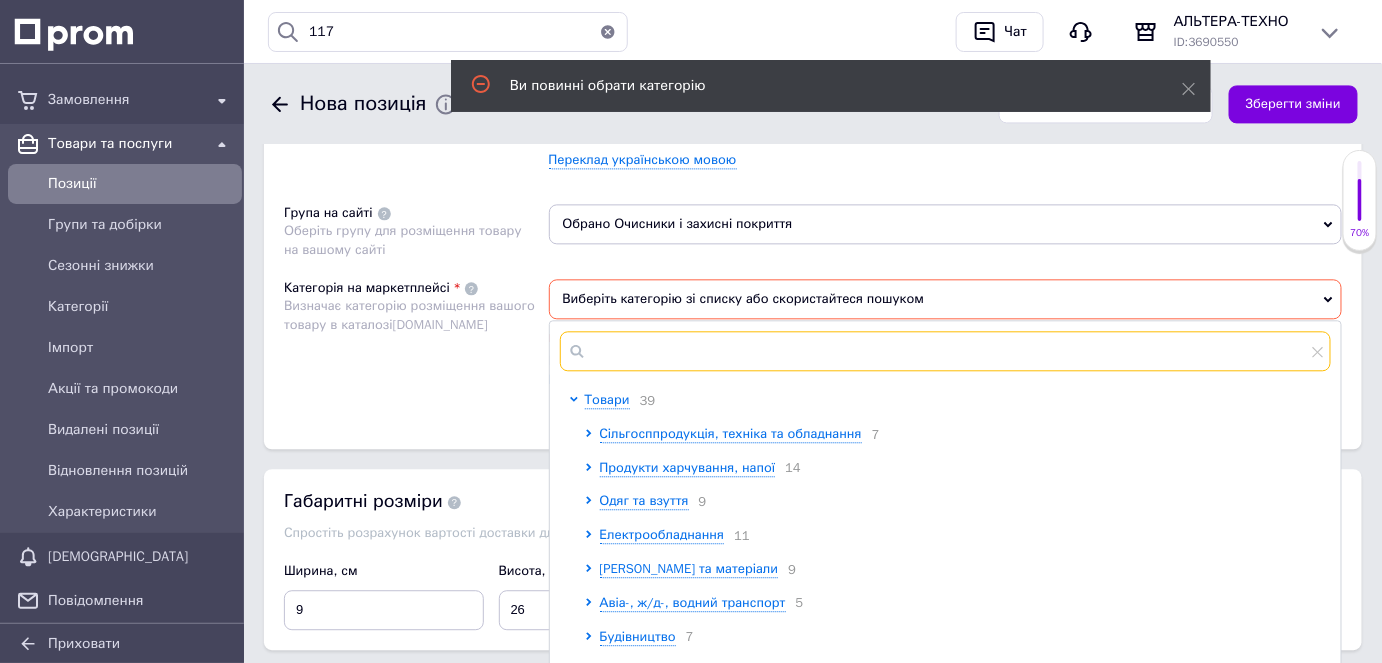 click at bounding box center (946, 351) 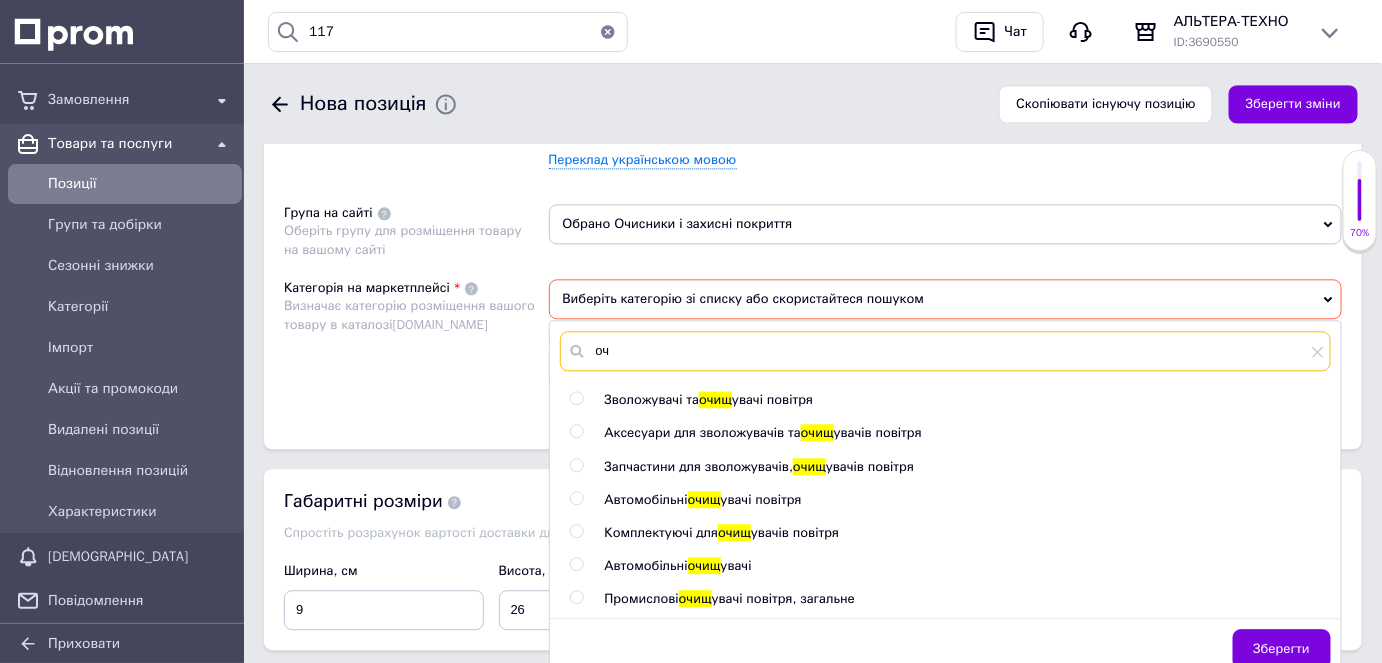 type on "о" 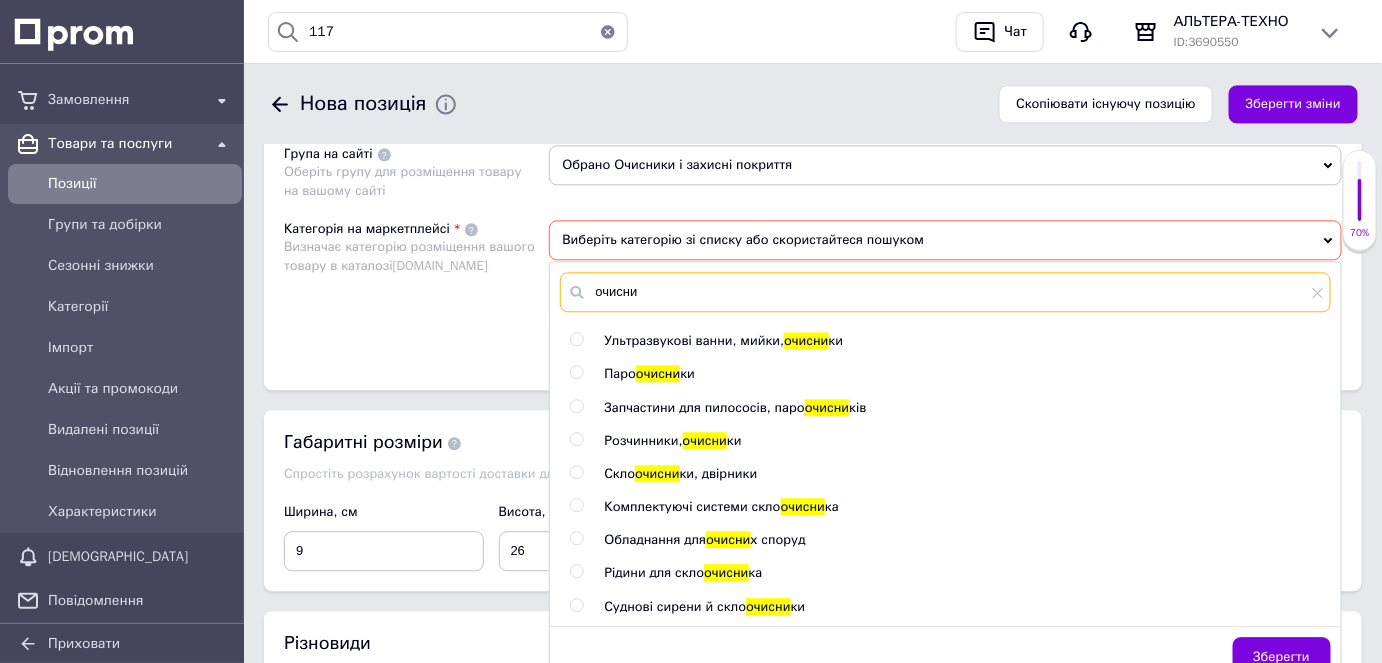 scroll, scrollTop: 1477, scrollLeft: 0, axis: vertical 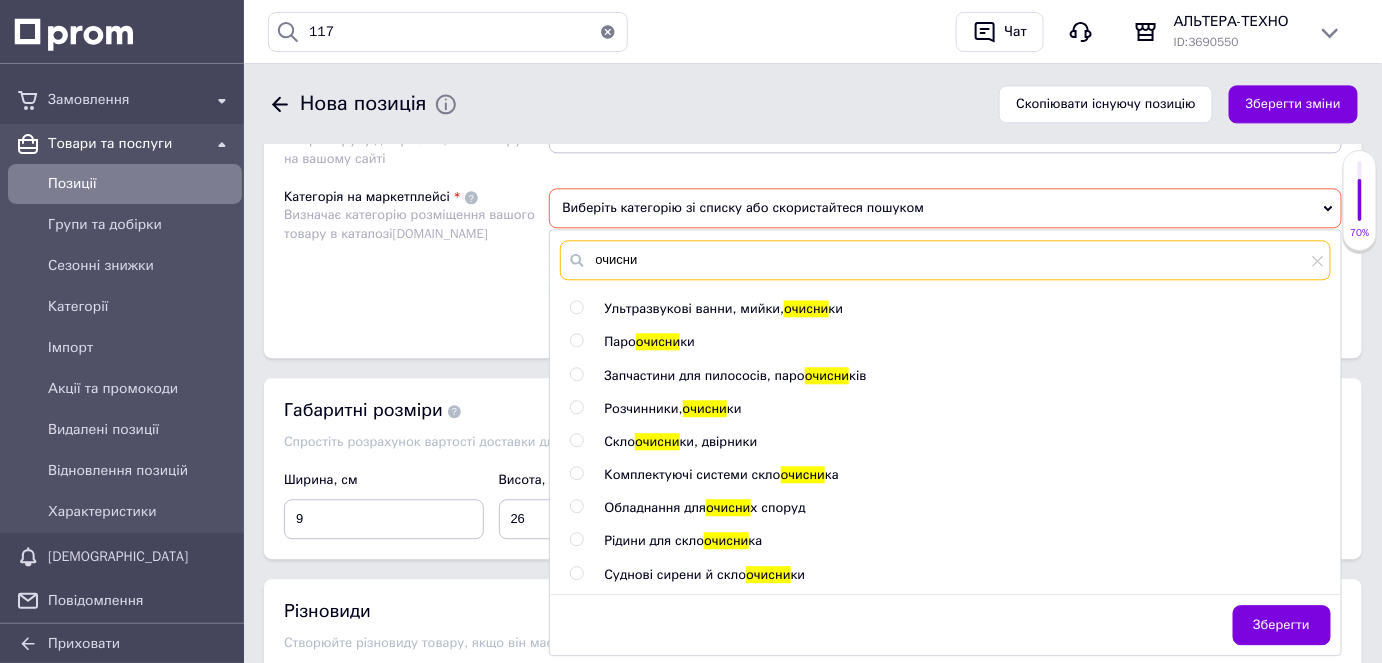 type on "очисни" 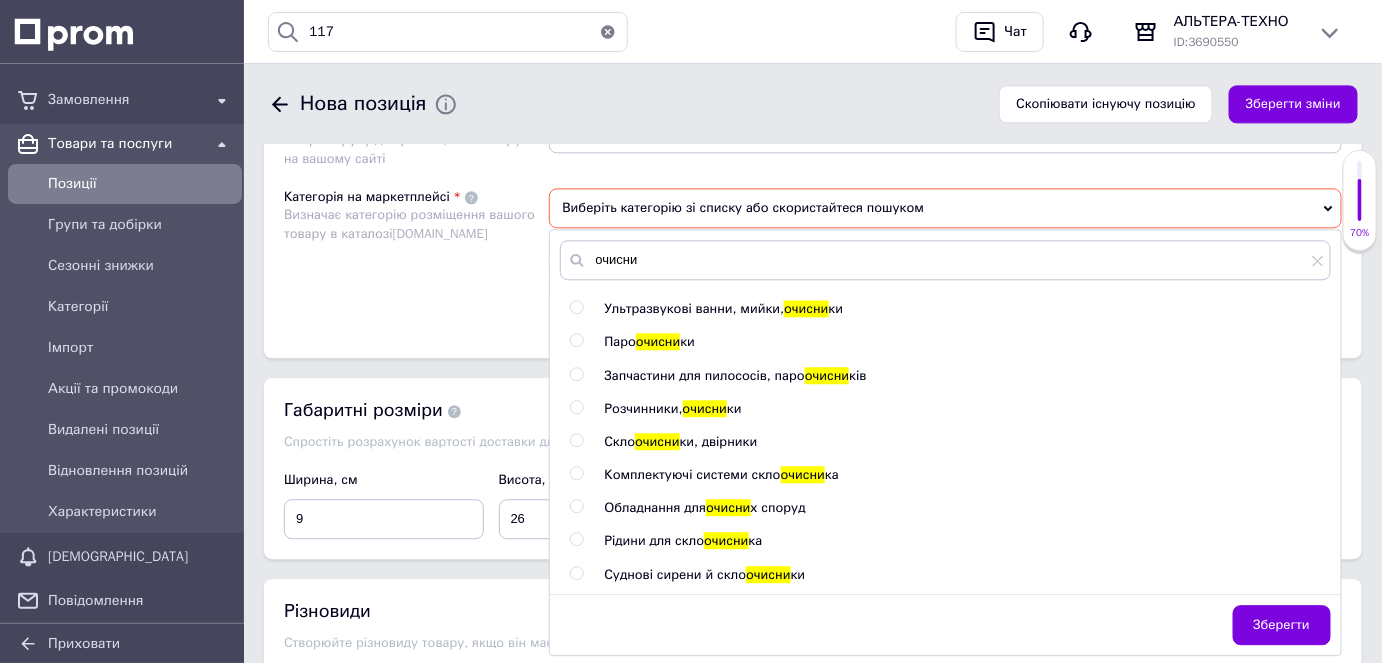 click at bounding box center (576, 407) 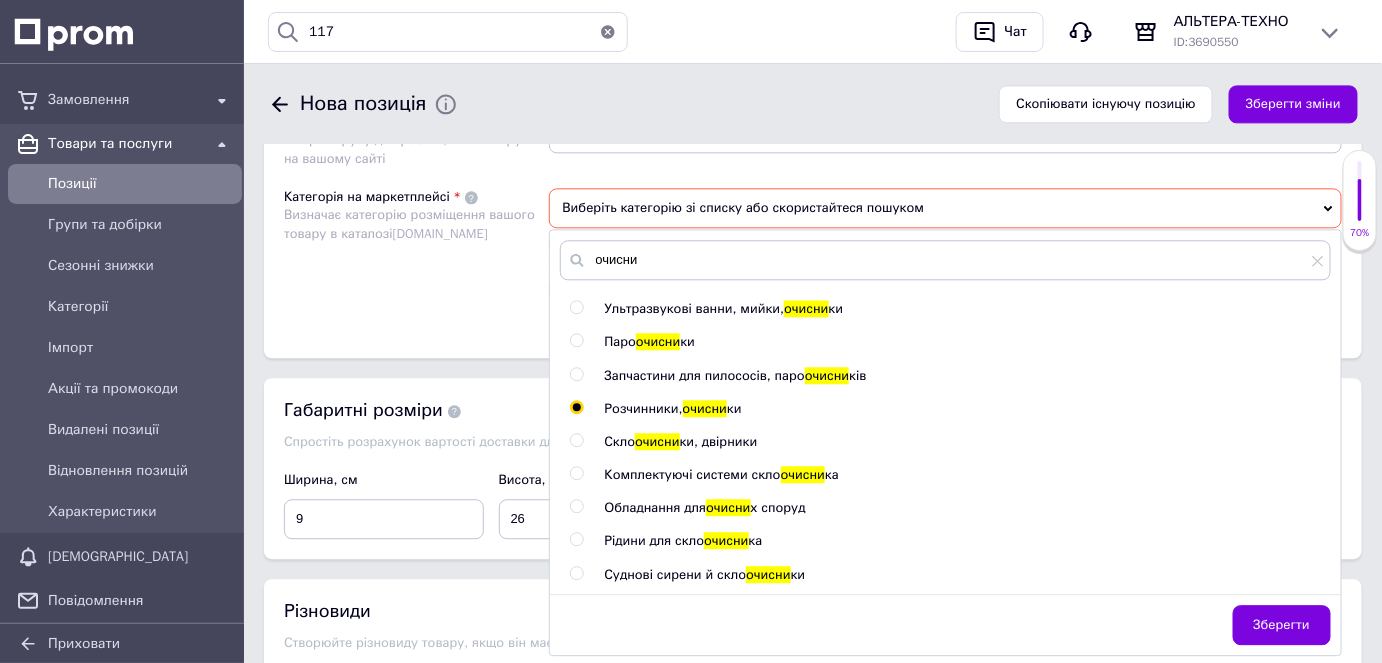radio on "true" 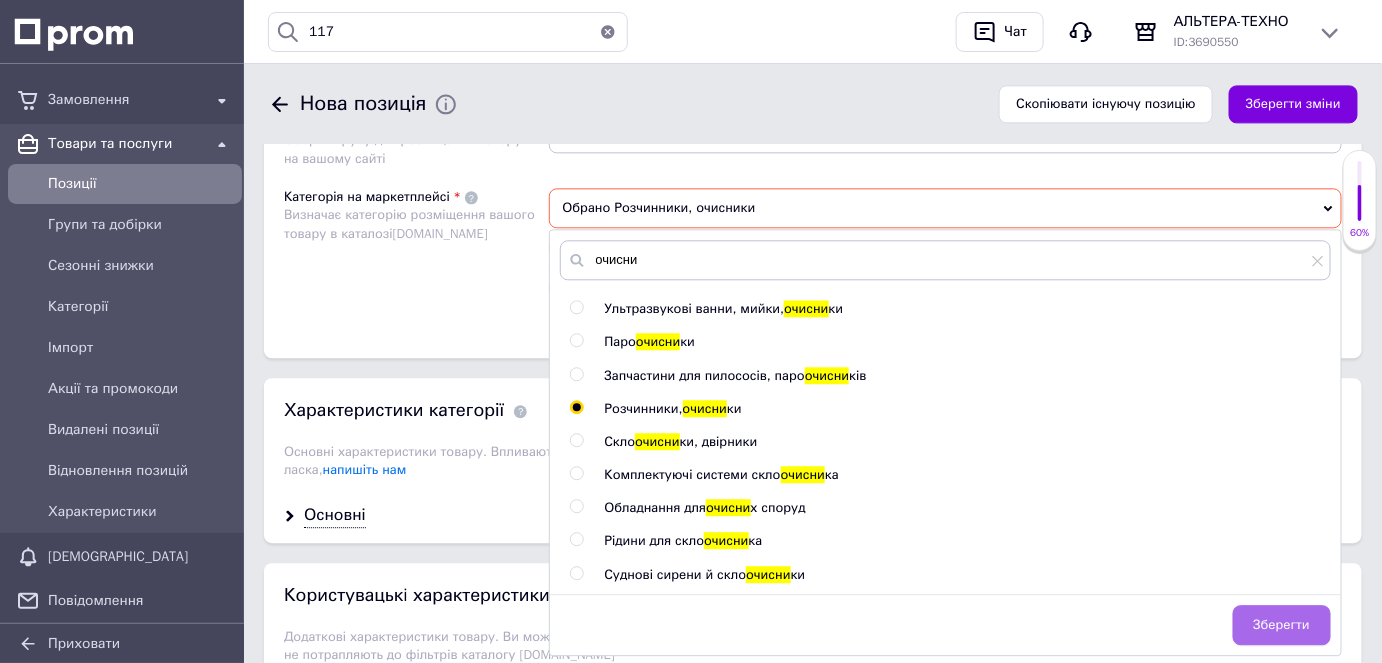 click on "Зберегти" at bounding box center (1282, 625) 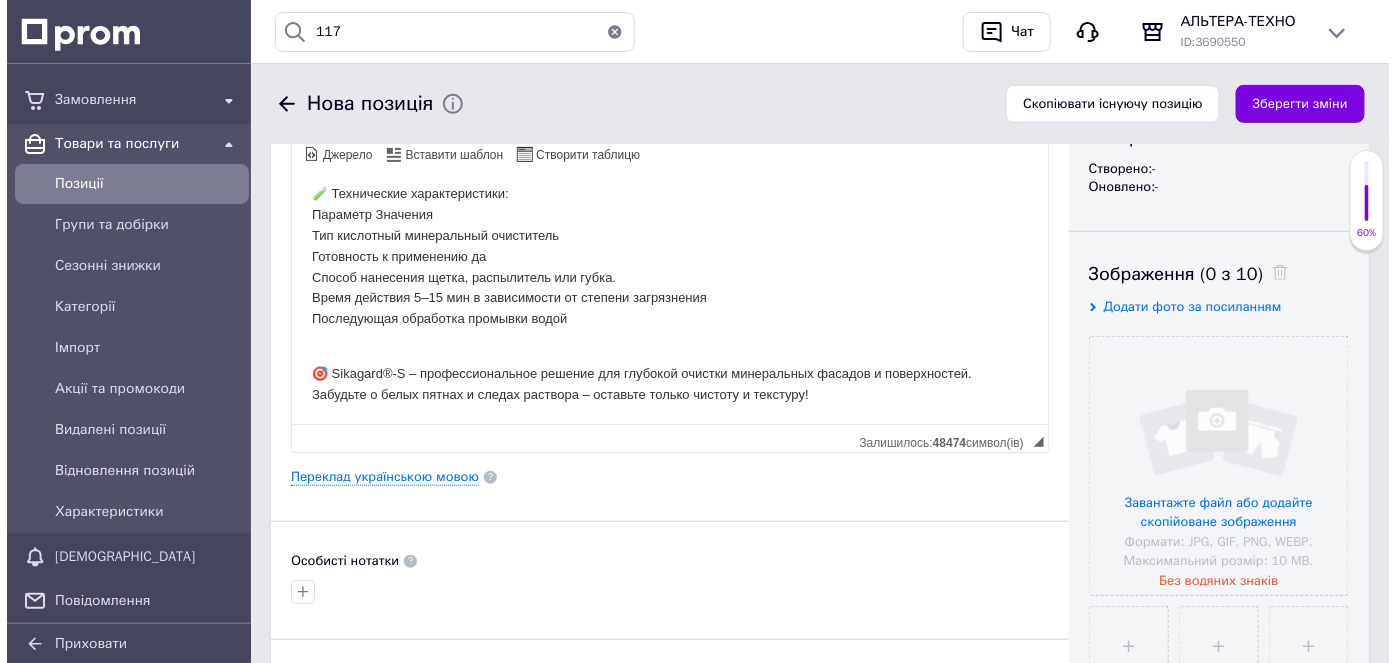 scroll, scrollTop: 295, scrollLeft: 0, axis: vertical 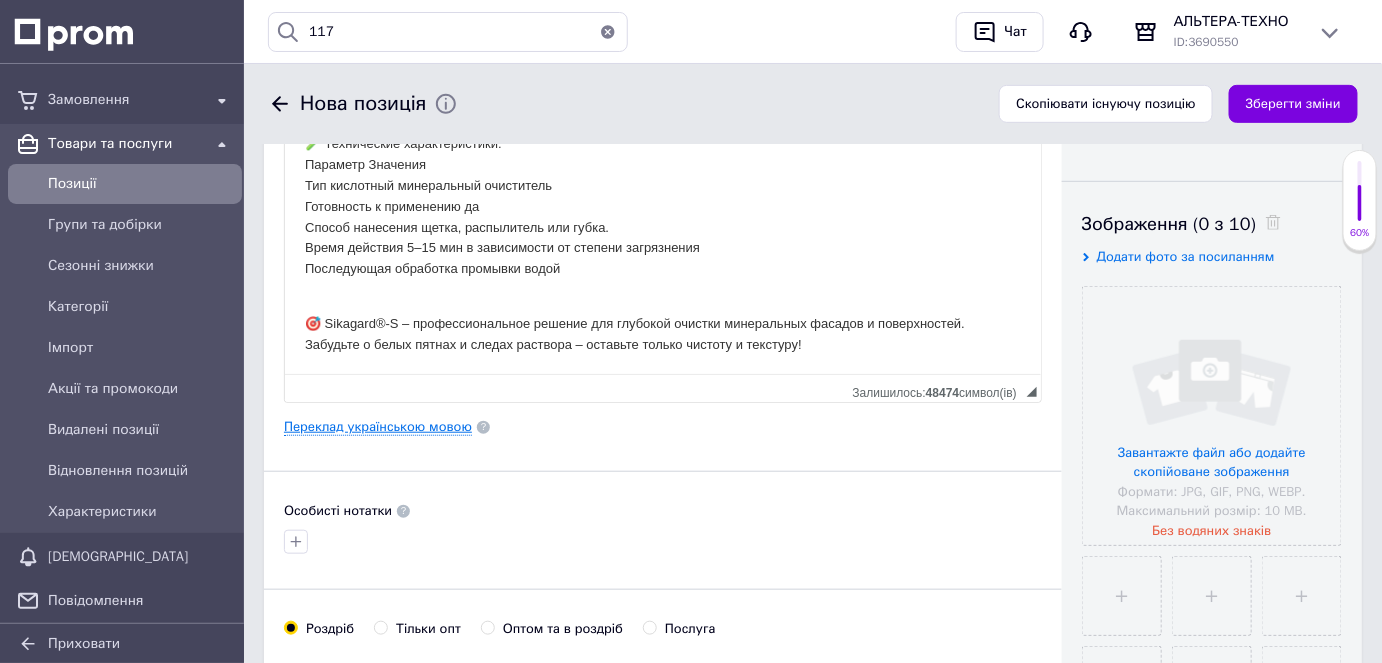 click on "Переклад українською мовою" at bounding box center (378, 427) 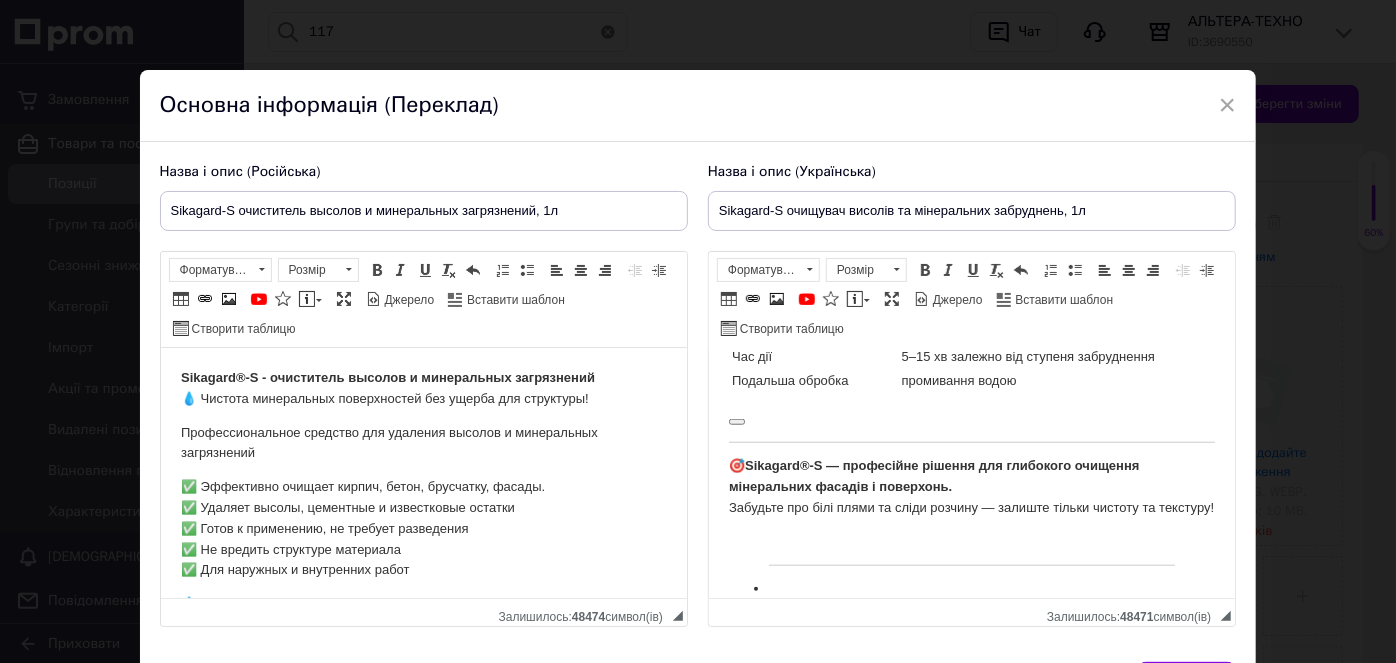 scroll, scrollTop: 1037, scrollLeft: 0, axis: vertical 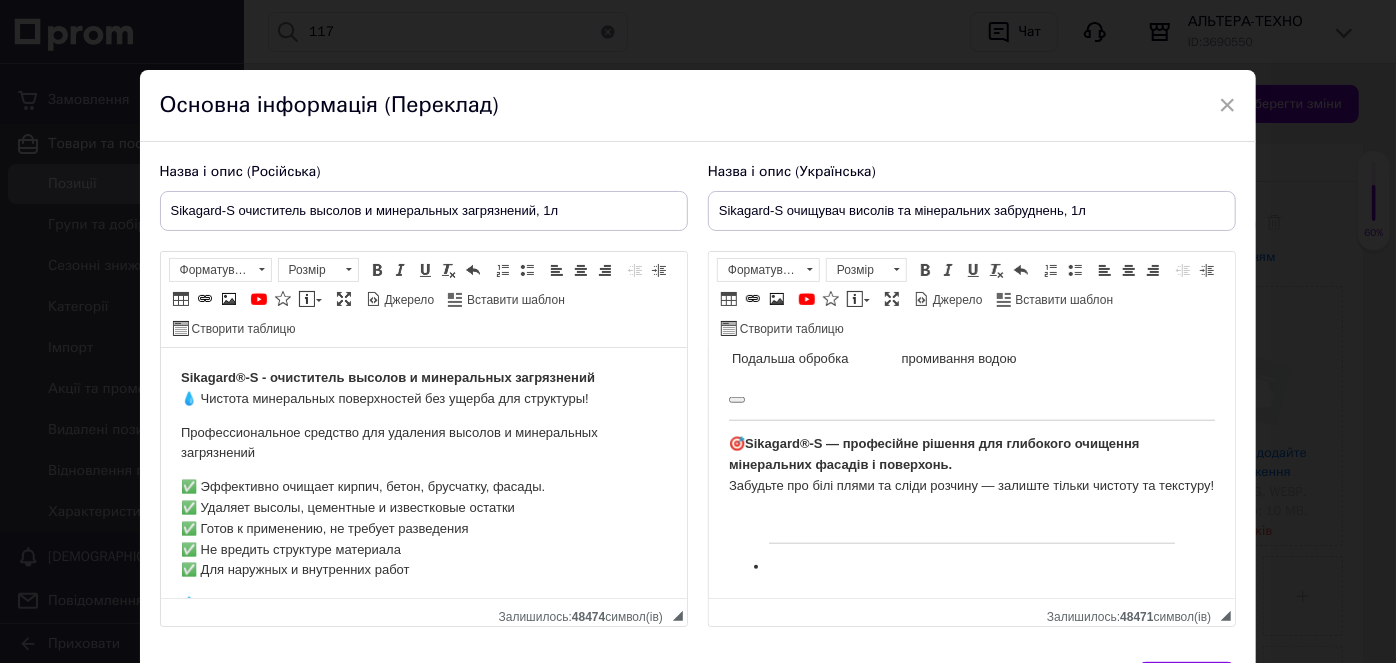 click on "Sikagard®-S — очищувач висолів та мінеральних забруднень 💧  Чистота мінеральних поверхонь без шкоди для структури! 🧴  Очищувач висолів Sikagard®-S | 1 л / 5 л / 10 л Професійний засіб для видалення висолів та мінеральних забруднень ✅ Ефективно очищає цеглу, бетон, бруківку, фасади ✅ Видаляє висоли, цементні та вапняні залишки ✅ Готовий до застосування, не потребує розведення ✅ Не шкодить структурі матеріалу ✅ Для зовнішніх і внутрішніх робіт 💧 Ідеально підходить для клінкеру, тротуарної плитки, декоративного каменю ✅  Основні переваги: Ефективно усуває  🧱  🧪" at bounding box center [971, -38] 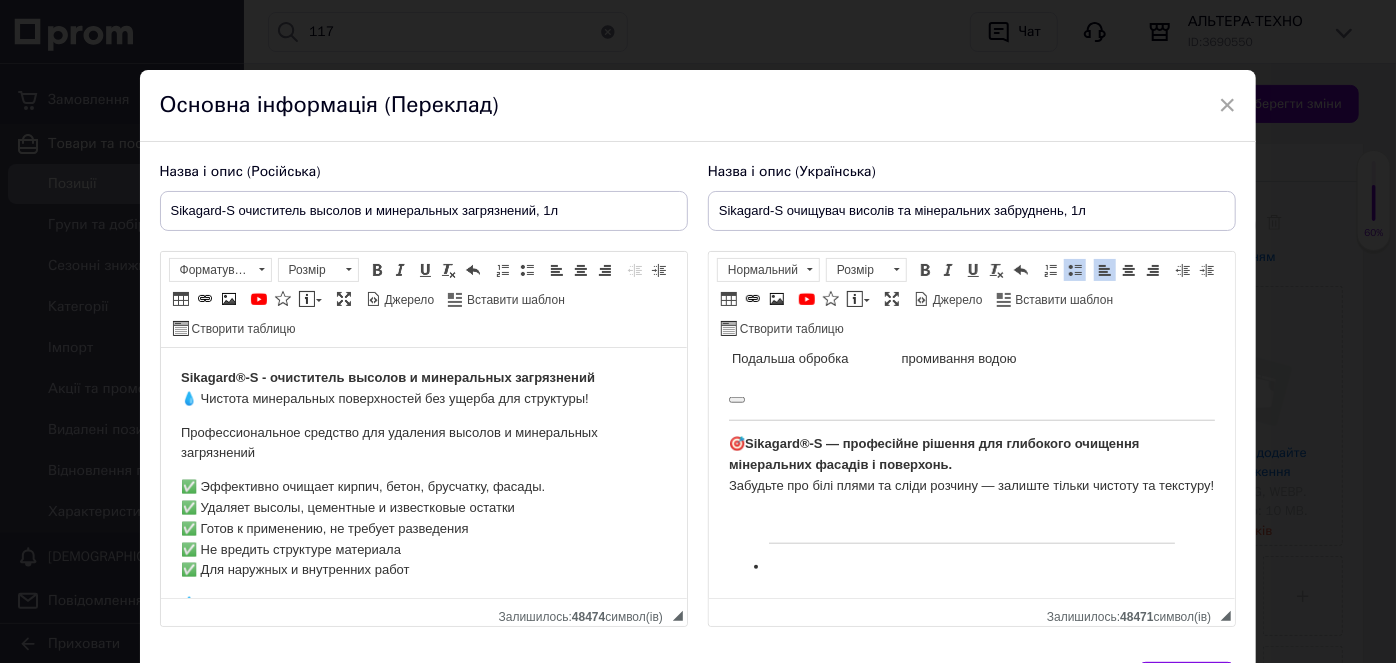 click at bounding box center [971, 560] 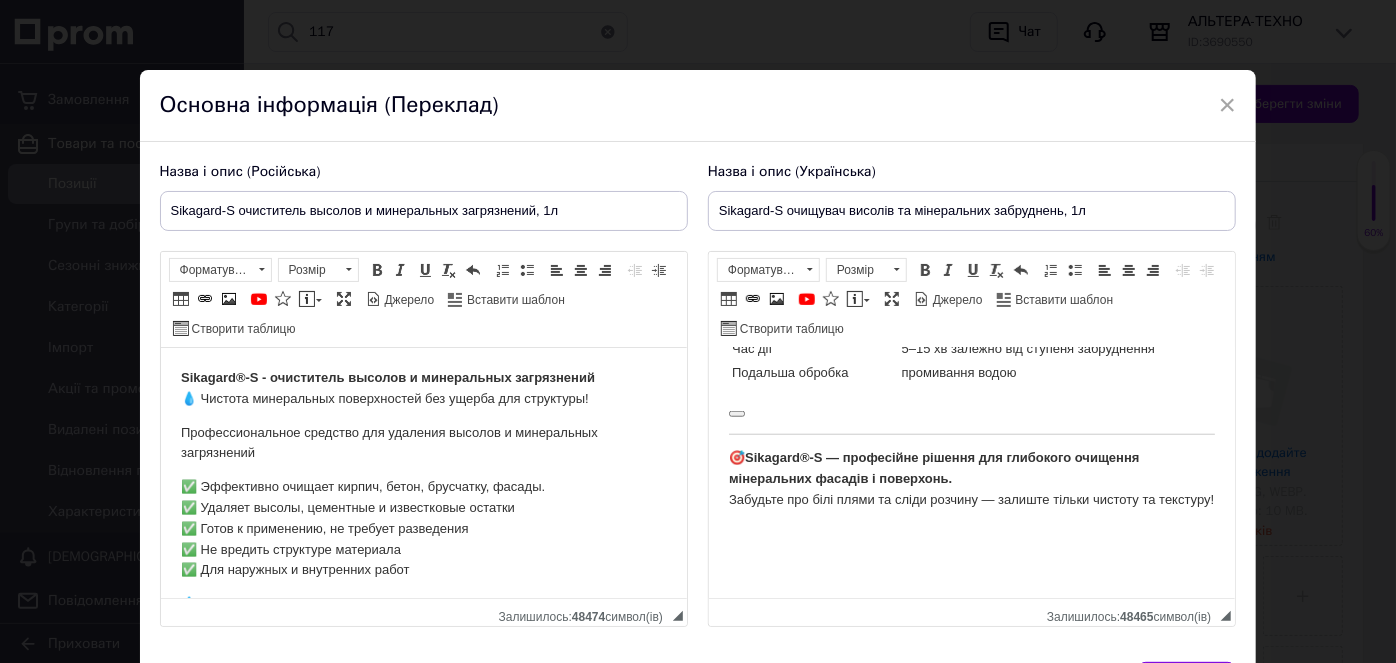 type 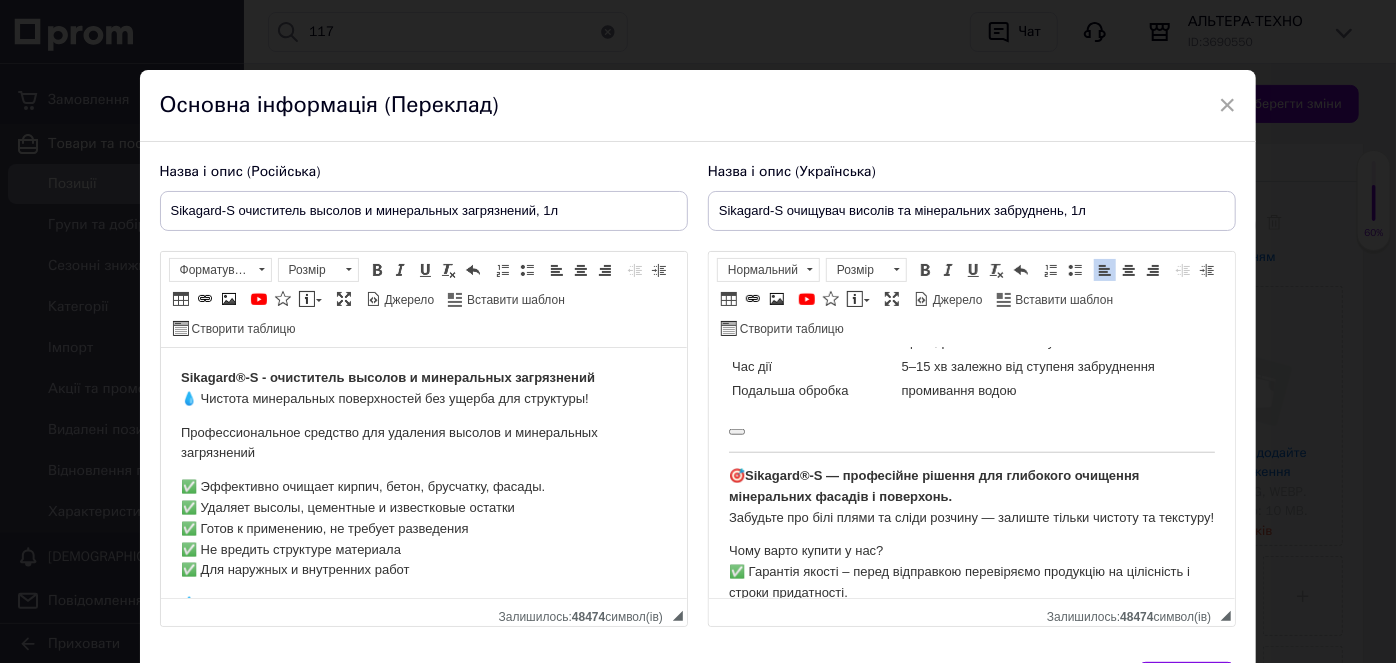 scroll, scrollTop: 1272, scrollLeft: 0, axis: vertical 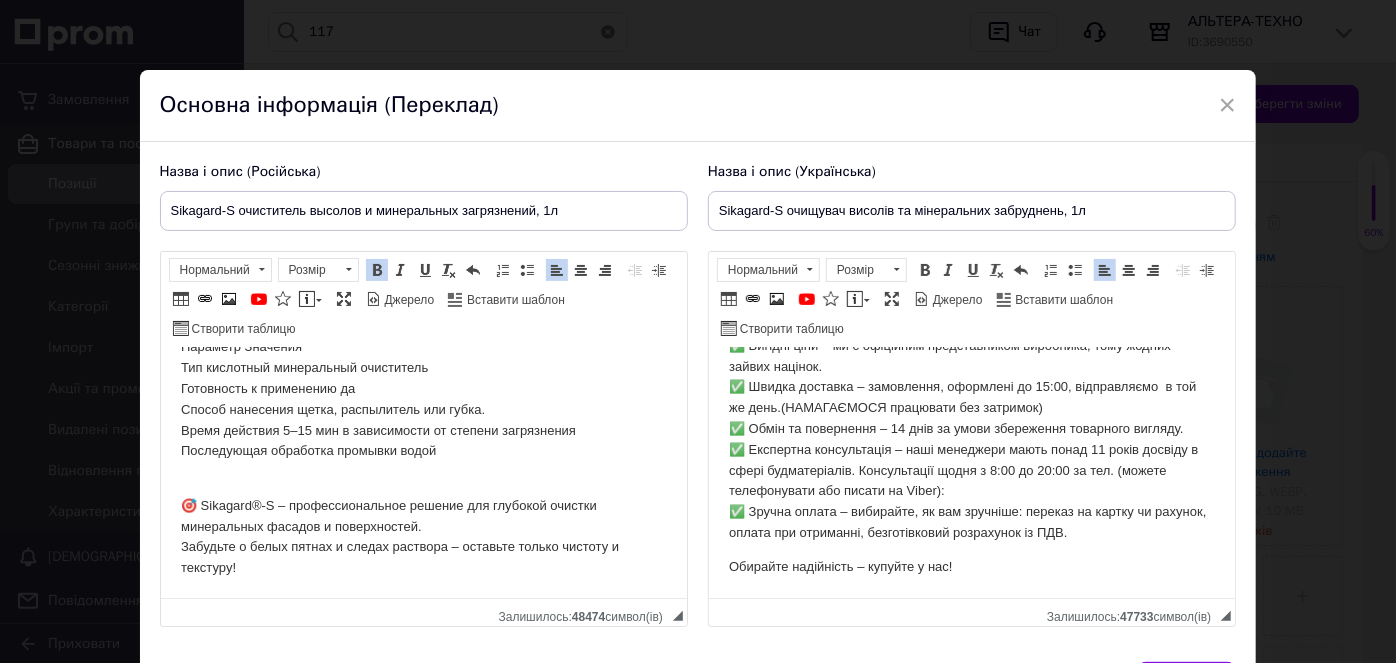 click on "🎯 Sikagard®-S – профессиональное решение для глубокой очистки минеральных фасадов и поверхностей. Забудьте о белых пятнах и следах раствора – оставьте только чистоту и текстуру!" at bounding box center [423, 527] 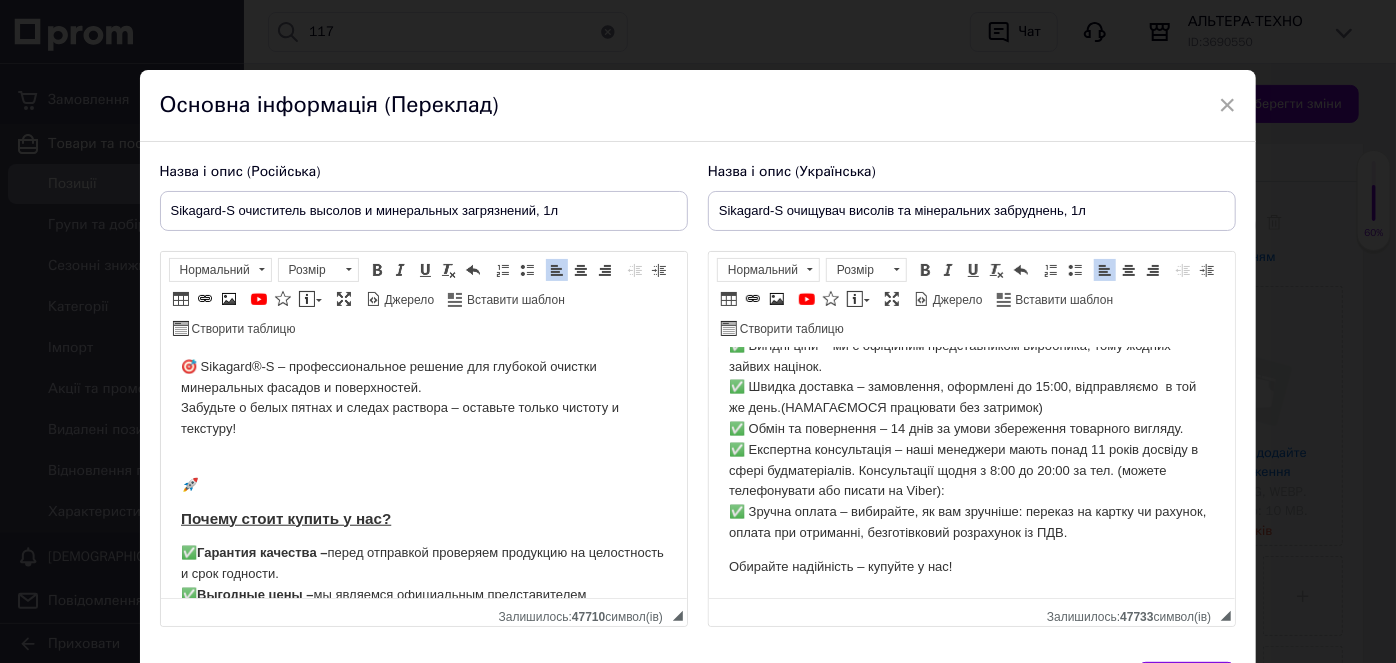 scroll, scrollTop: 899, scrollLeft: 0, axis: vertical 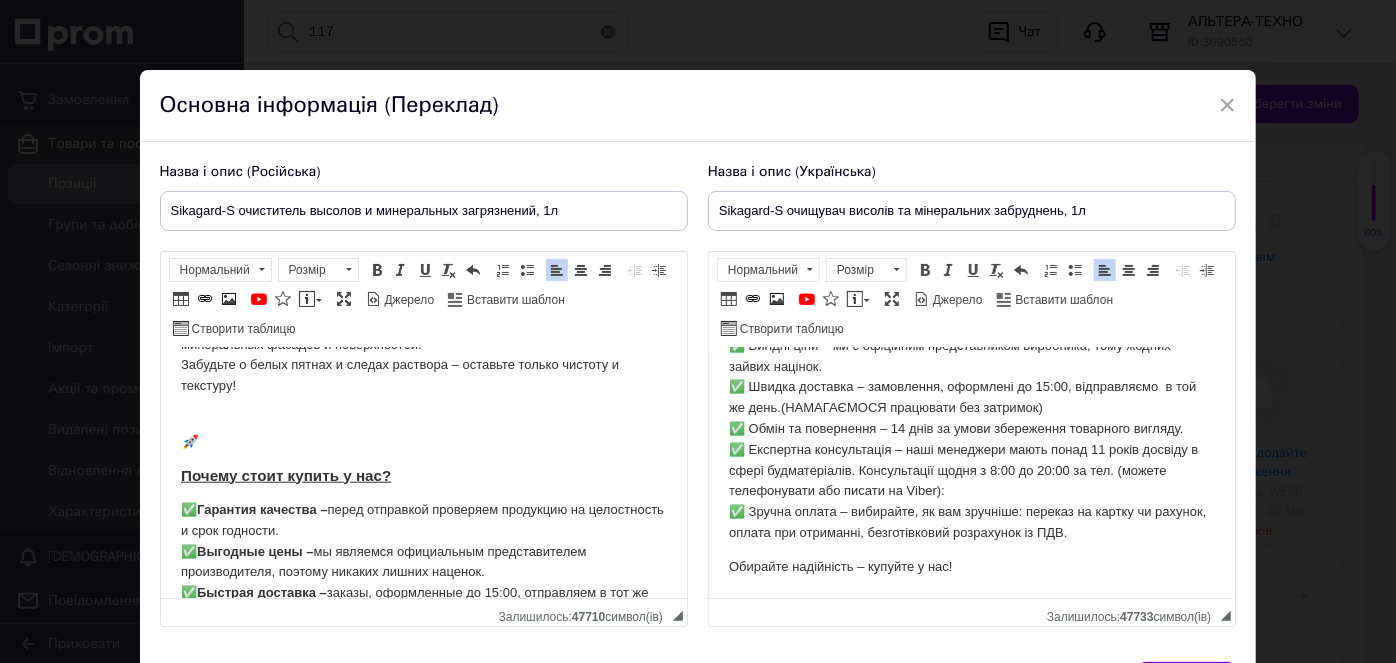 click on "🎯 Sikagard®-S – профессиональное решение для глубокой очистки минеральных фасадов и поверхностей. Забудьте о белых пятнах и следах раствора – оставьте только чистоту и текстуру! ​​​​​​​" at bounding box center [423, 355] 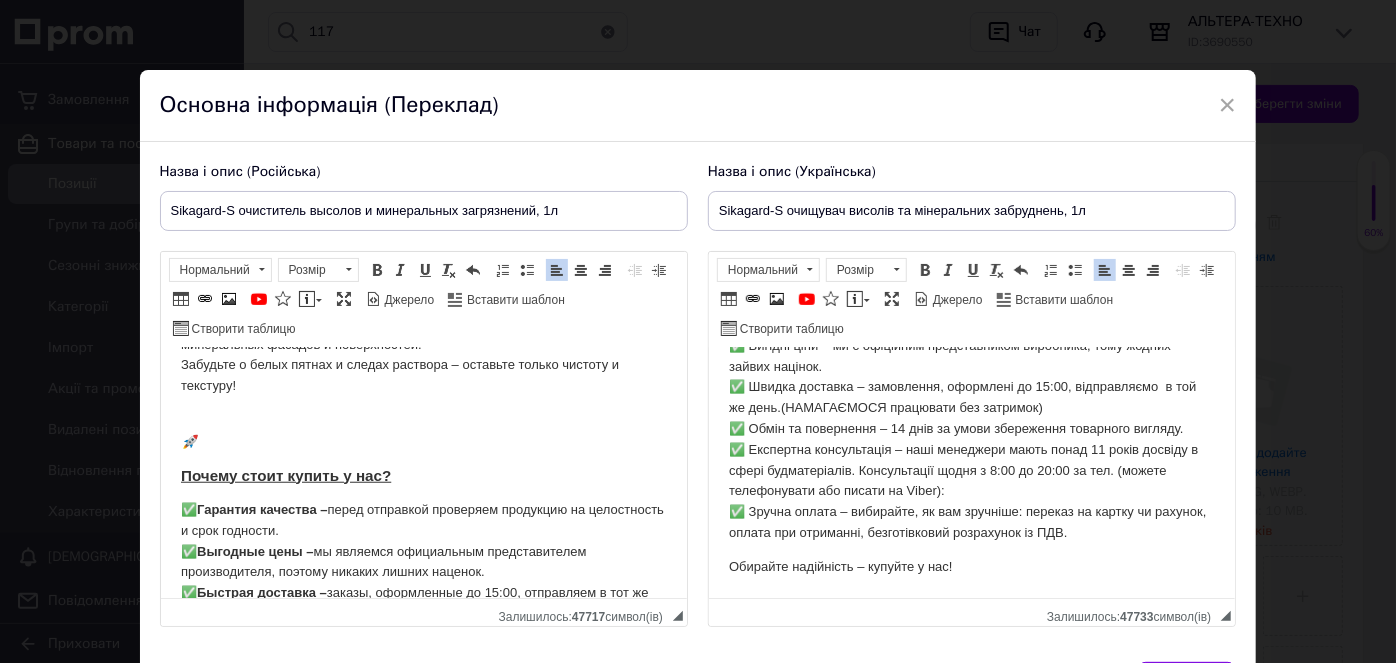 click on "🎯 Sikagard®-S – профессиональное решение для глубокой очистки минеральных фасадов и поверхностей. Забудьте о белых пятнах и следах раствора – оставьте только чистоту и текстуру!" at bounding box center (423, 355) 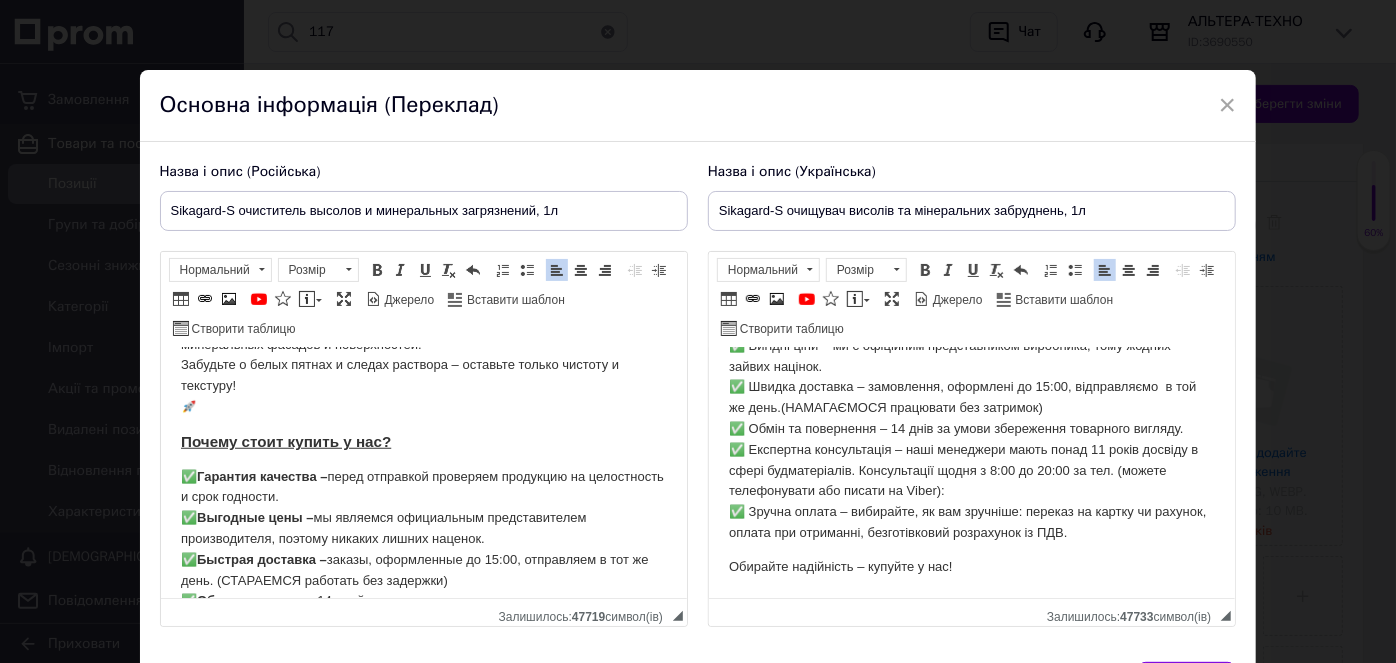 scroll, scrollTop: 1273, scrollLeft: 0, axis: vertical 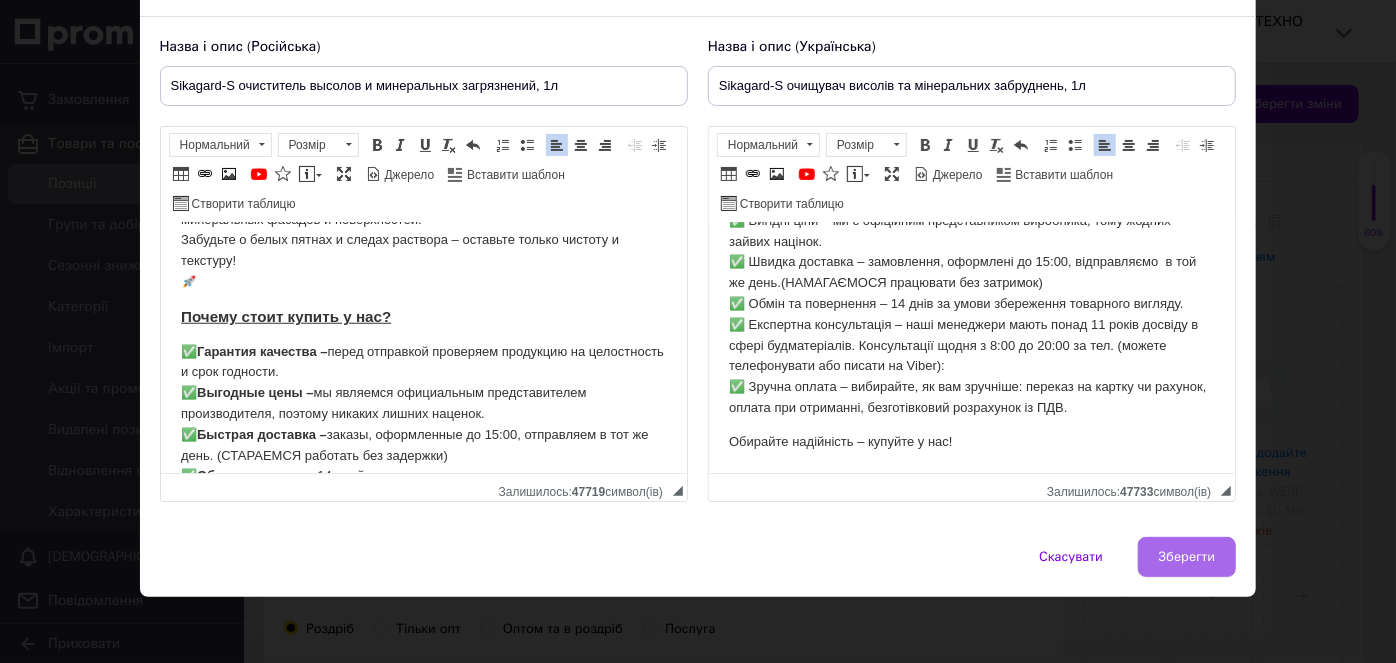 click on "Зберегти" at bounding box center [1187, 557] 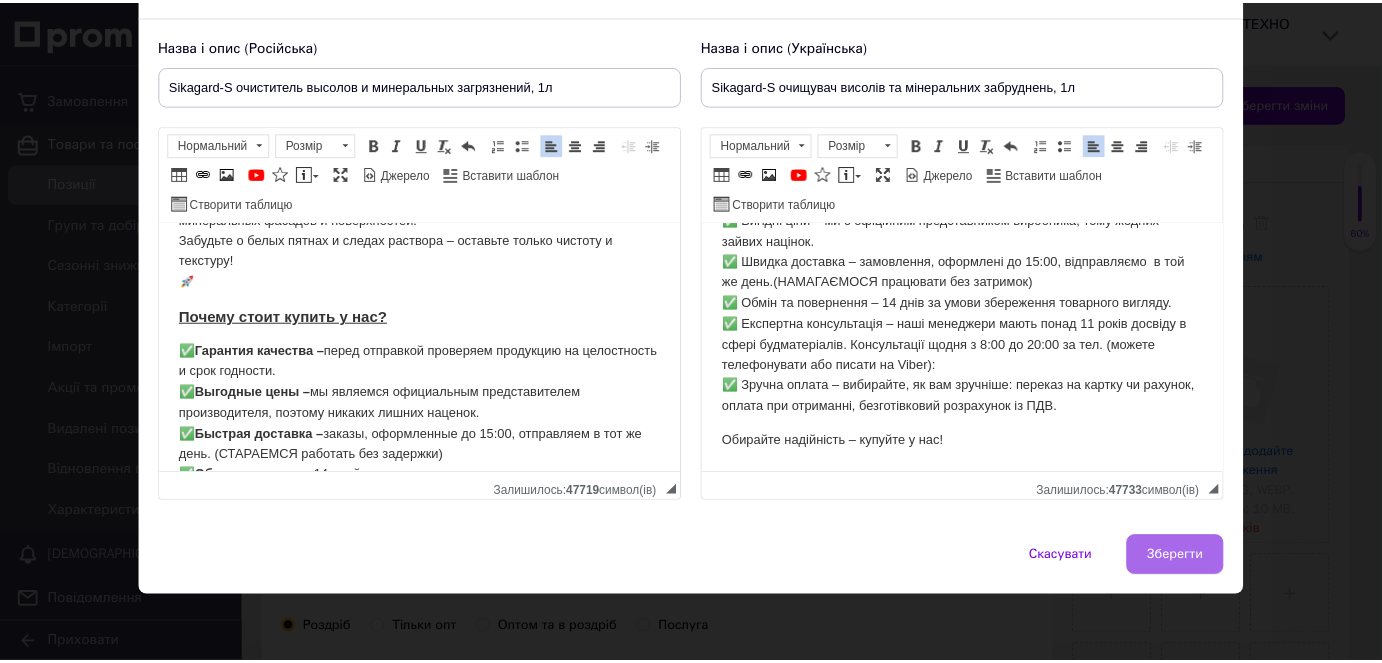 scroll, scrollTop: 588, scrollLeft: 0, axis: vertical 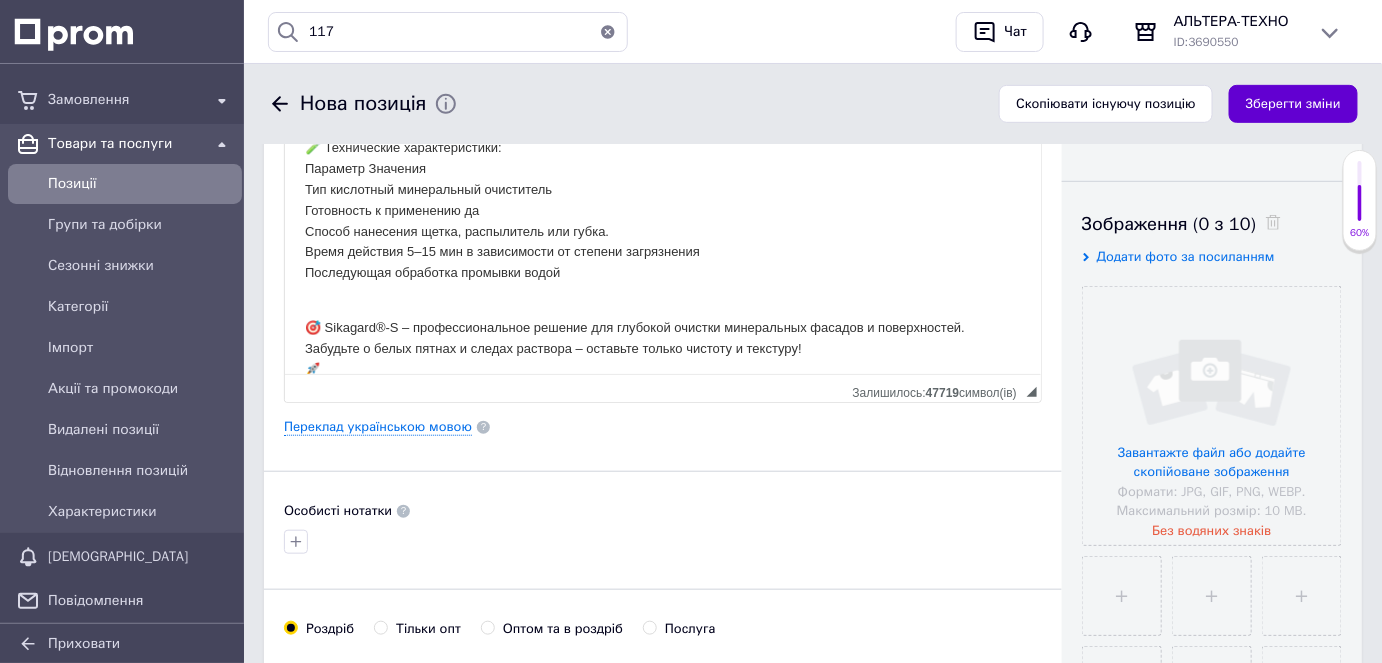 click on "Зберегти зміни" at bounding box center (1293, 104) 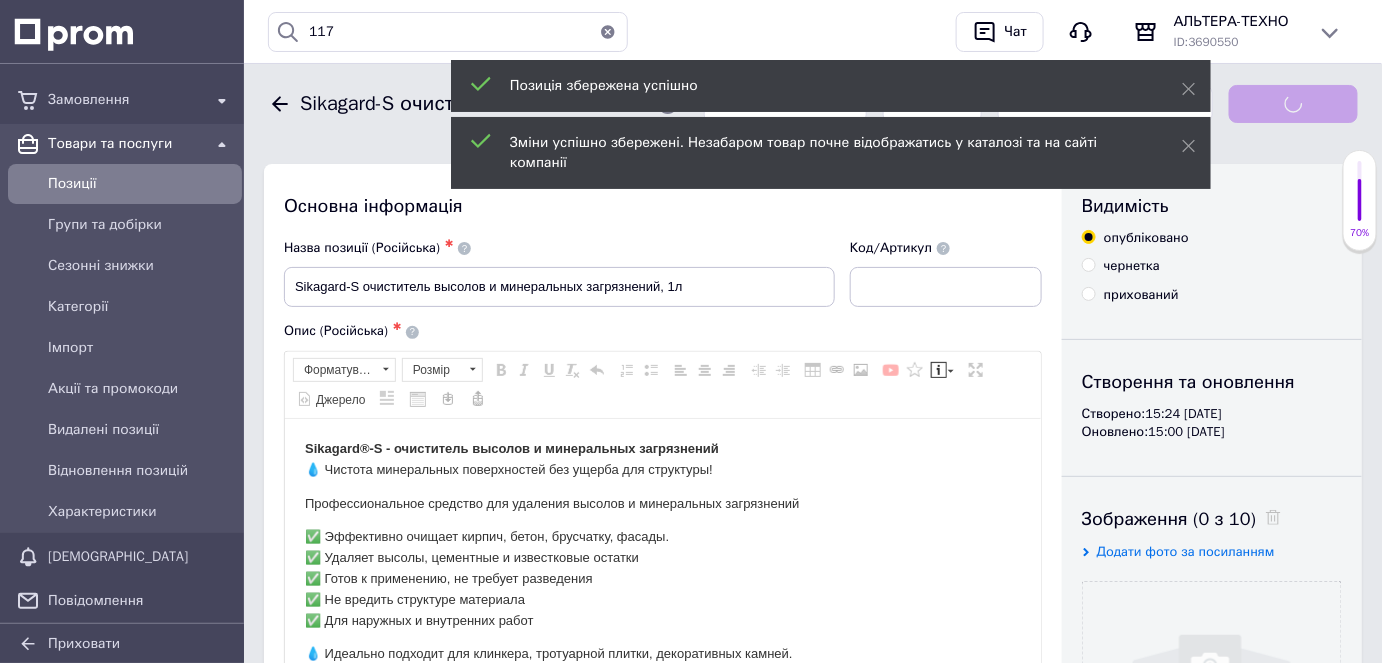 scroll, scrollTop: 0, scrollLeft: 0, axis: both 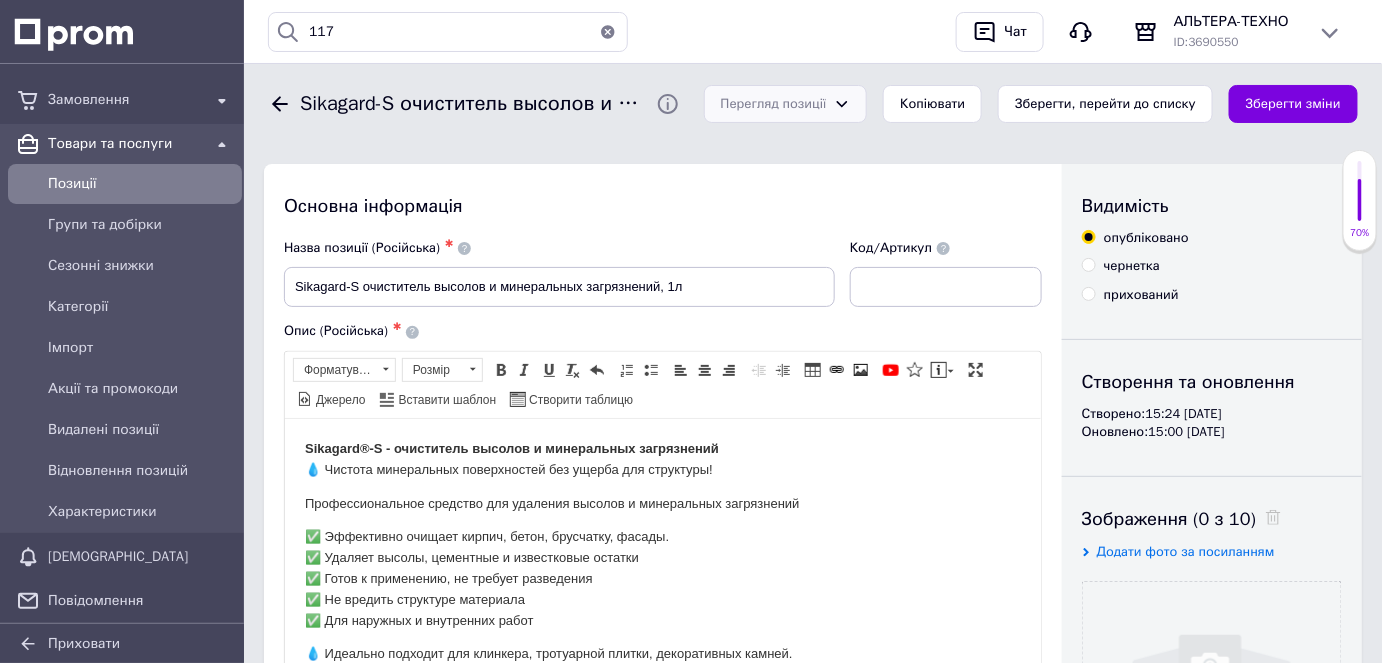 click on "Перегляд позиції" at bounding box center (774, 104) 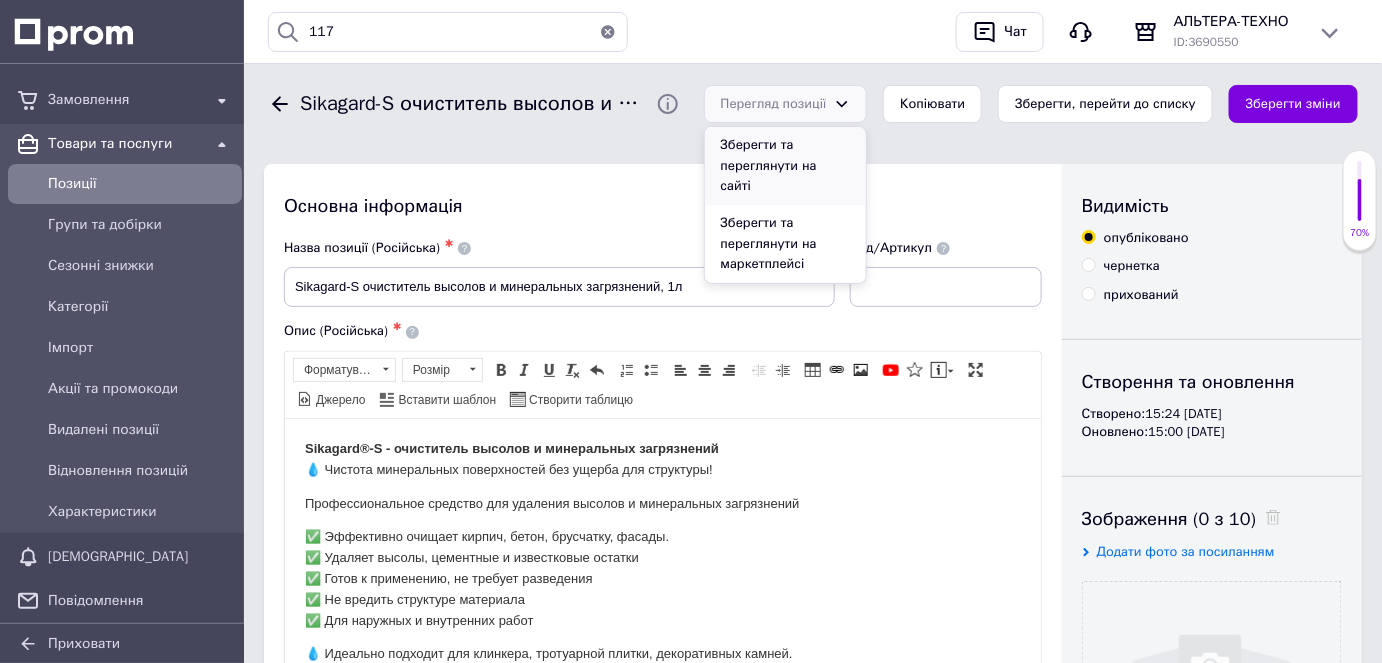 click on "Зберегти та переглянути на сайті" at bounding box center [786, 166] 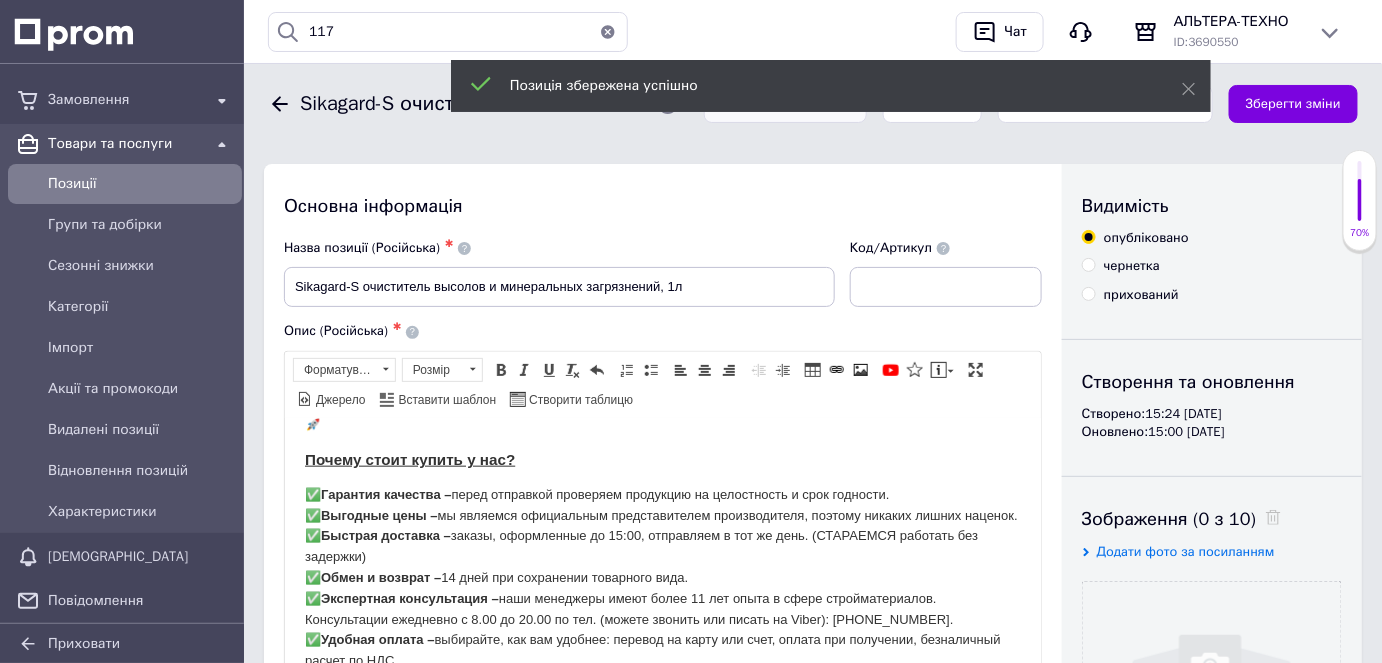 scroll, scrollTop: 904, scrollLeft: 0, axis: vertical 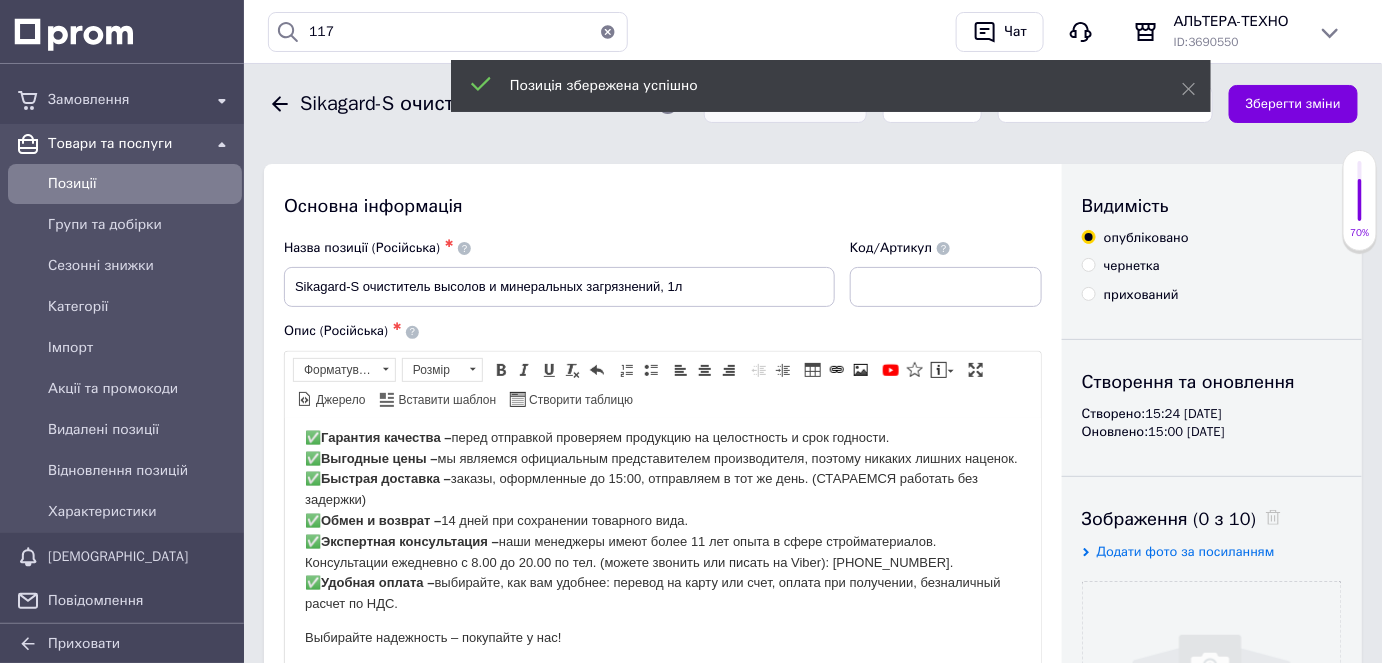 click at bounding box center [1212, 339] 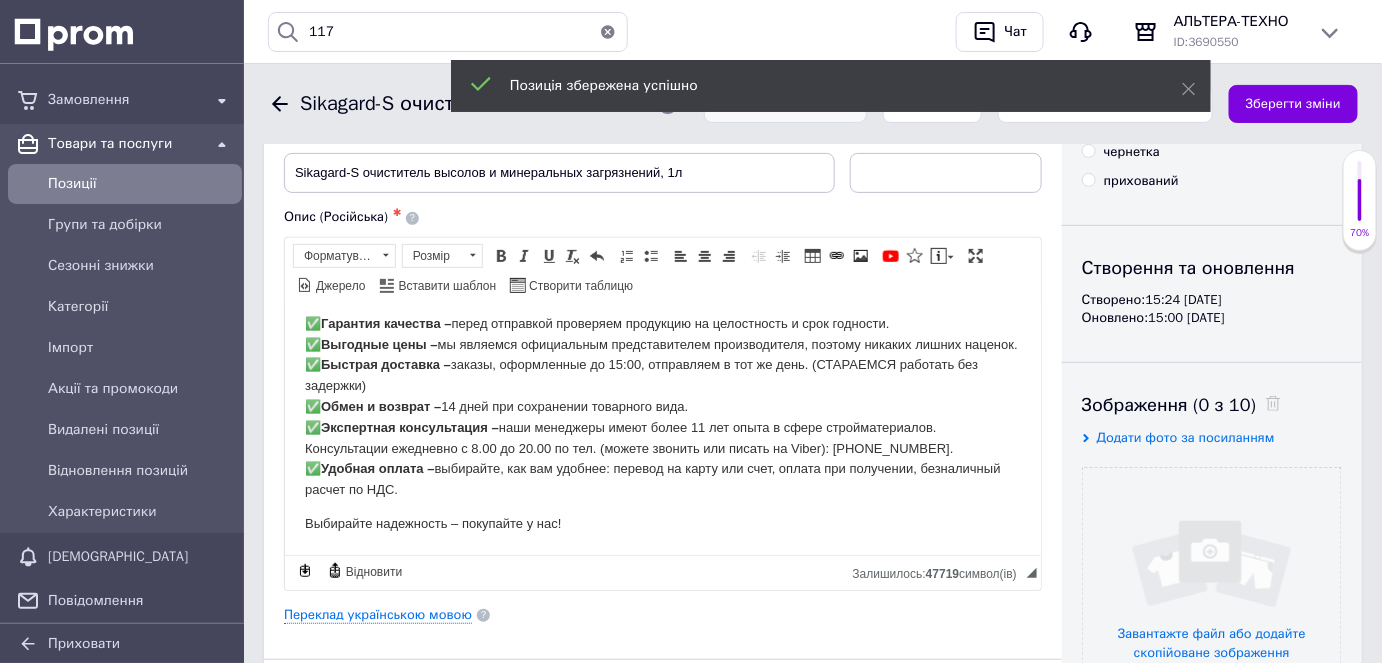 scroll, scrollTop: 272, scrollLeft: 0, axis: vertical 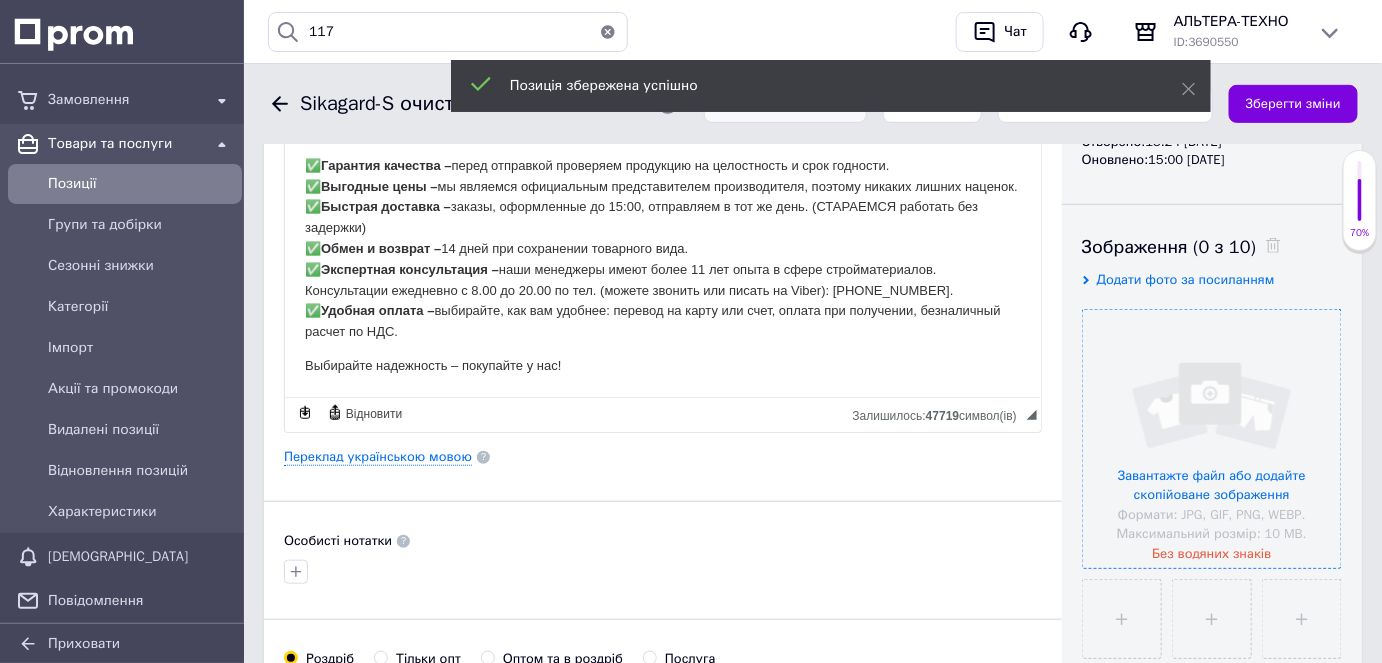 click at bounding box center (1212, 439) 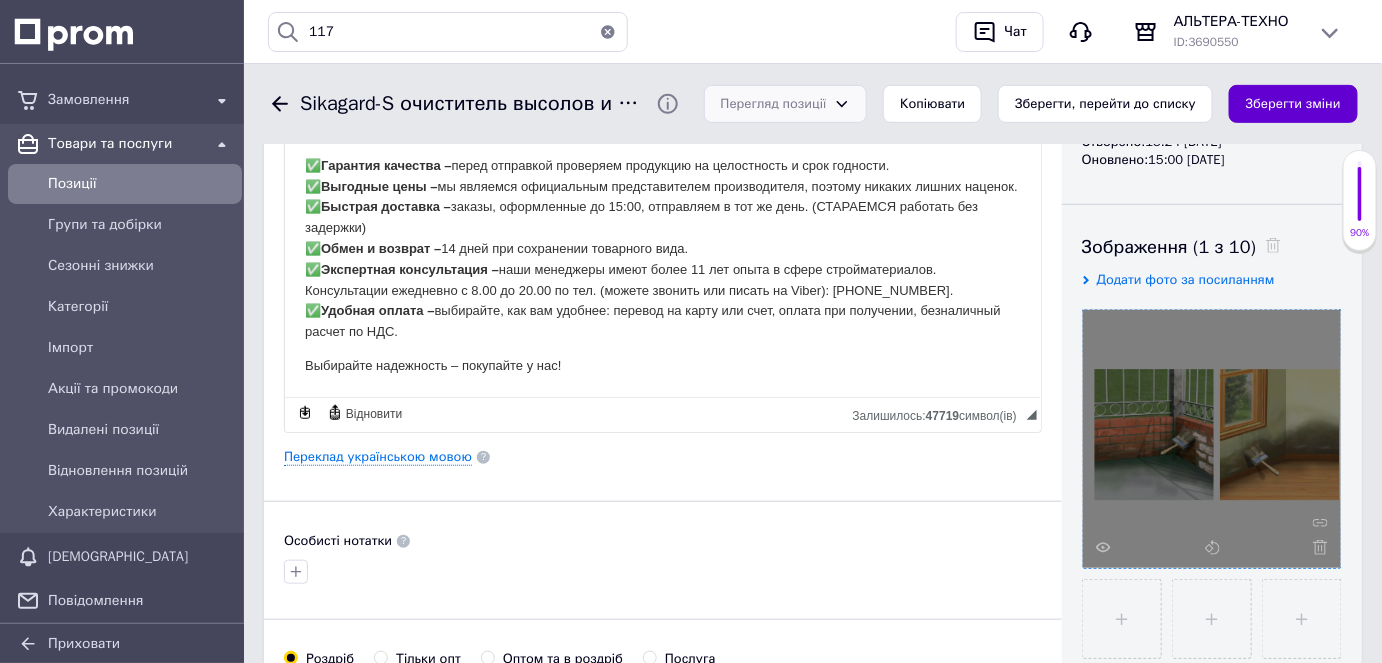 click on "Зберегти зміни" at bounding box center (1293, 104) 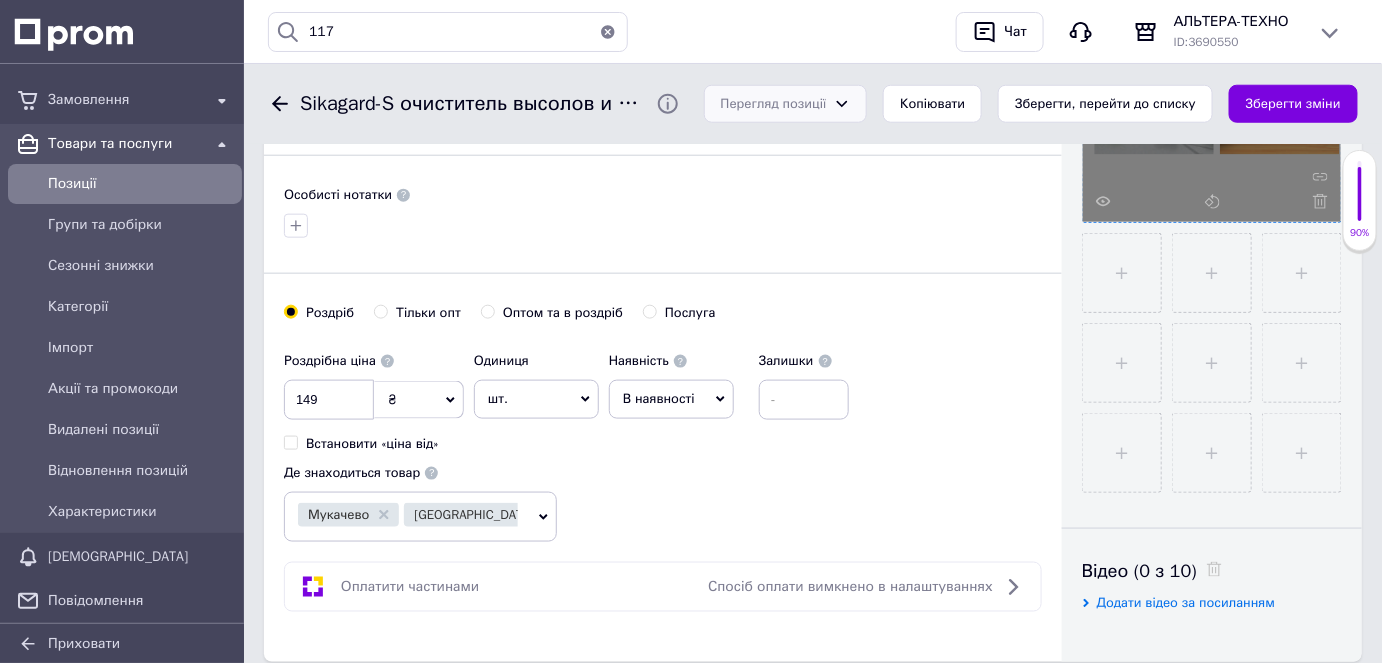 scroll, scrollTop: 636, scrollLeft: 0, axis: vertical 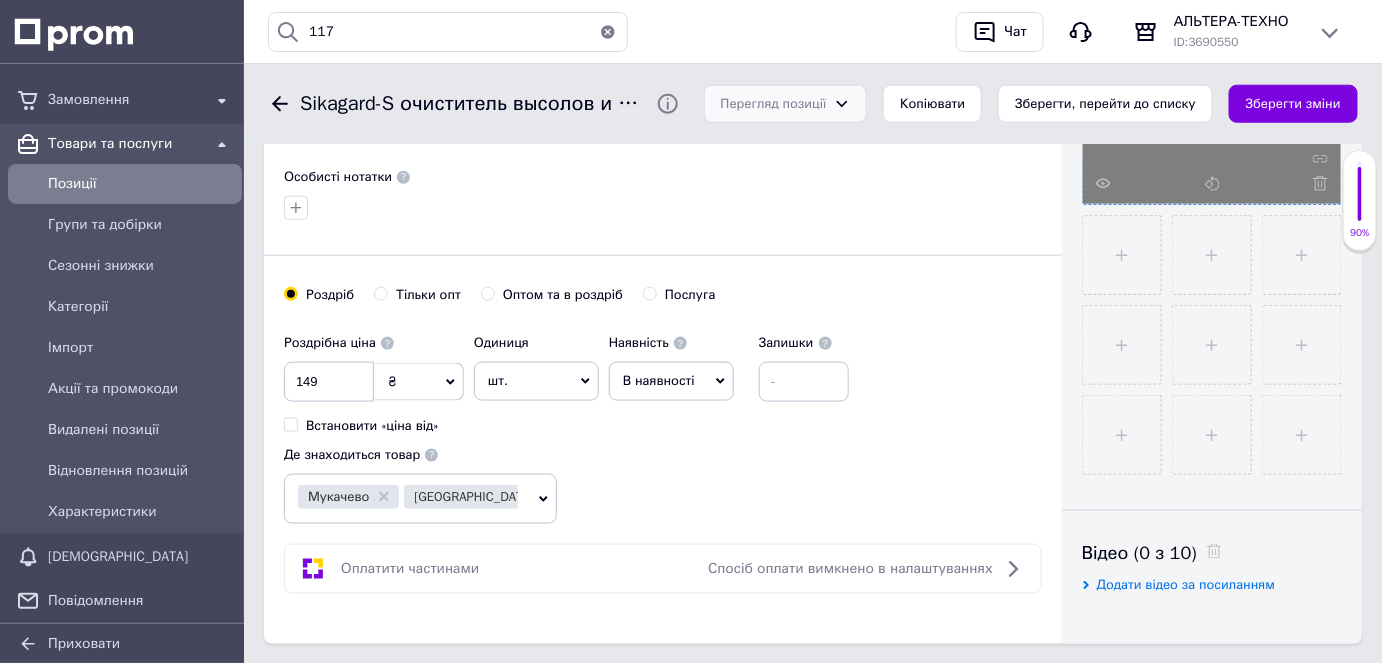click on "В наявності" at bounding box center (659, 380) 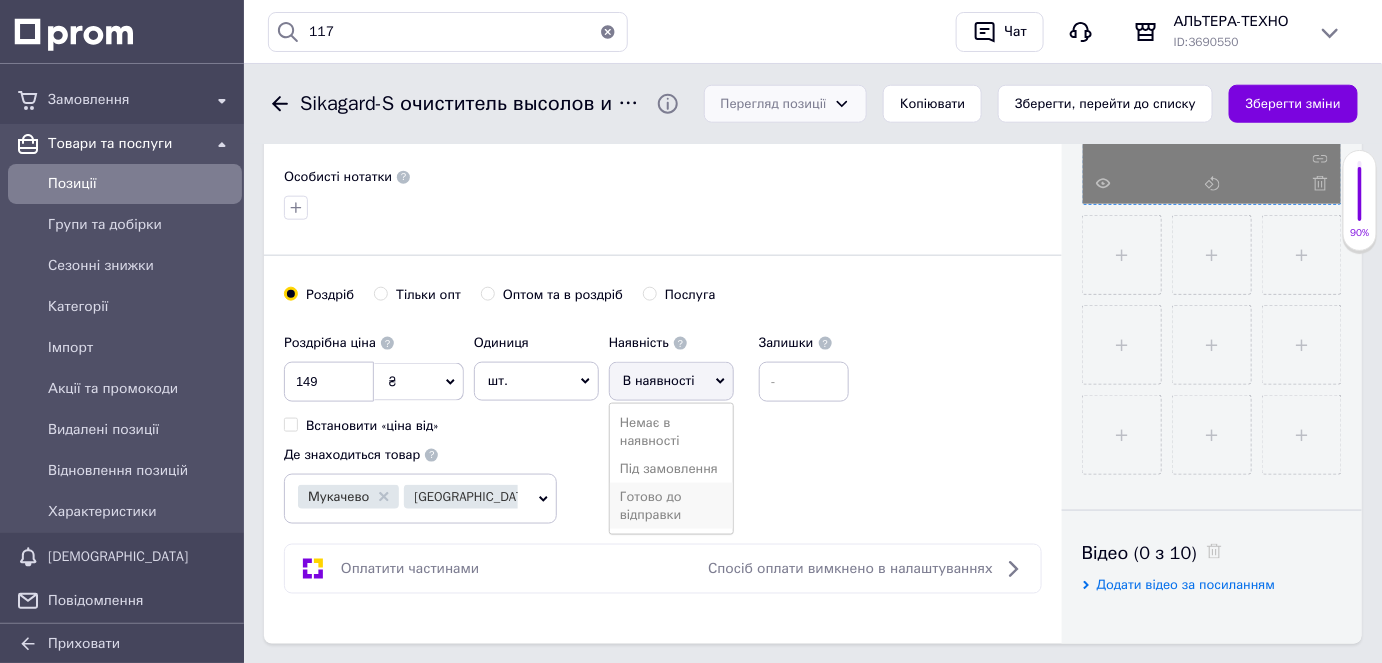 click on "Готово до відправки" at bounding box center [671, 506] 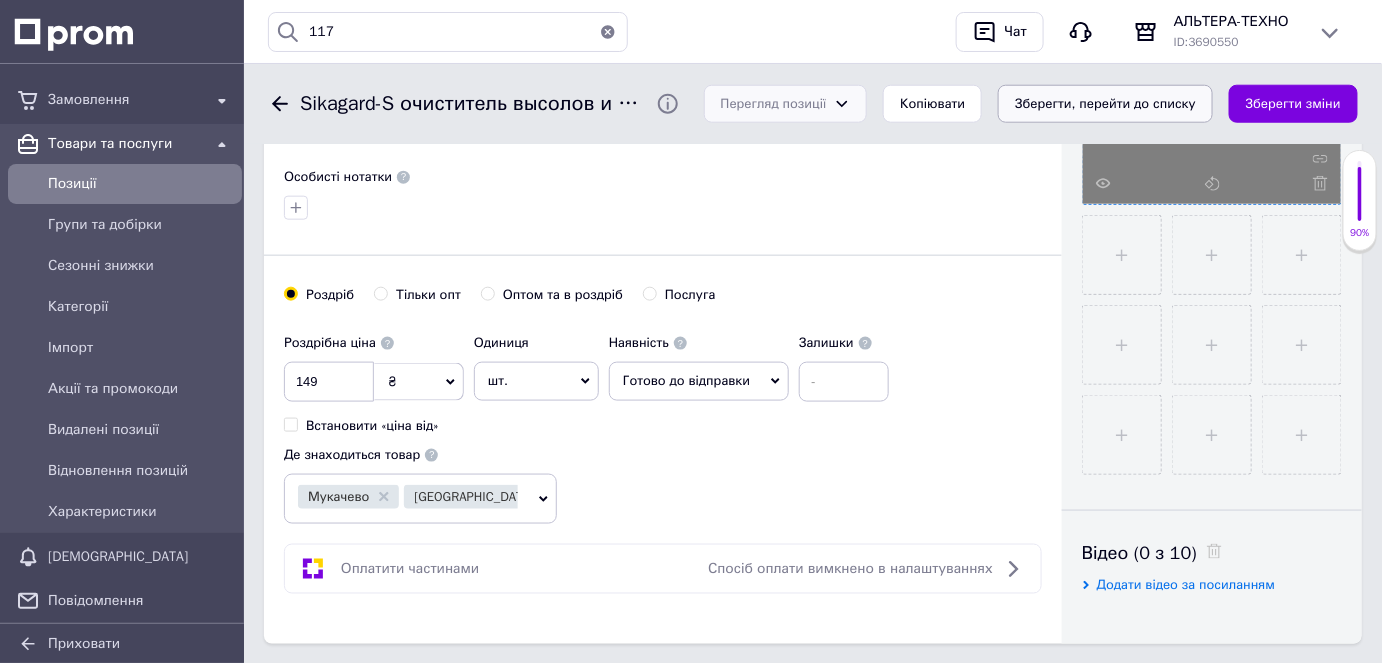 click on "Зберегти, перейти до списку" at bounding box center [1105, 104] 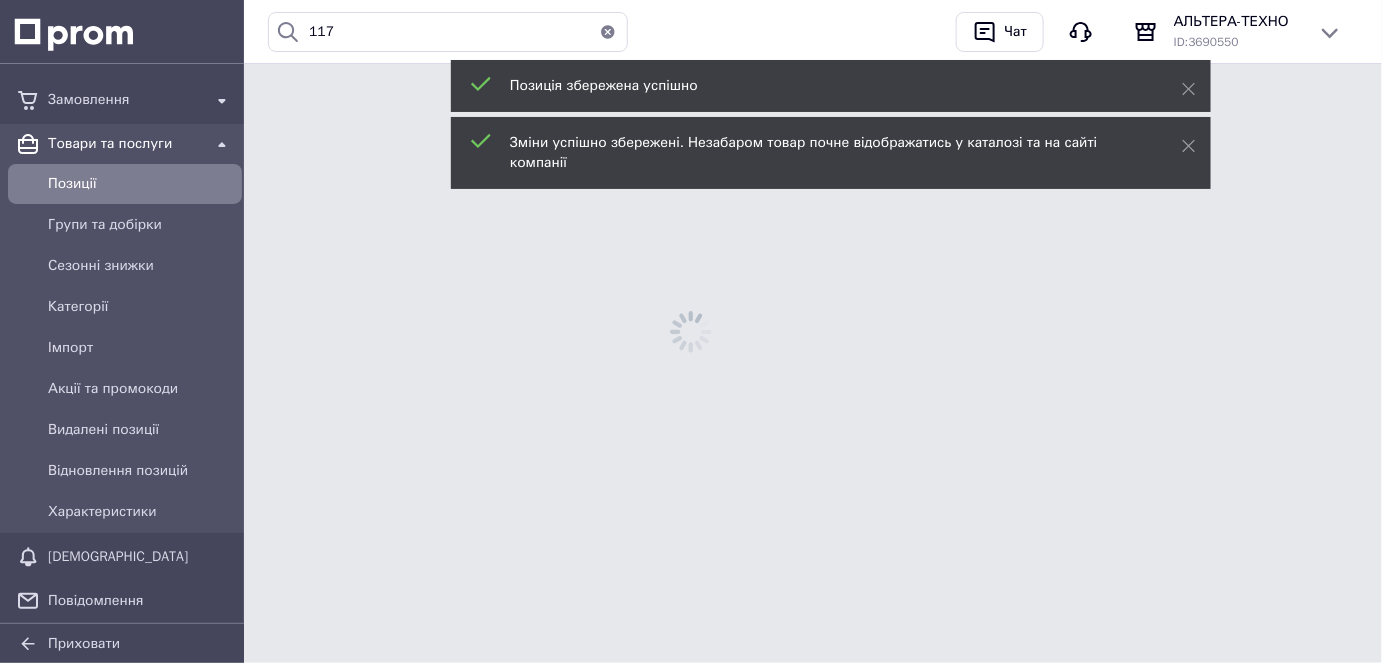 scroll, scrollTop: 0, scrollLeft: 0, axis: both 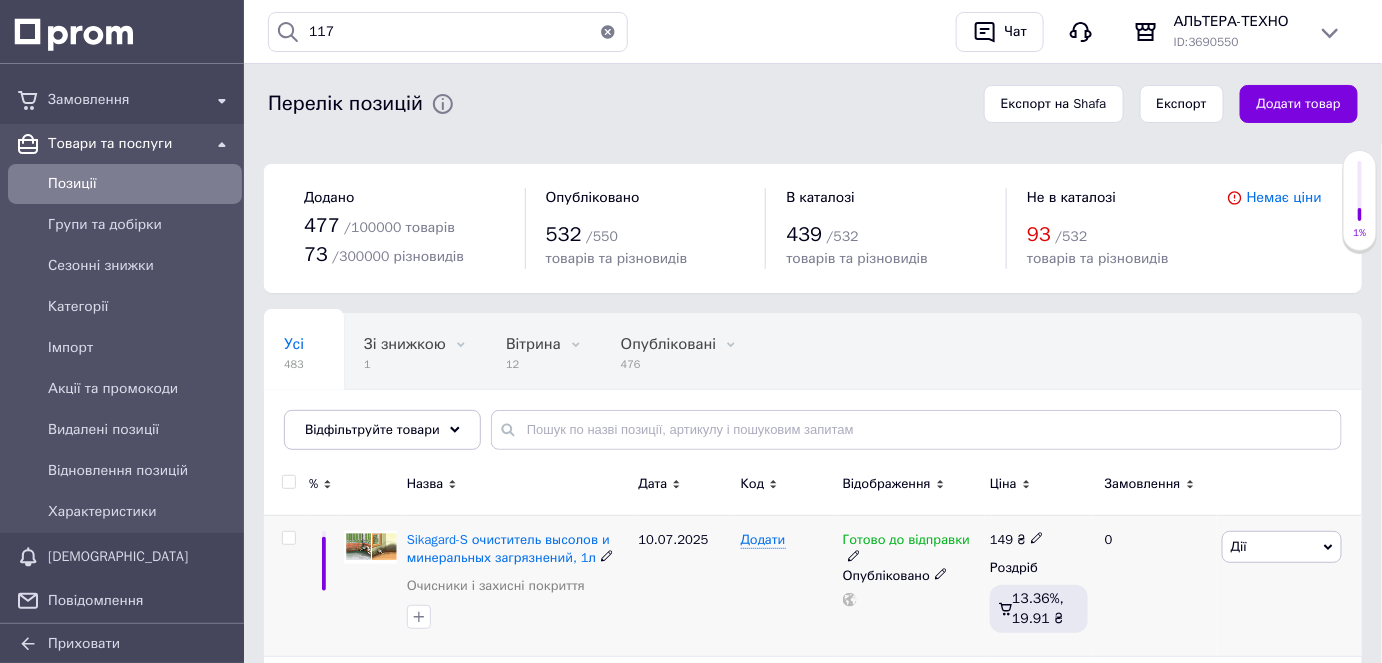click on "Sikagard-S очиститель высолов и минеральных загрязнений, 1л" at bounding box center [508, 548] 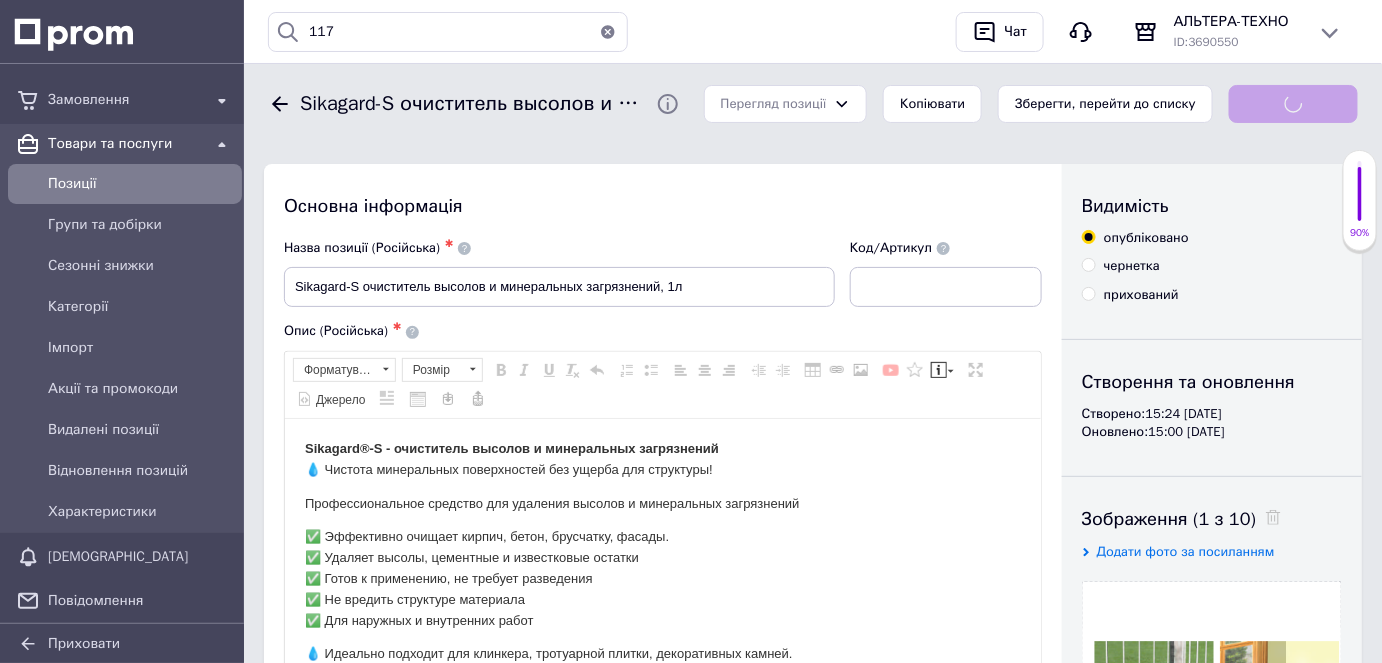 scroll, scrollTop: 0, scrollLeft: 0, axis: both 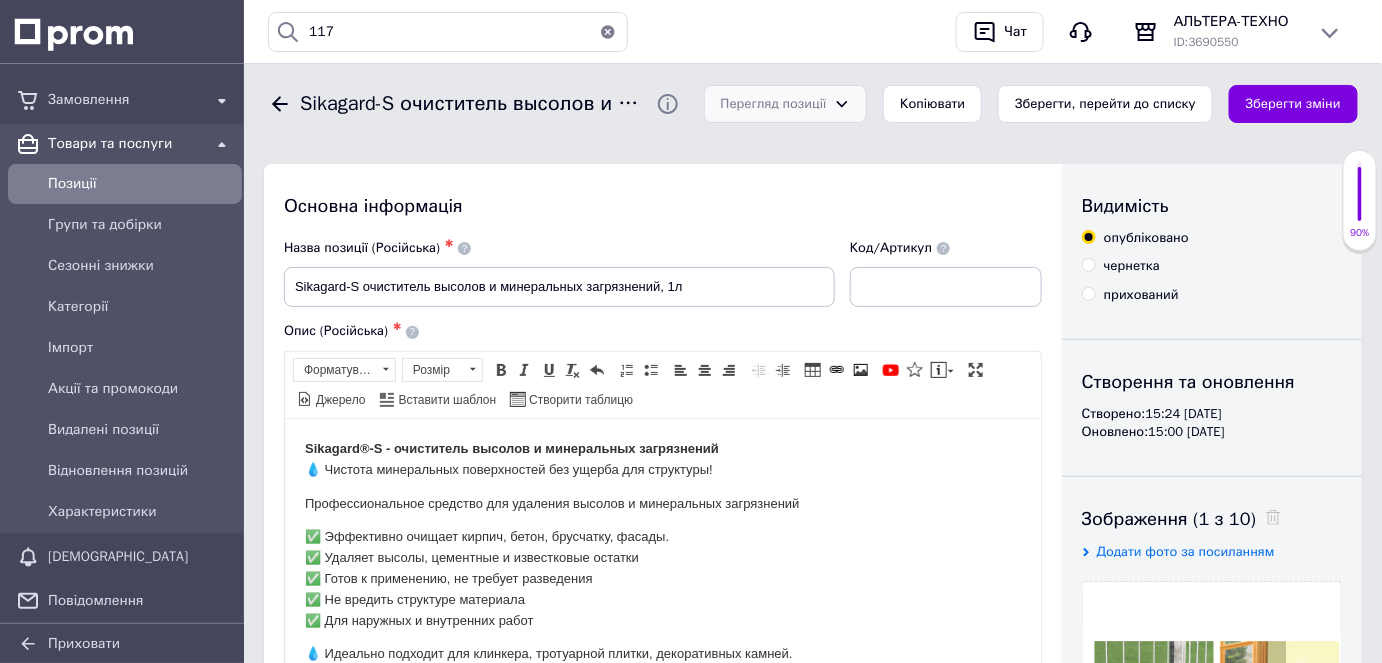 click on "Перегляд позиції" at bounding box center (786, 104) 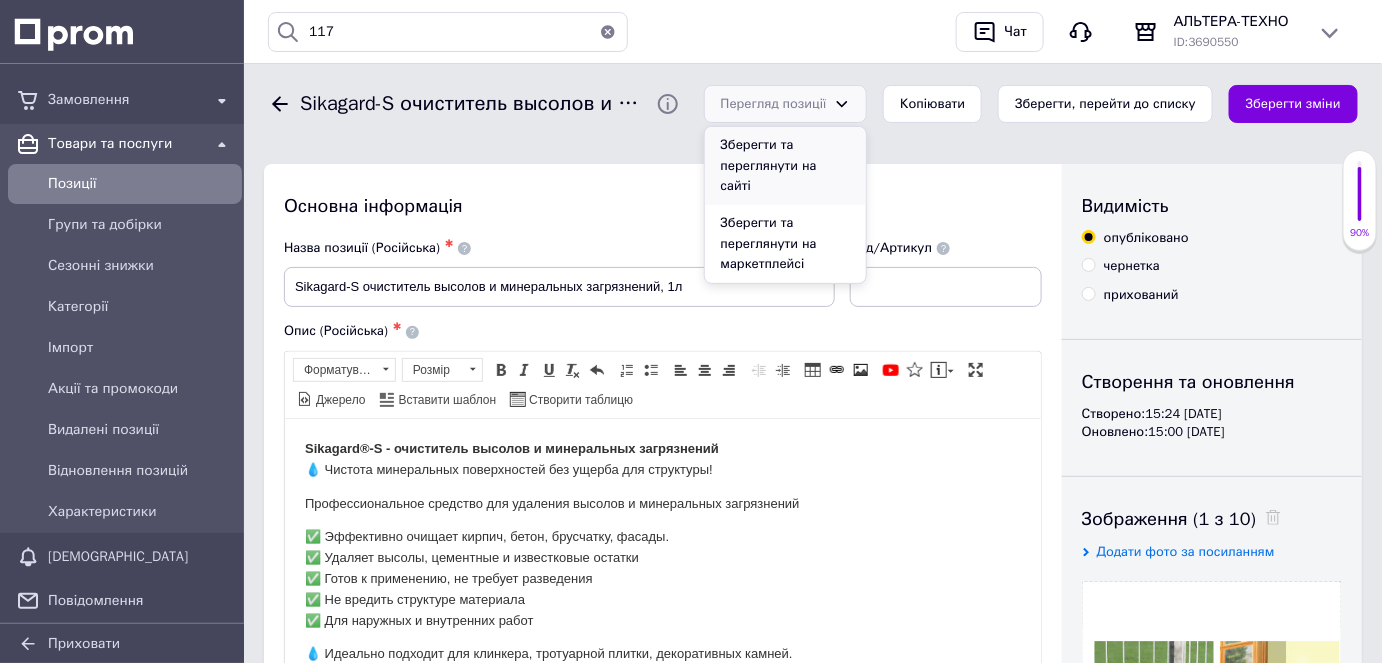 click on "Зберегти та переглянути на сайті" at bounding box center [786, 166] 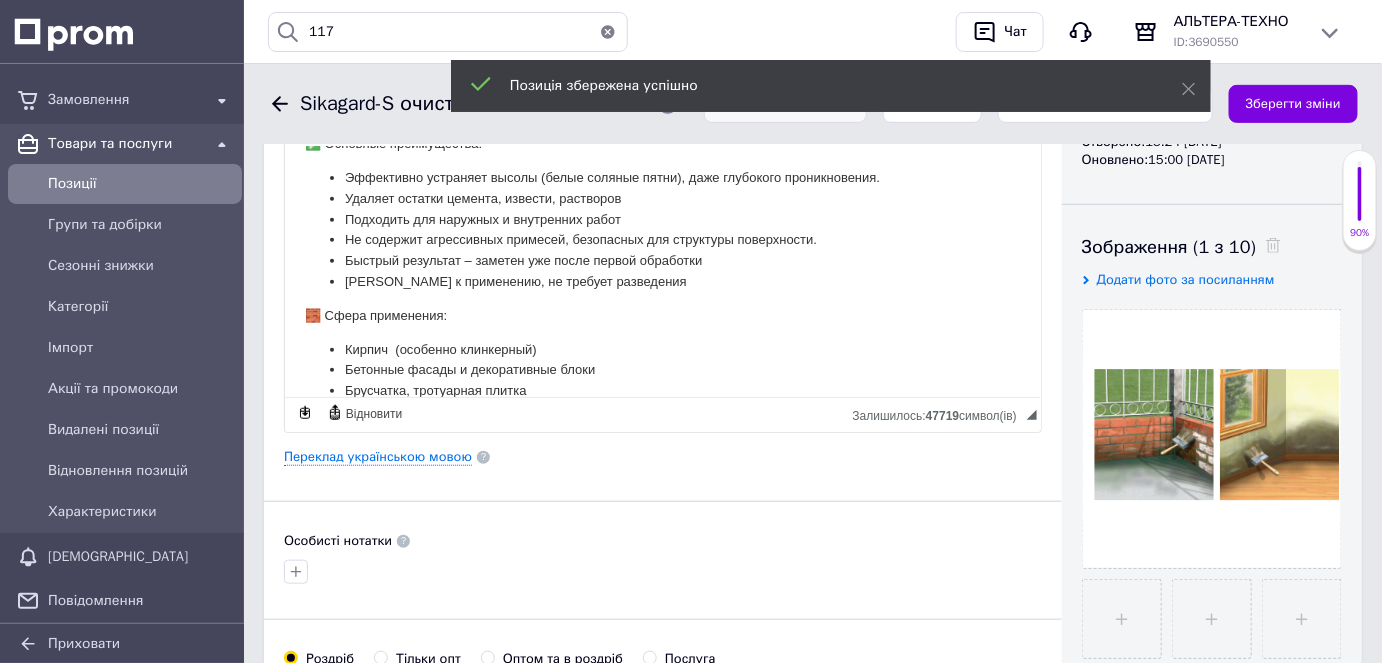 scroll, scrollTop: 363, scrollLeft: 0, axis: vertical 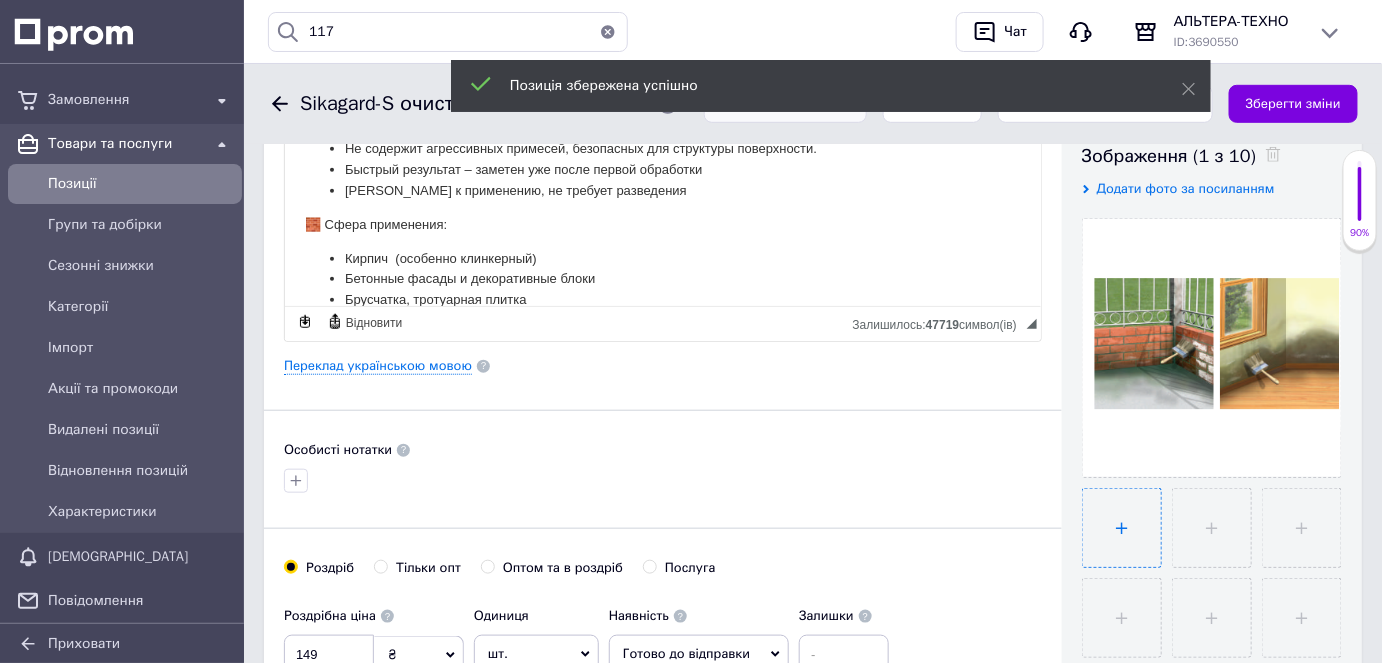 click at bounding box center (1122, 528) 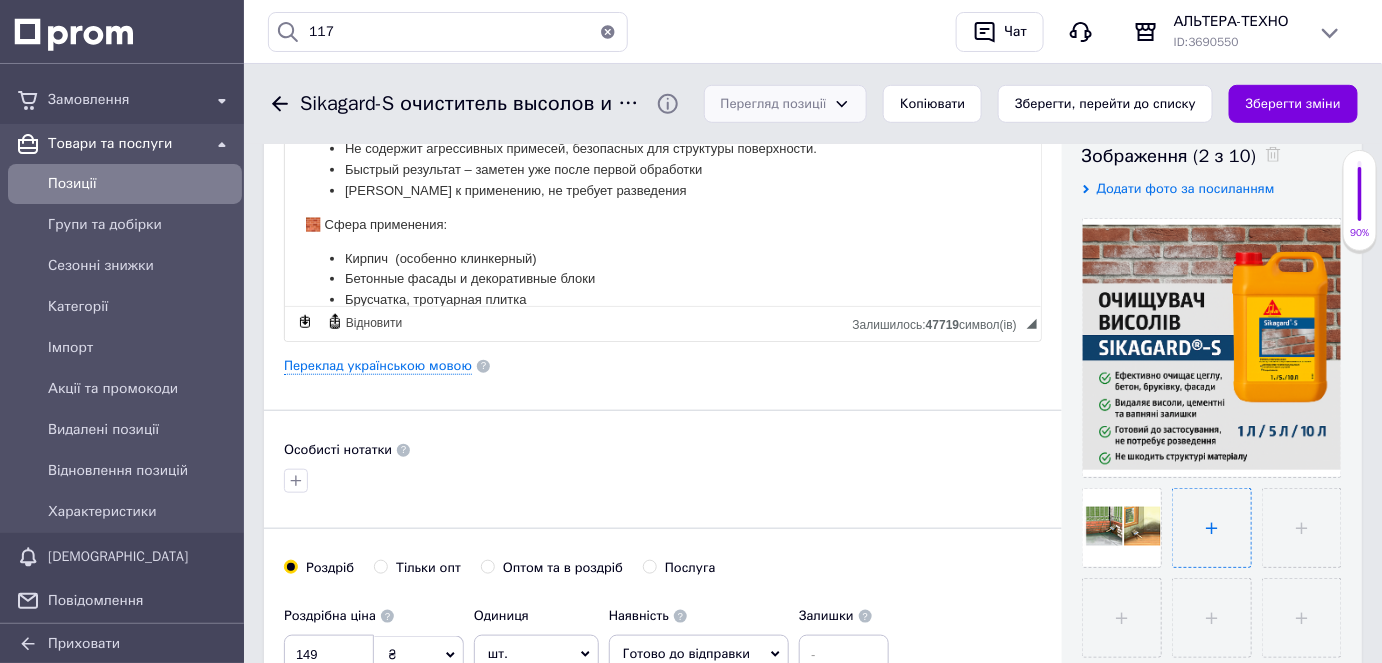click at bounding box center [1212, 528] 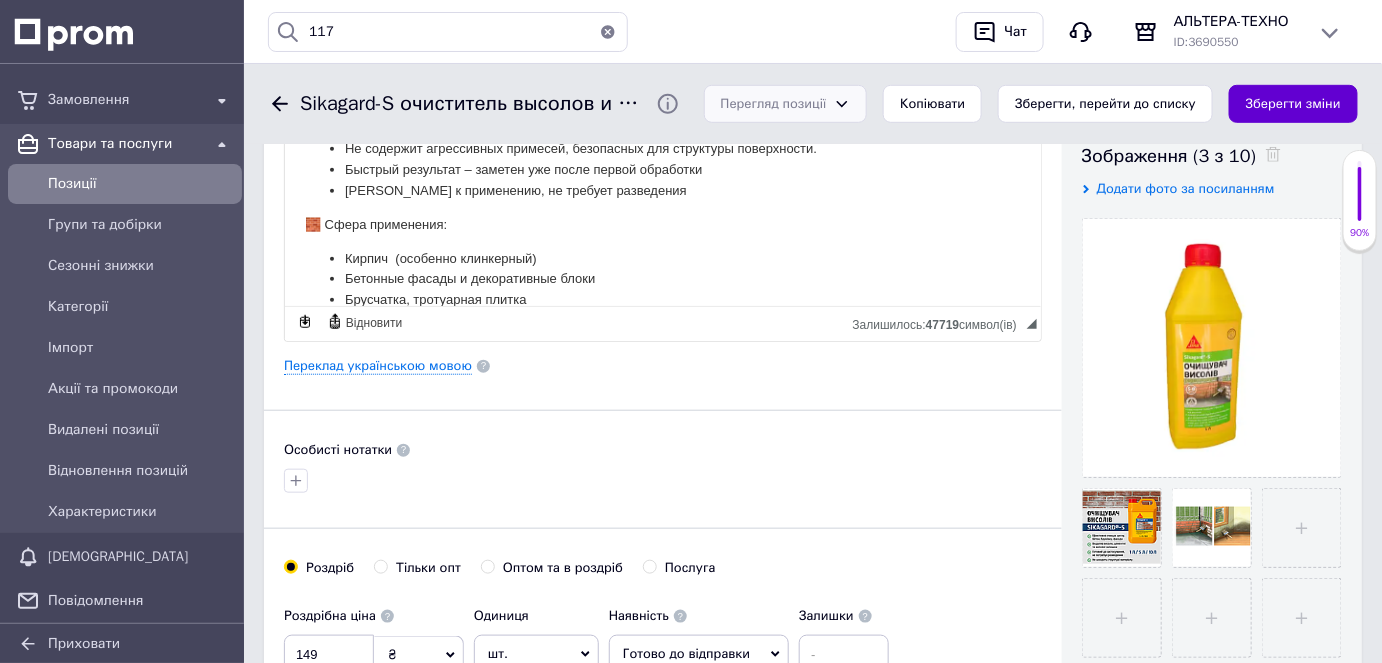 click on "Зберегти зміни" at bounding box center (1293, 104) 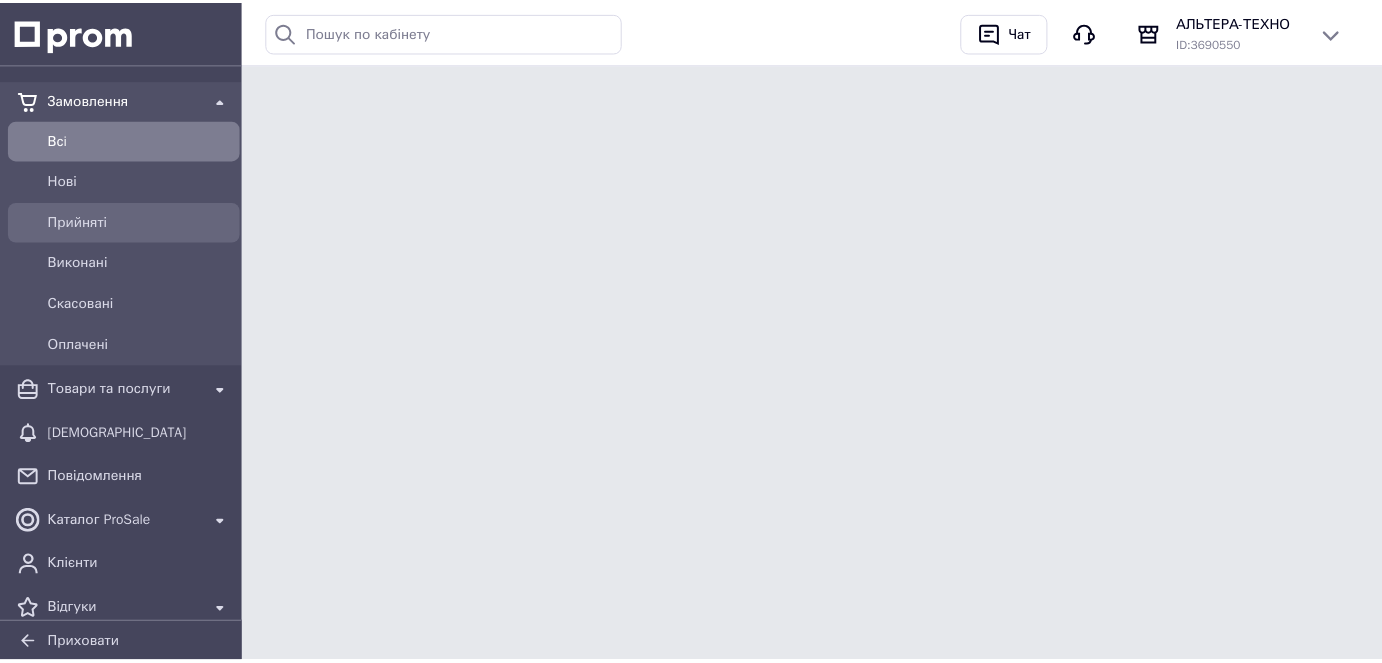 scroll, scrollTop: 0, scrollLeft: 0, axis: both 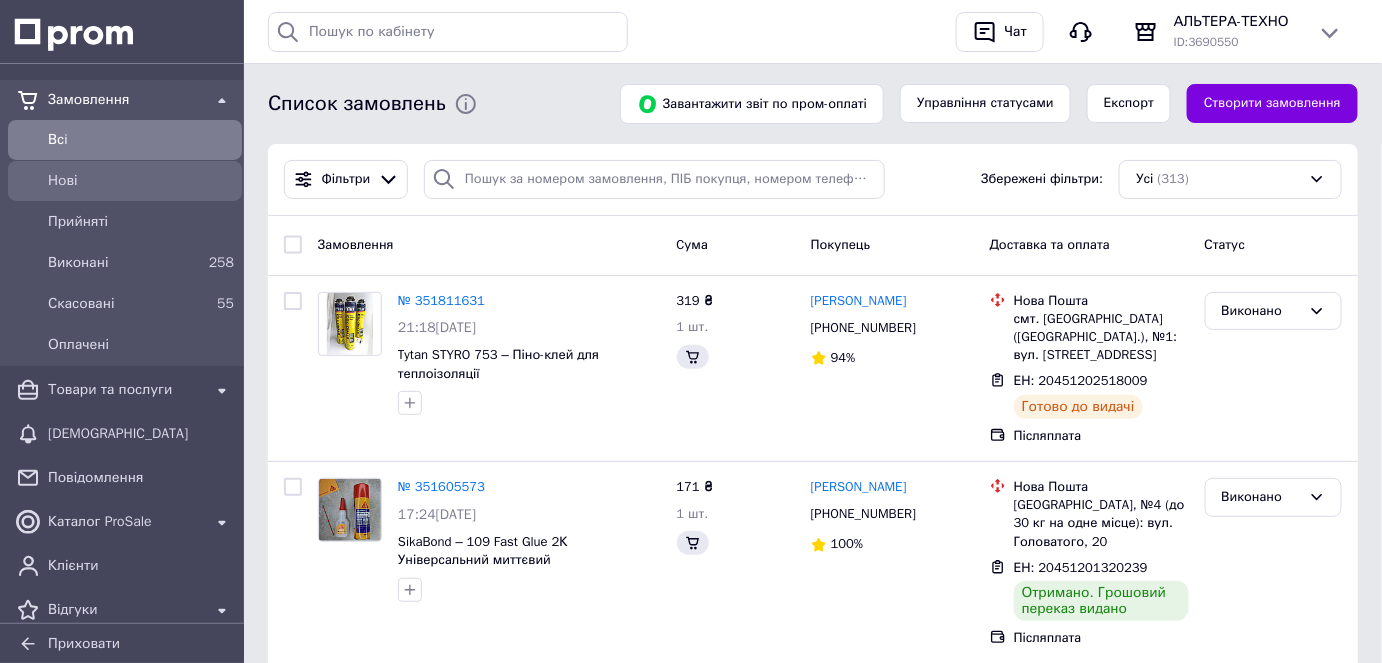 click on "Нові" at bounding box center (141, 181) 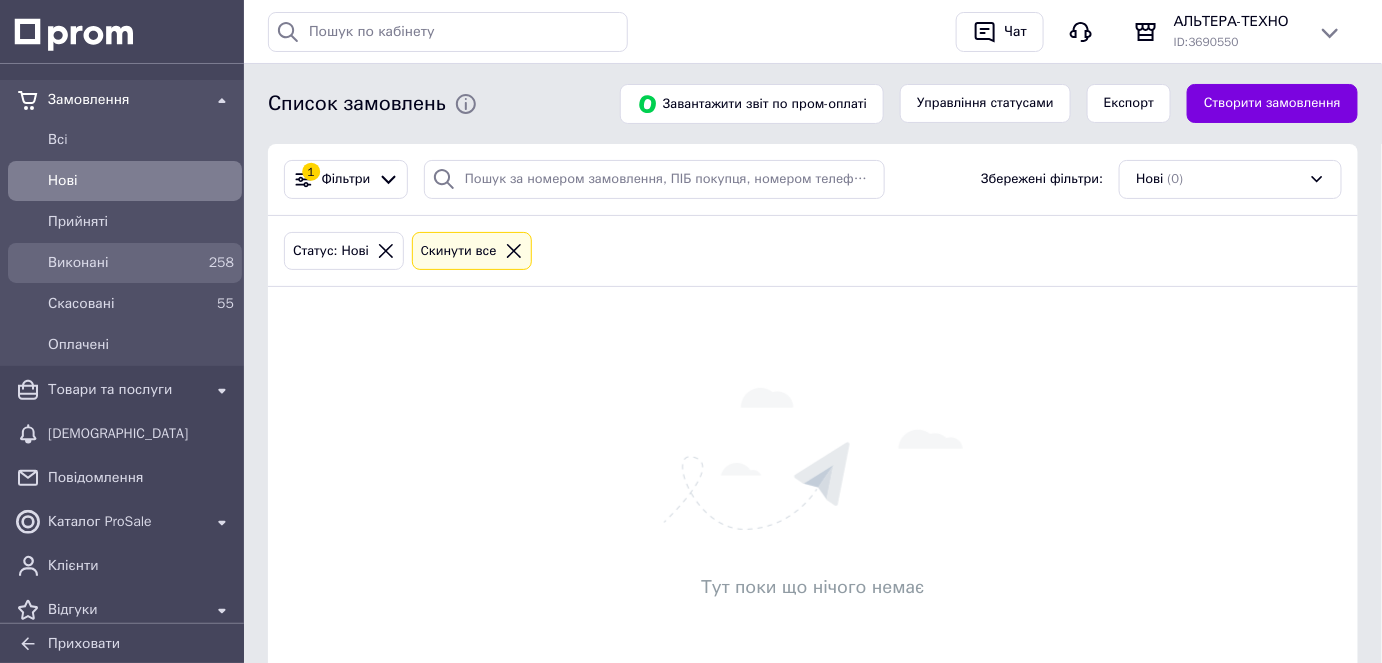 click on "258" at bounding box center (218, 263) 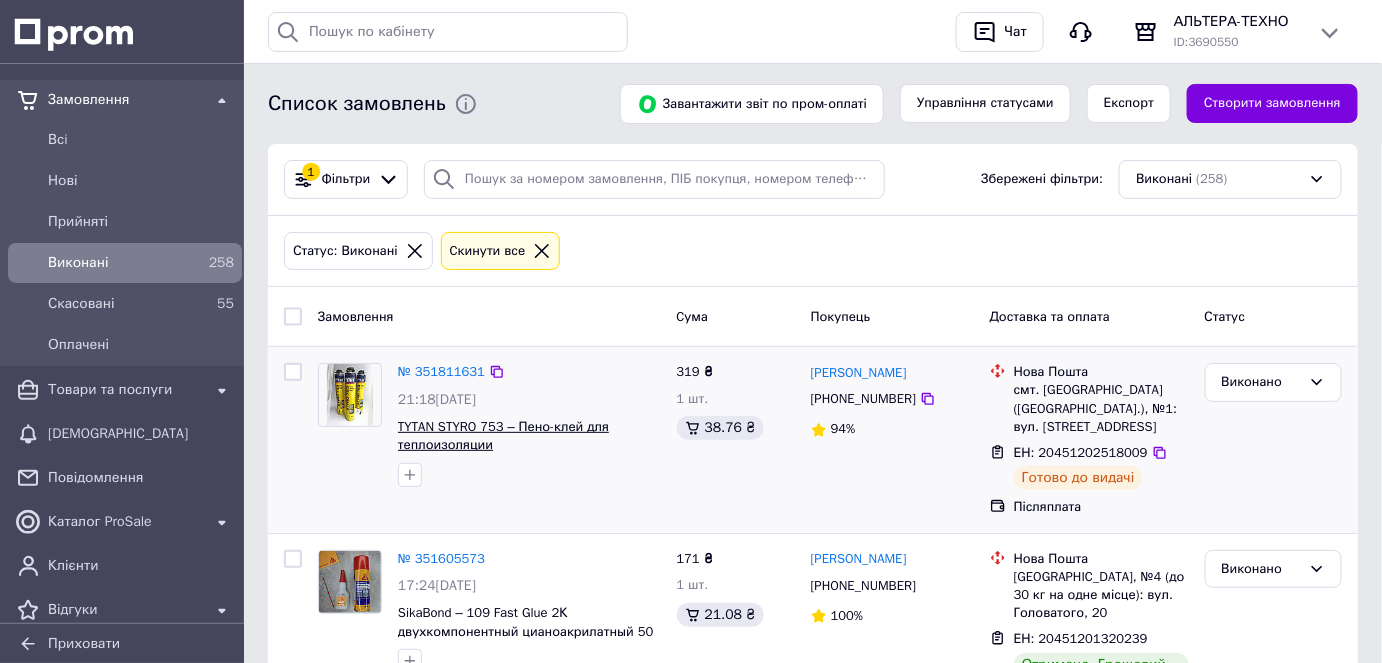 click on "TYTAN STYRO 753 – Пено-клей для теплоизоляции" at bounding box center [503, 436] 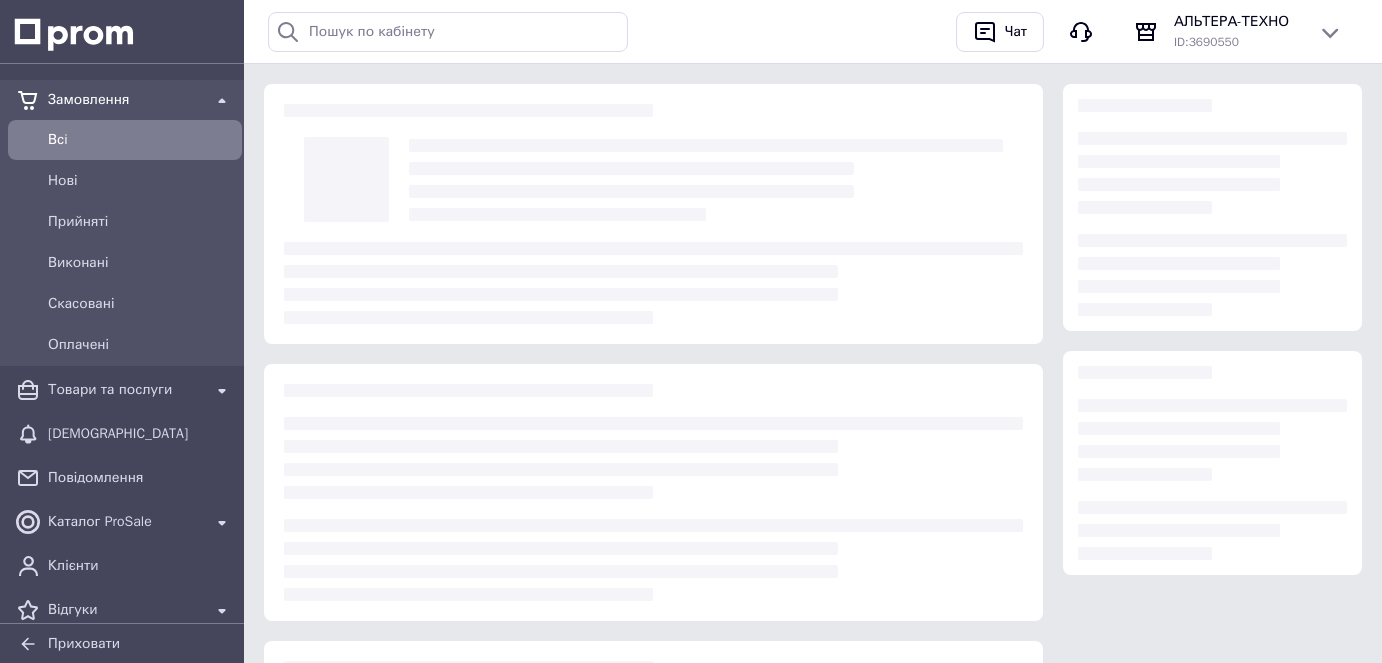 scroll, scrollTop: 0, scrollLeft: 0, axis: both 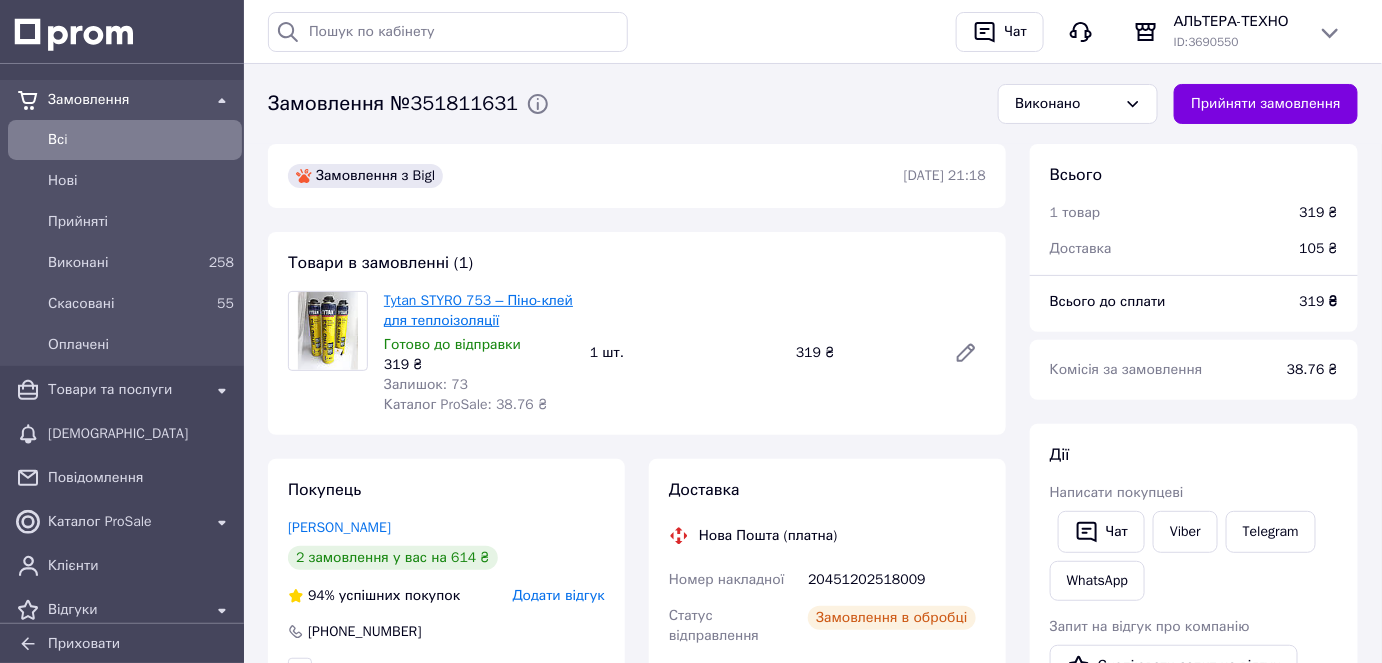 click on "Tytan STYRO 753 – Піно-клей для теплоізоляції" at bounding box center [478, 310] 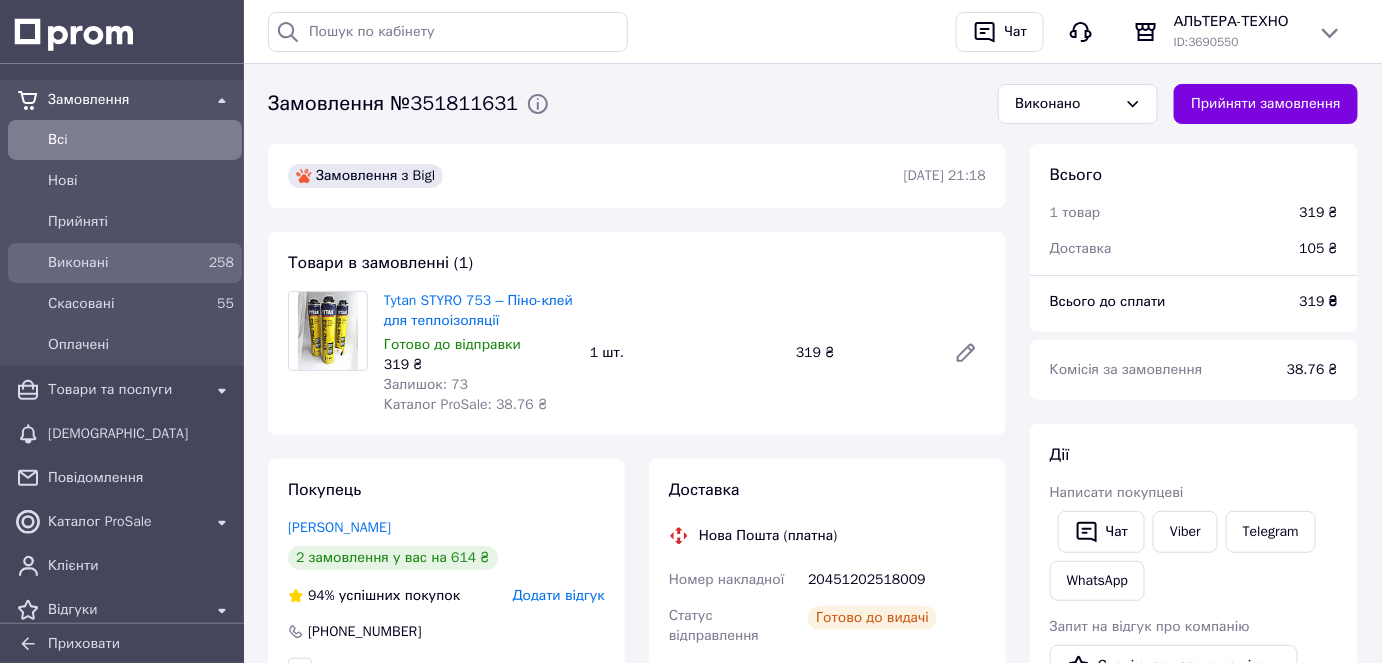 click on "Виконані" at bounding box center [121, 263] 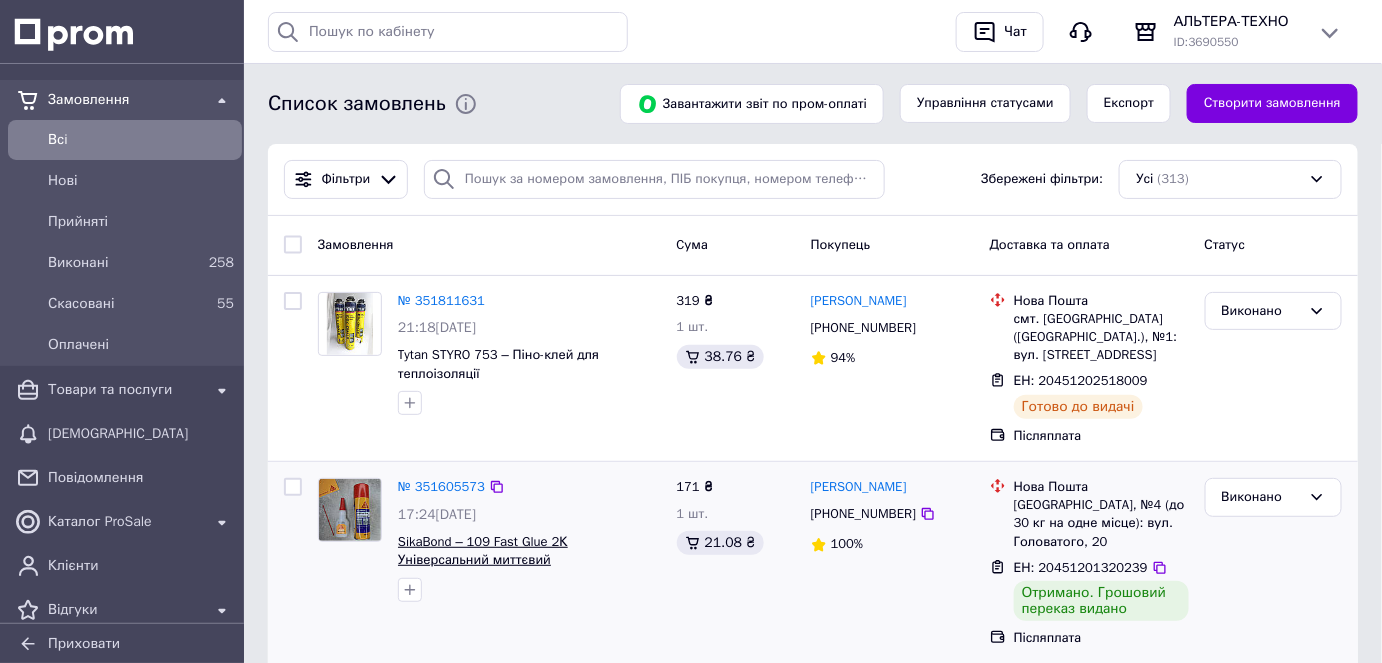 click on "SikaBond – 109 Fast Glue 2К Універсальний миттєвий ціаноакрилатний клей" at bounding box center [483, 560] 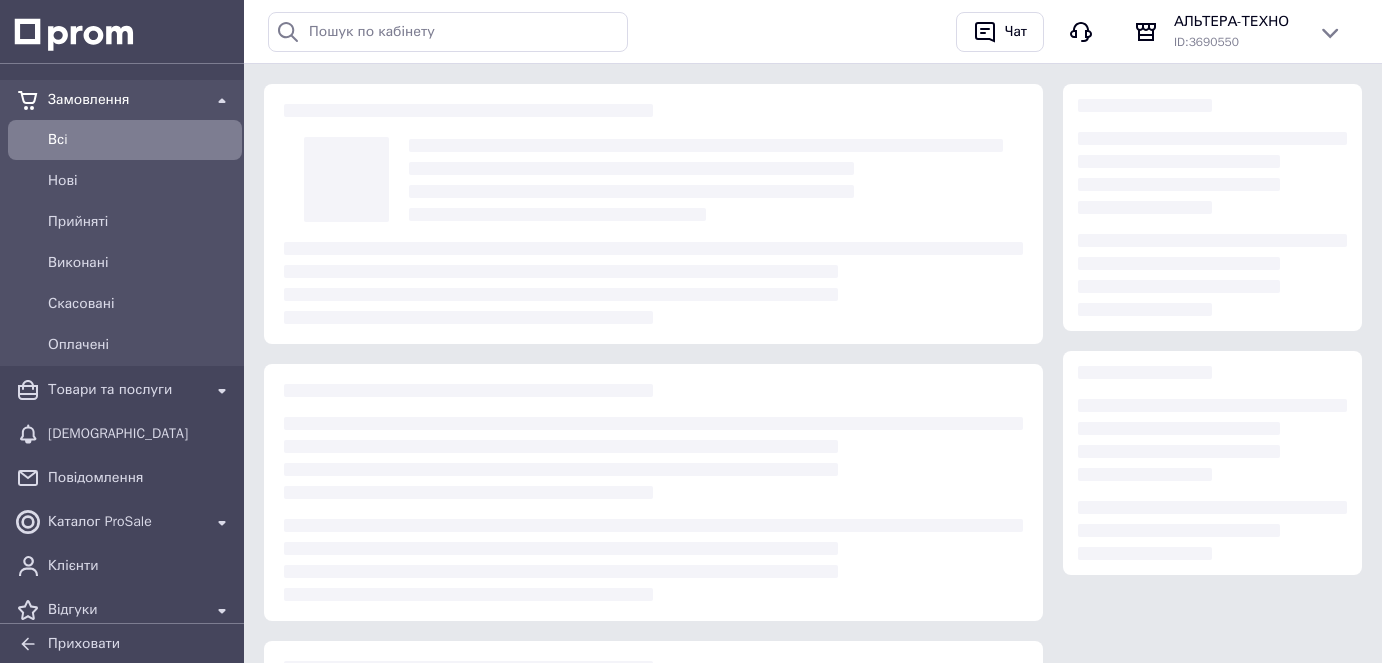 scroll, scrollTop: 0, scrollLeft: 0, axis: both 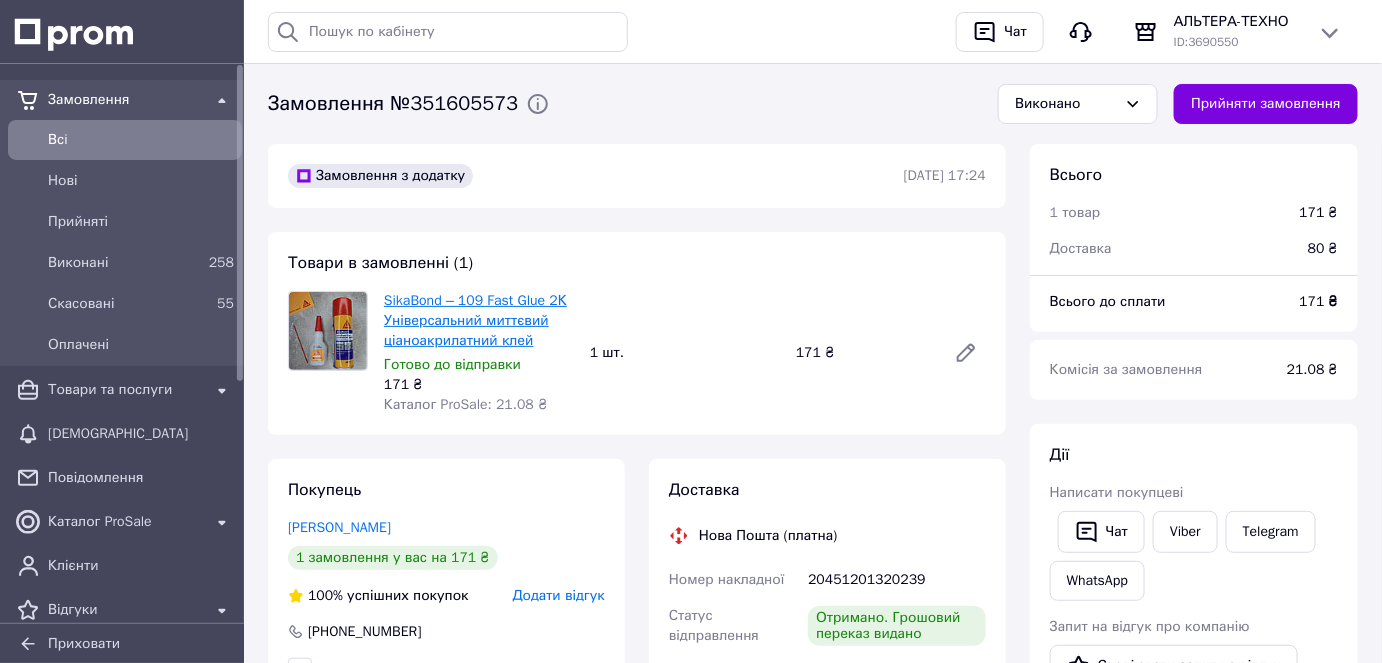 click on "SikaBond – 109 Fast Glue 2К Універсальний миттєвий ціаноакрилатний клей" at bounding box center (475, 320) 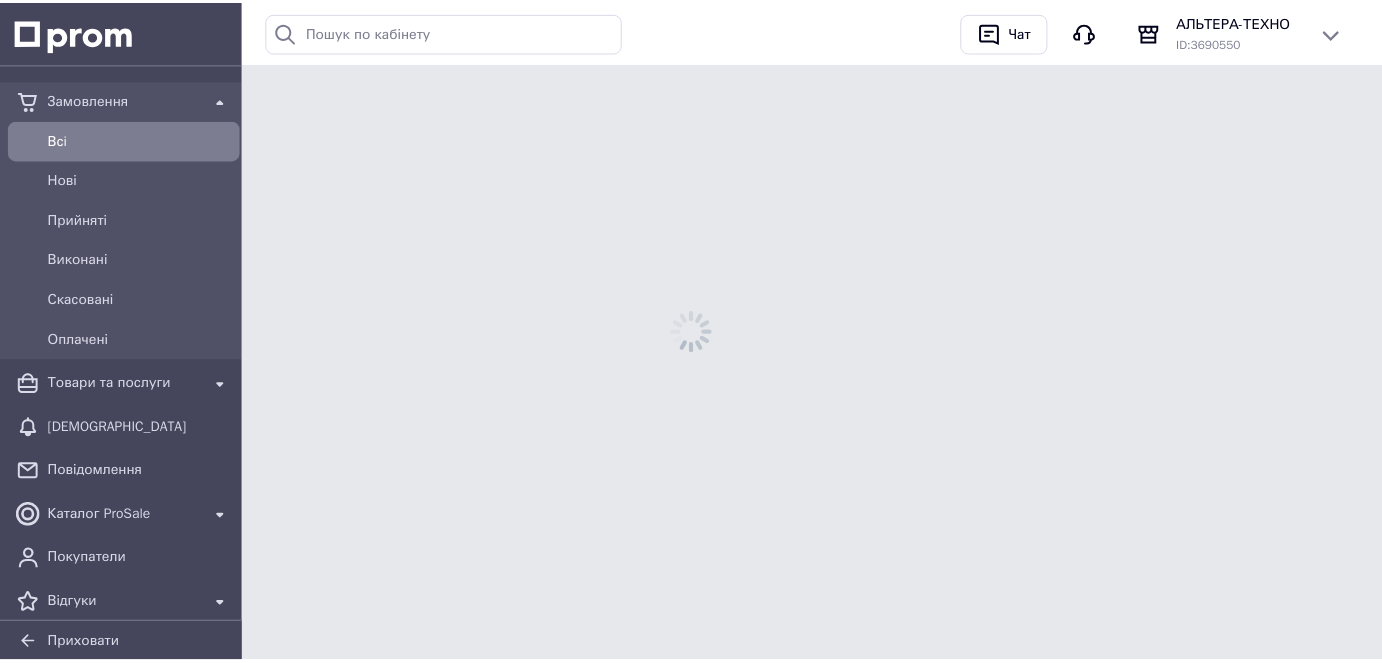 scroll, scrollTop: 0, scrollLeft: 0, axis: both 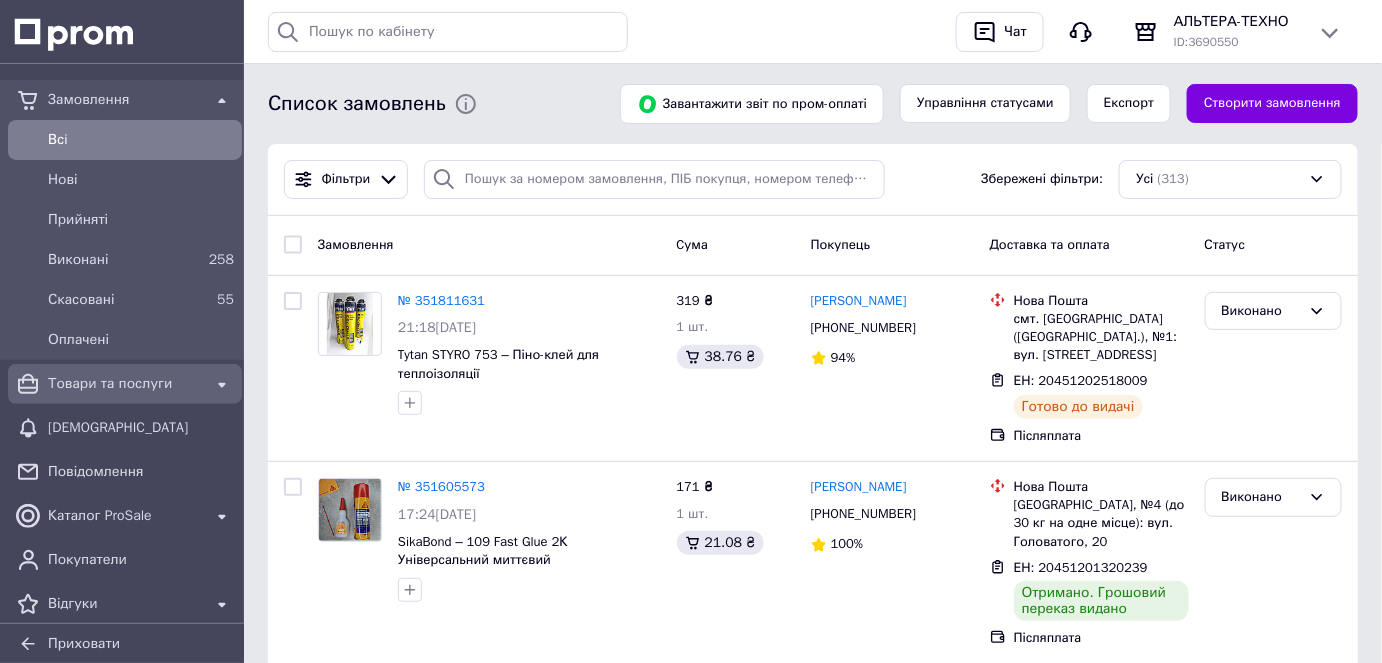 click on "Товари та послуги" at bounding box center [125, 384] 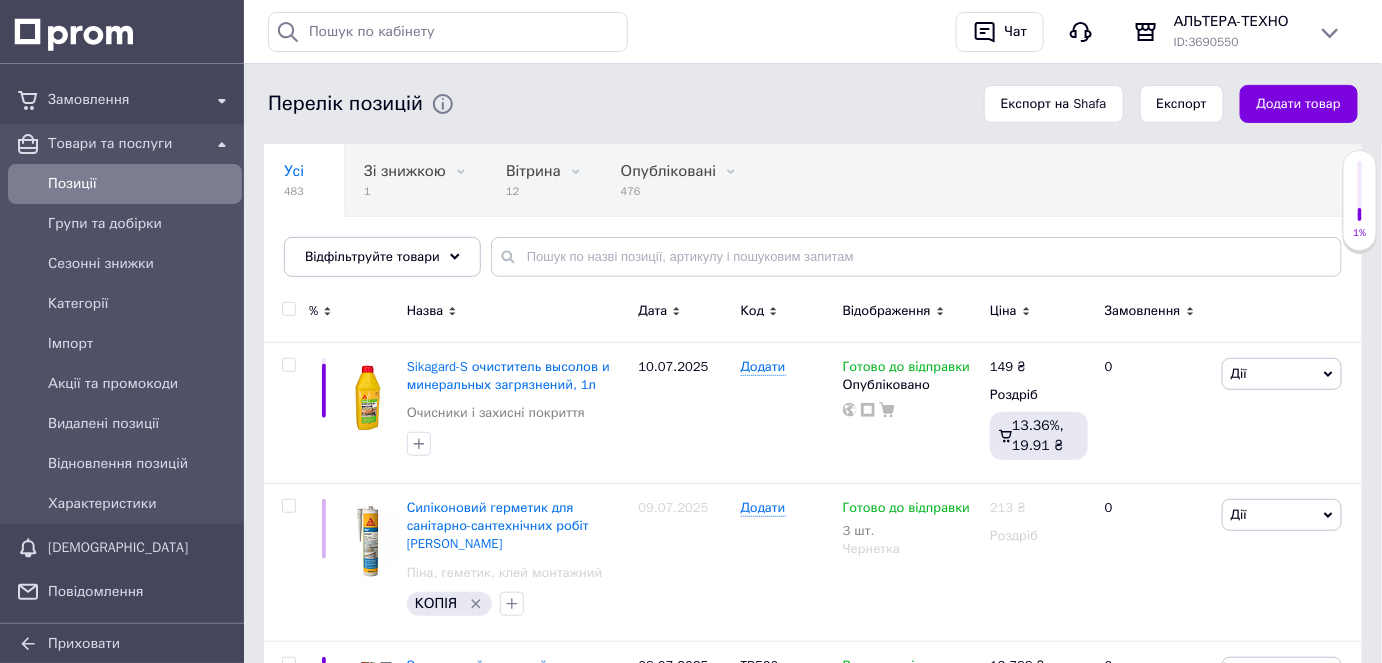 scroll, scrollTop: 181, scrollLeft: 0, axis: vertical 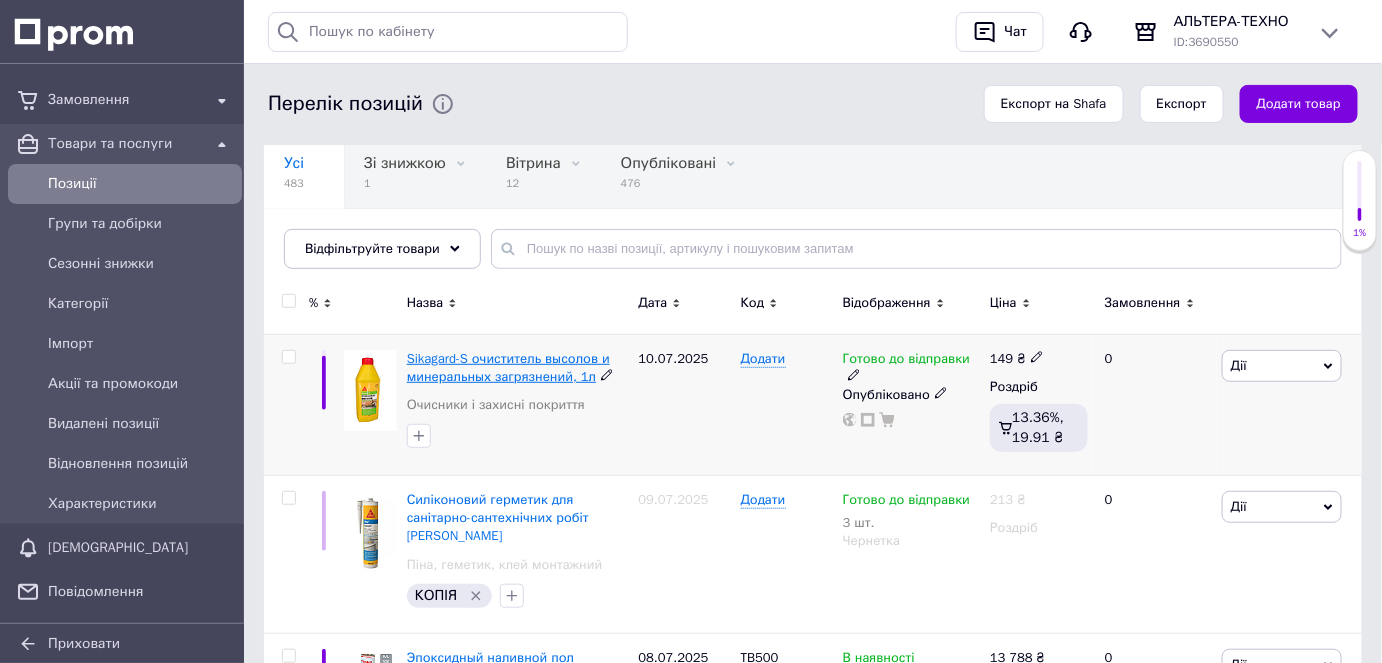 click on "Sikagard-S очиститель высолов и минеральных загрязнений, 1л" at bounding box center [508, 367] 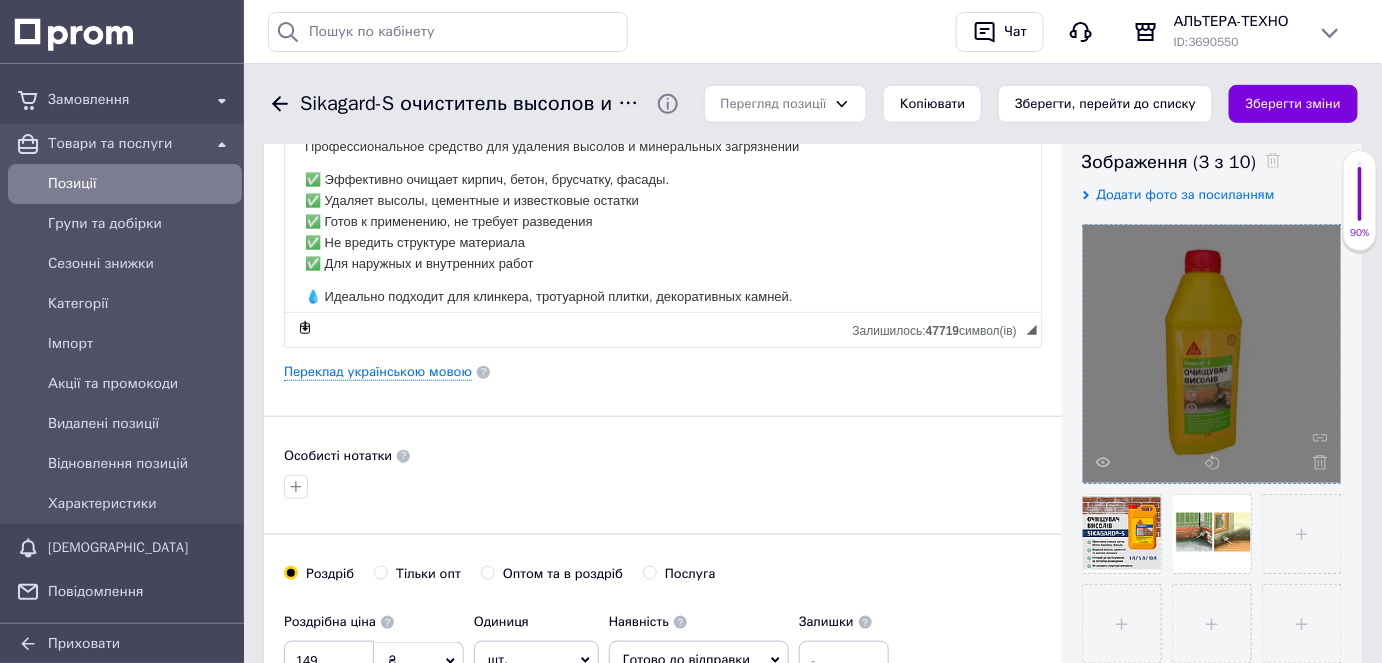 scroll, scrollTop: 363, scrollLeft: 0, axis: vertical 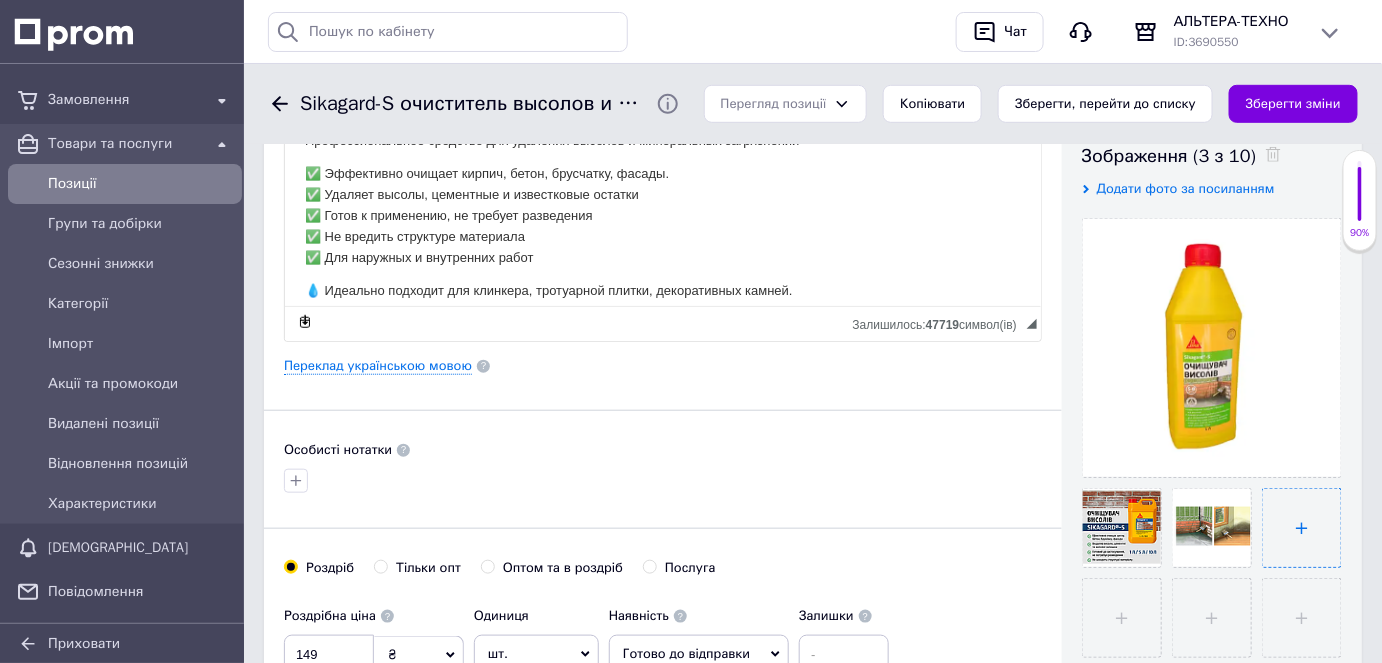 click at bounding box center (1302, 528) 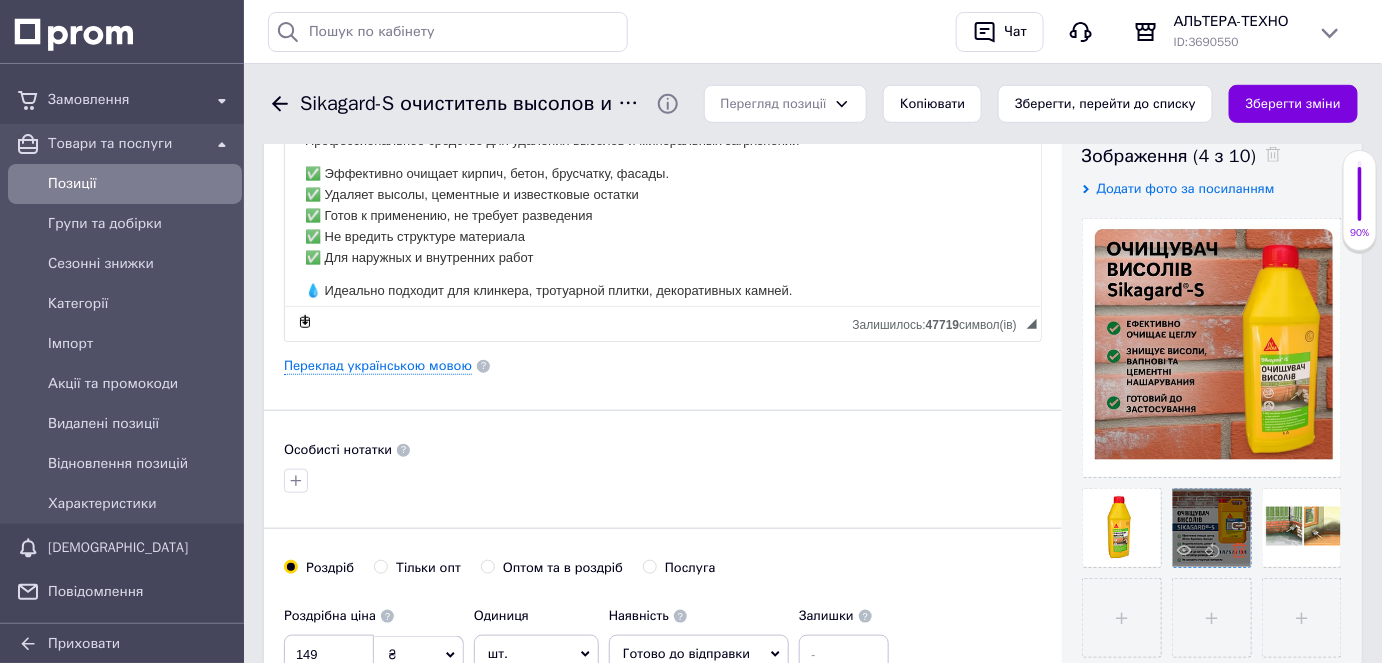 click 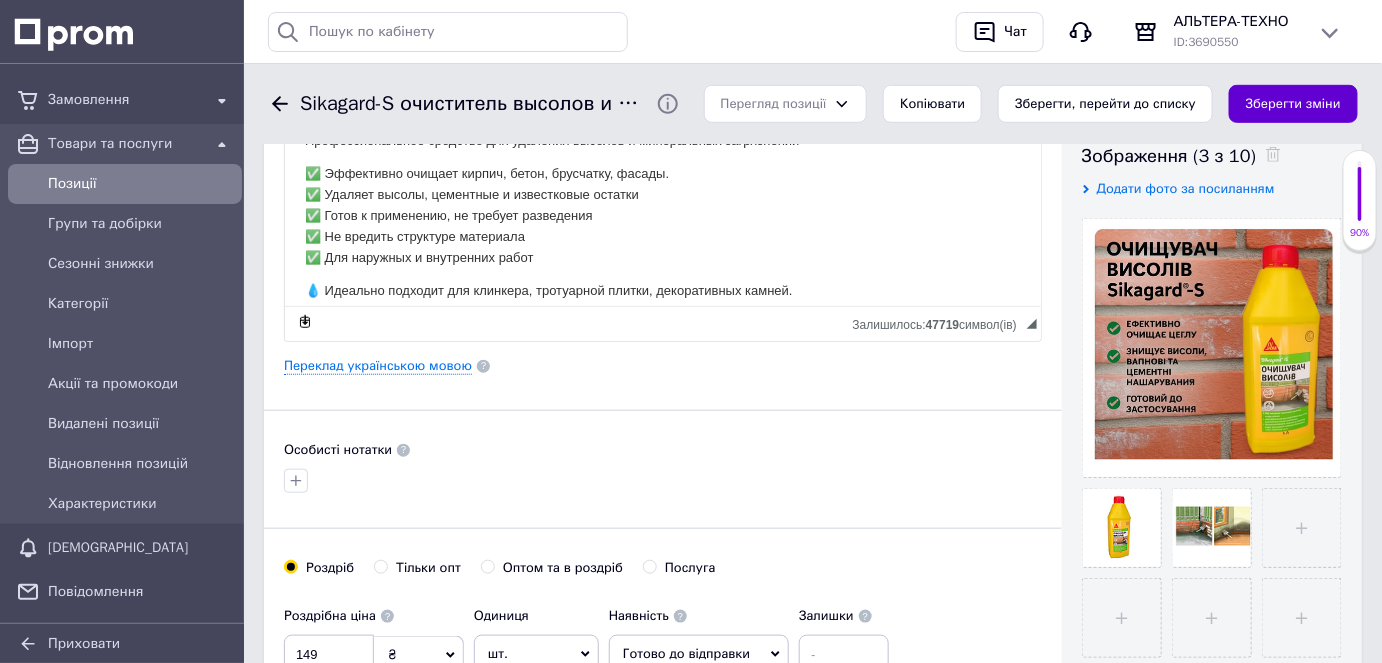 click on "Зберегти зміни" at bounding box center [1293, 104] 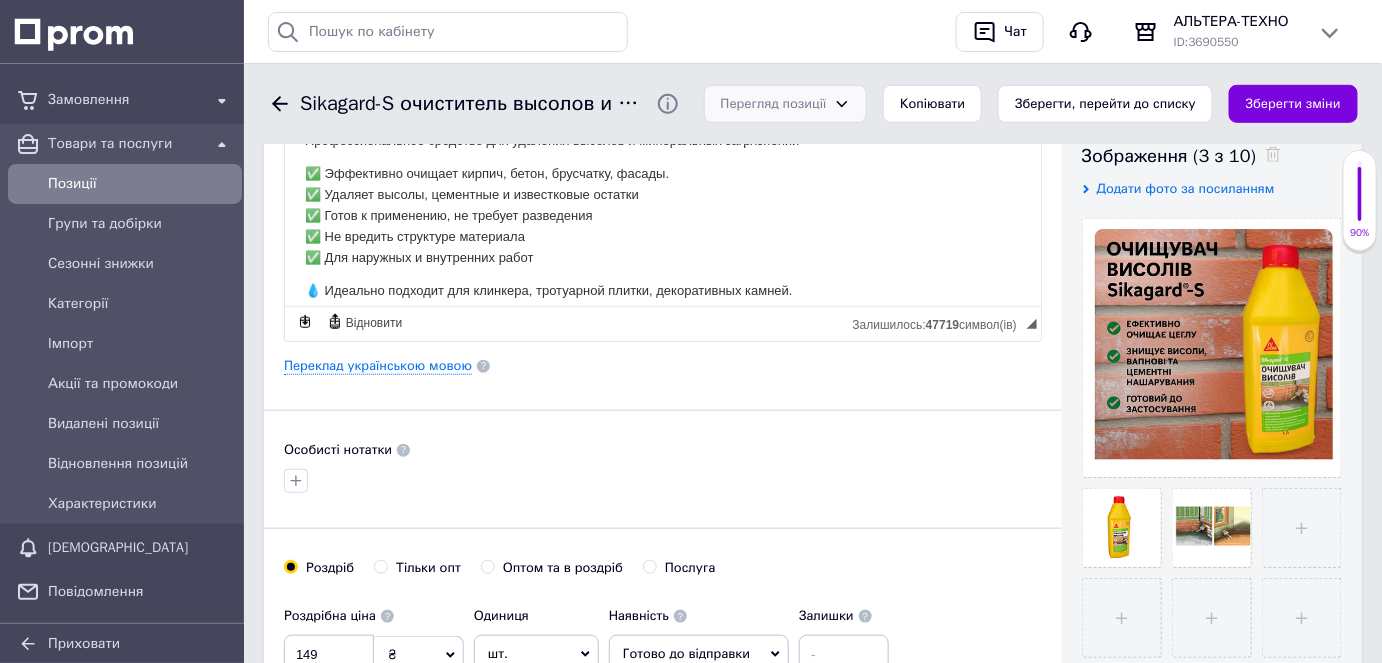 click on "Перегляд позиції" at bounding box center (786, 104) 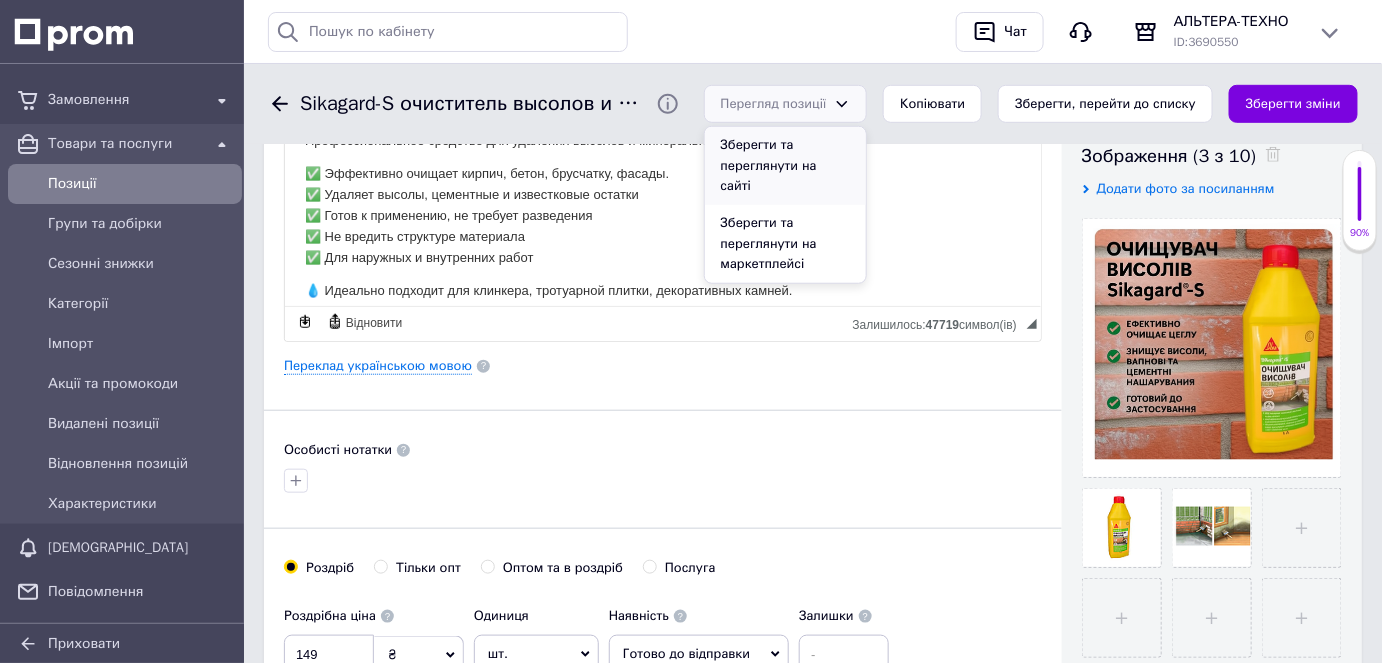 click on "Зберегти та переглянути на сайті" at bounding box center [786, 166] 